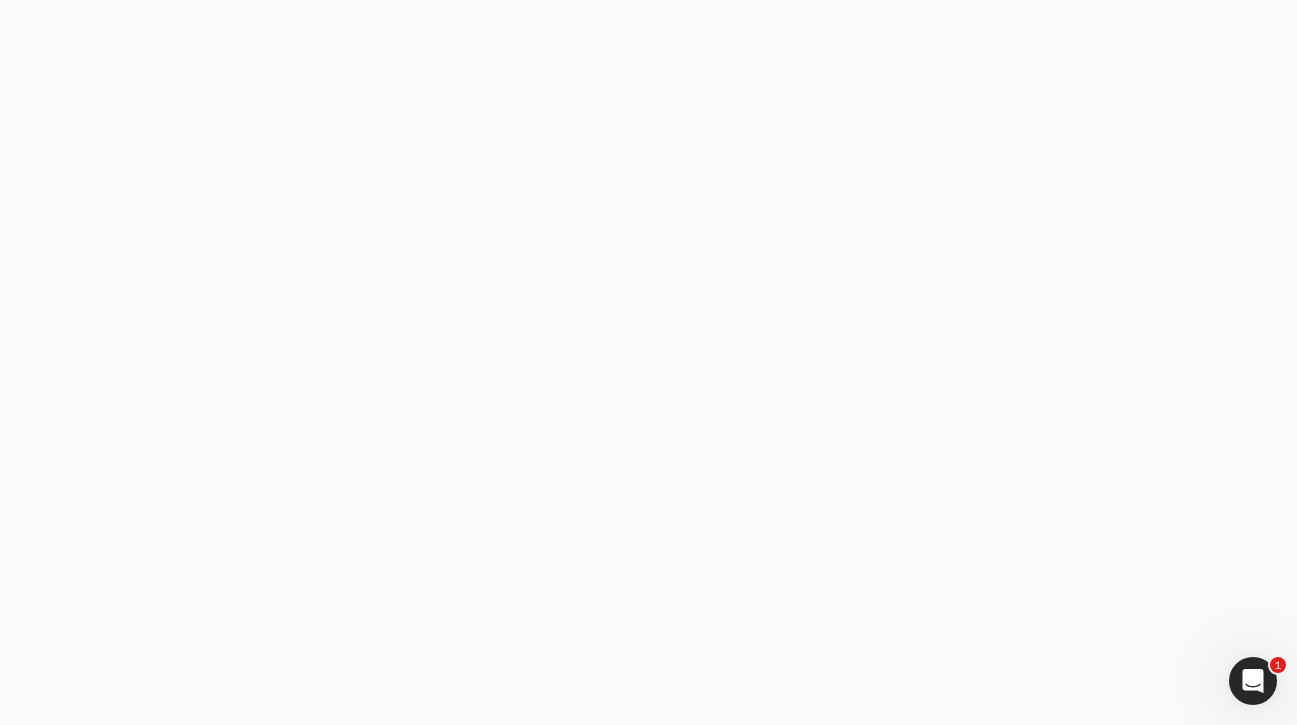 scroll, scrollTop: 0, scrollLeft: 0, axis: both 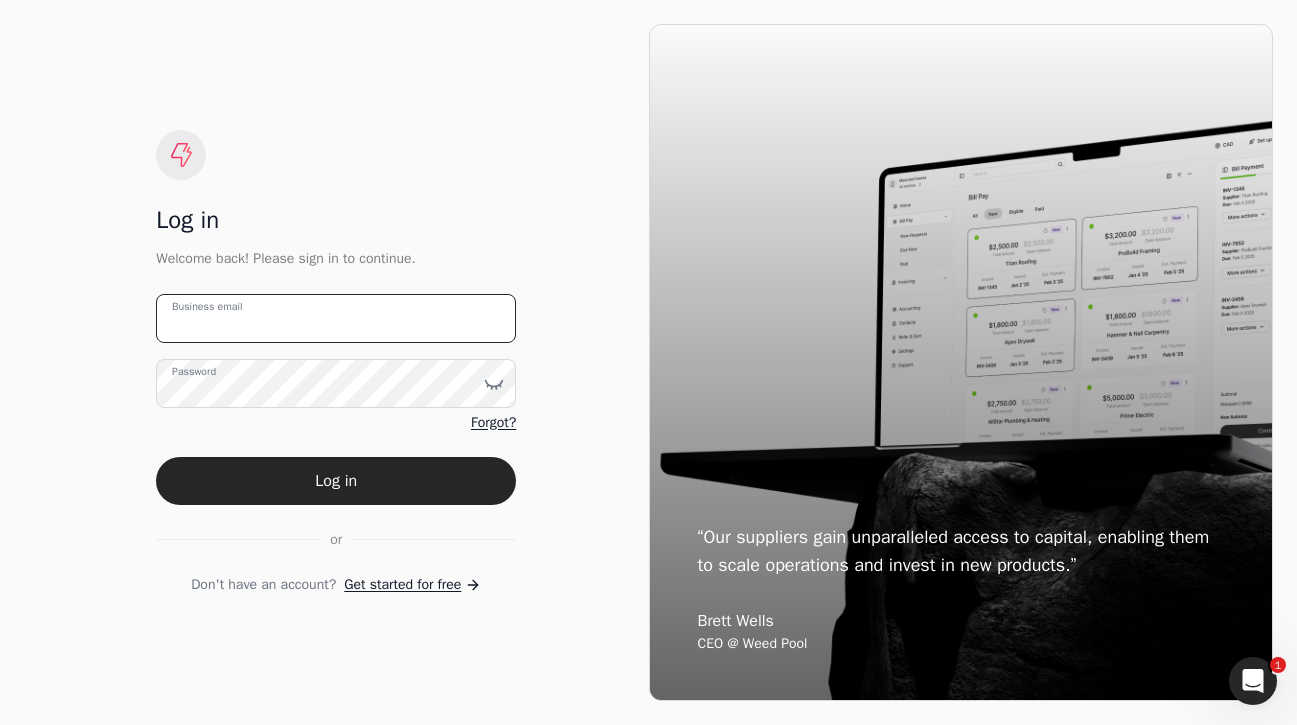 click on "Business email" at bounding box center [336, 318] 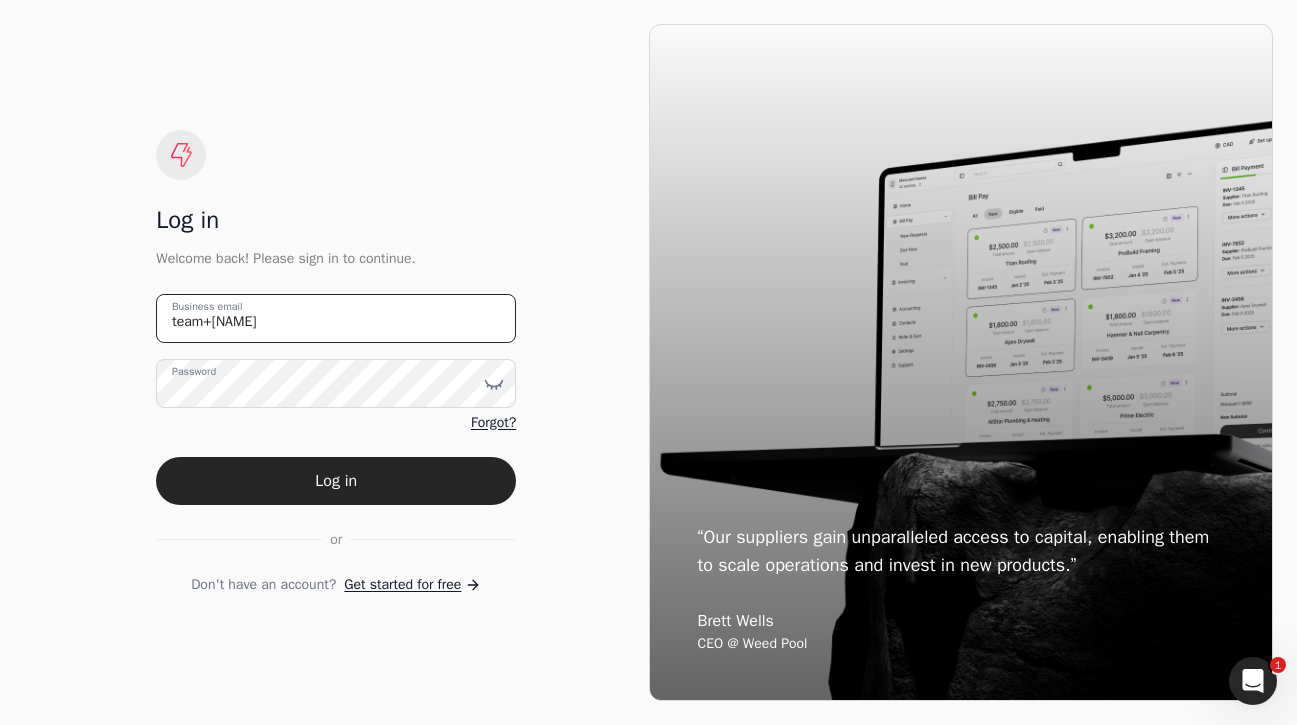 type on "team+bedrock@helloquickly.com" 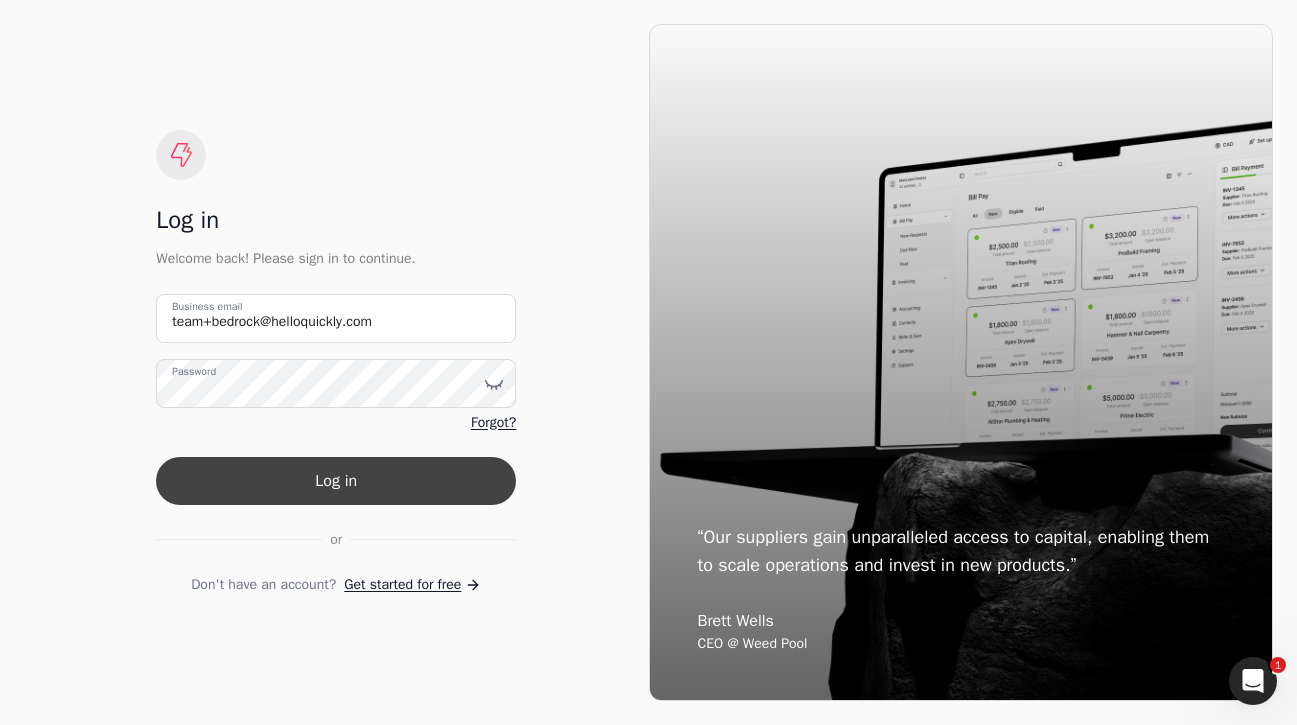 click on "Log in" at bounding box center (336, 481) 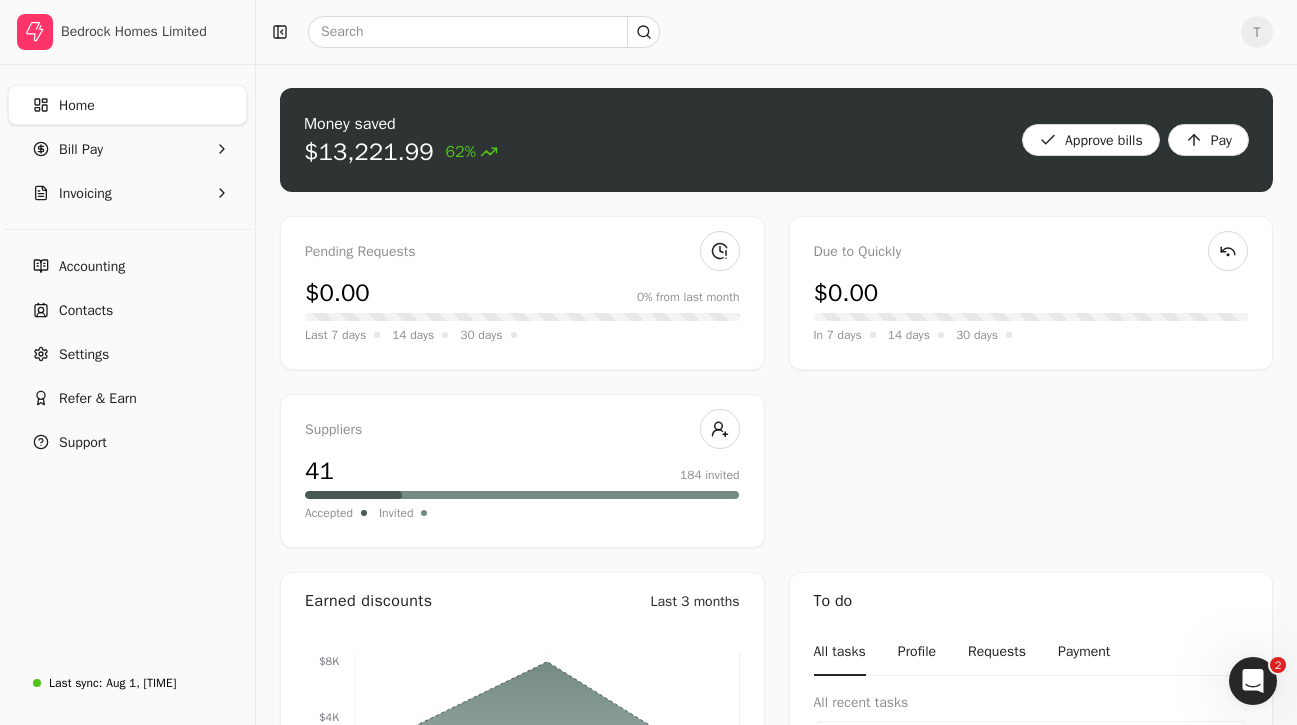 scroll, scrollTop: 28, scrollLeft: 0, axis: vertical 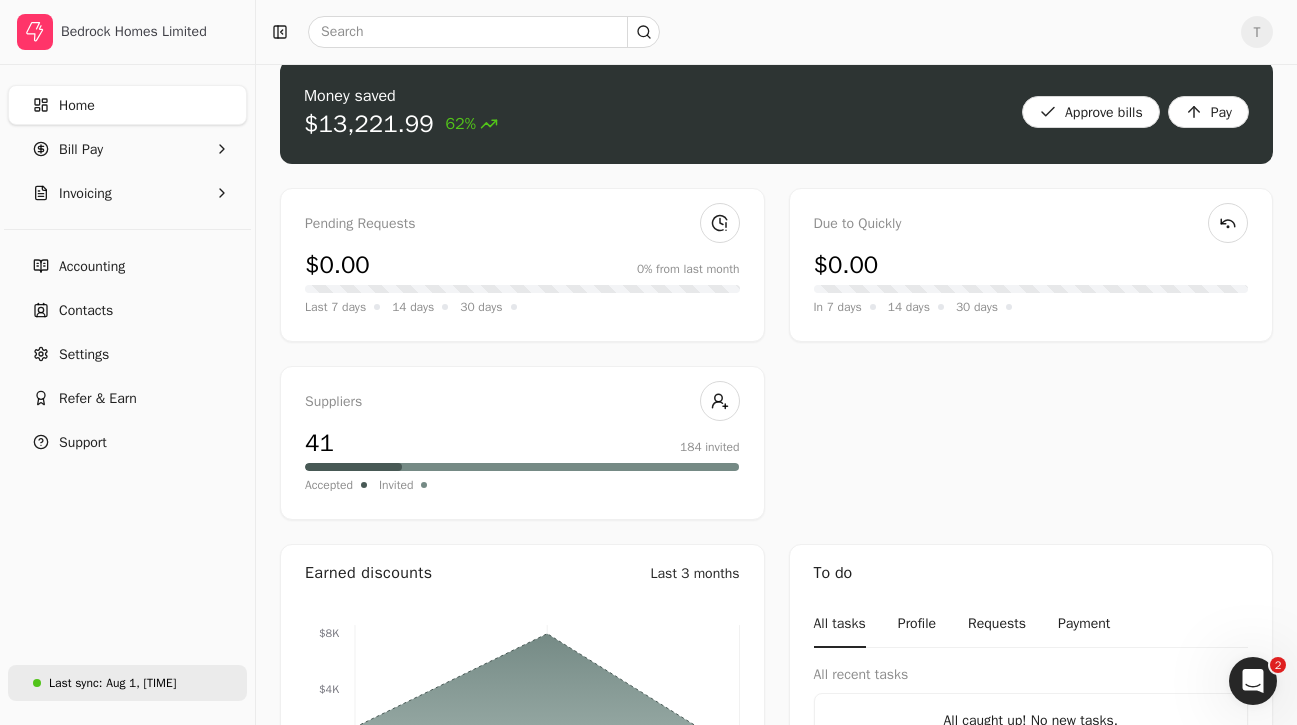 click on "Aug 1, [TIME]" at bounding box center (141, 683) 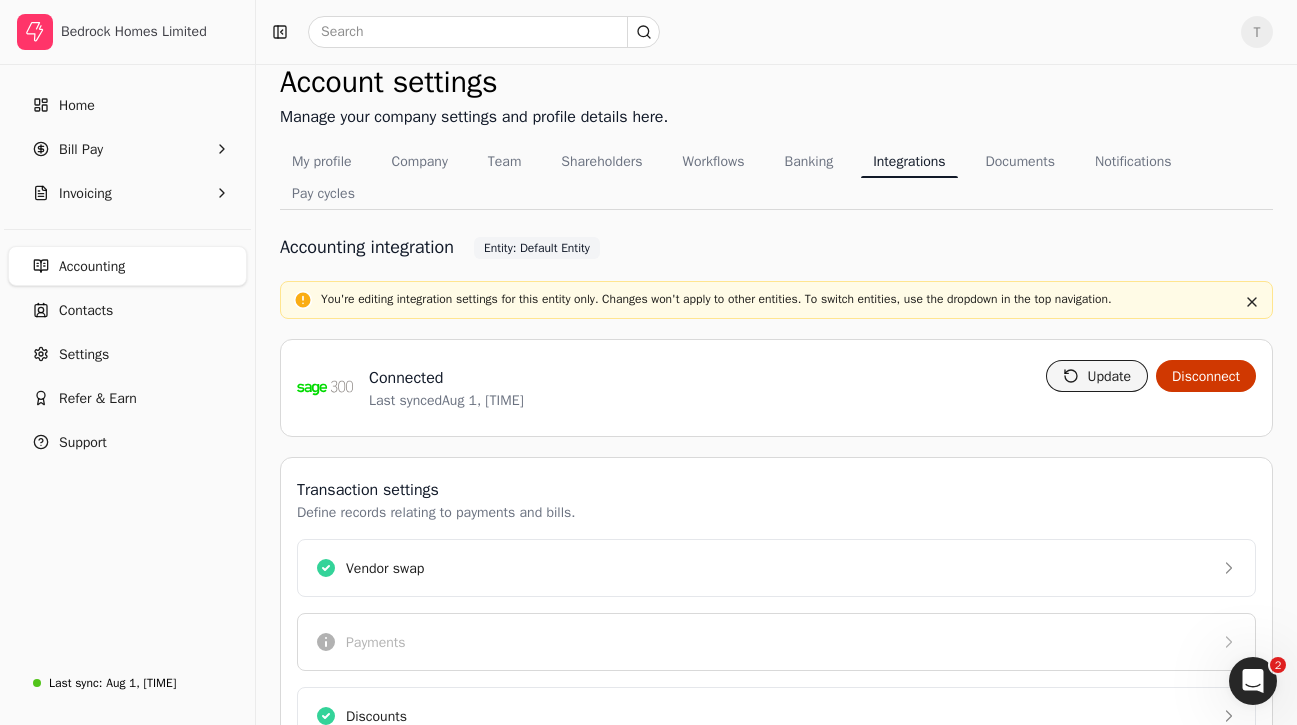 click on "Update" at bounding box center [1097, 376] 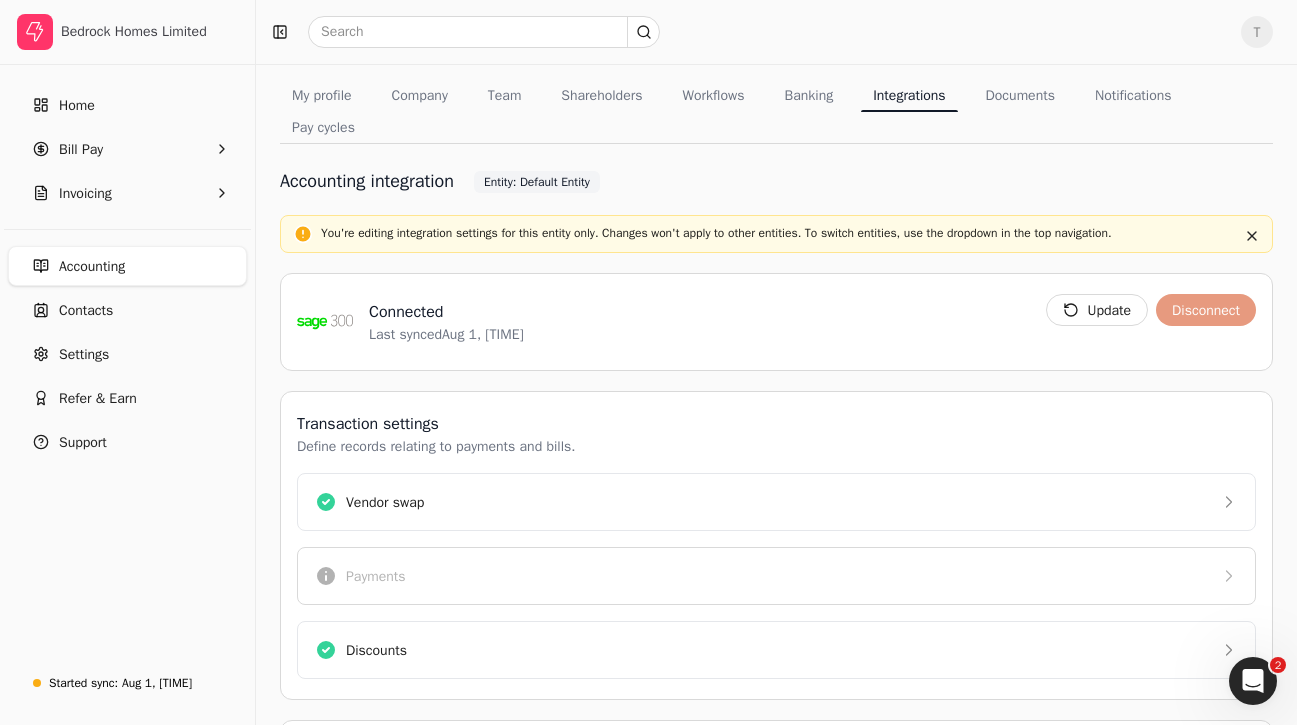 scroll, scrollTop: 96, scrollLeft: 0, axis: vertical 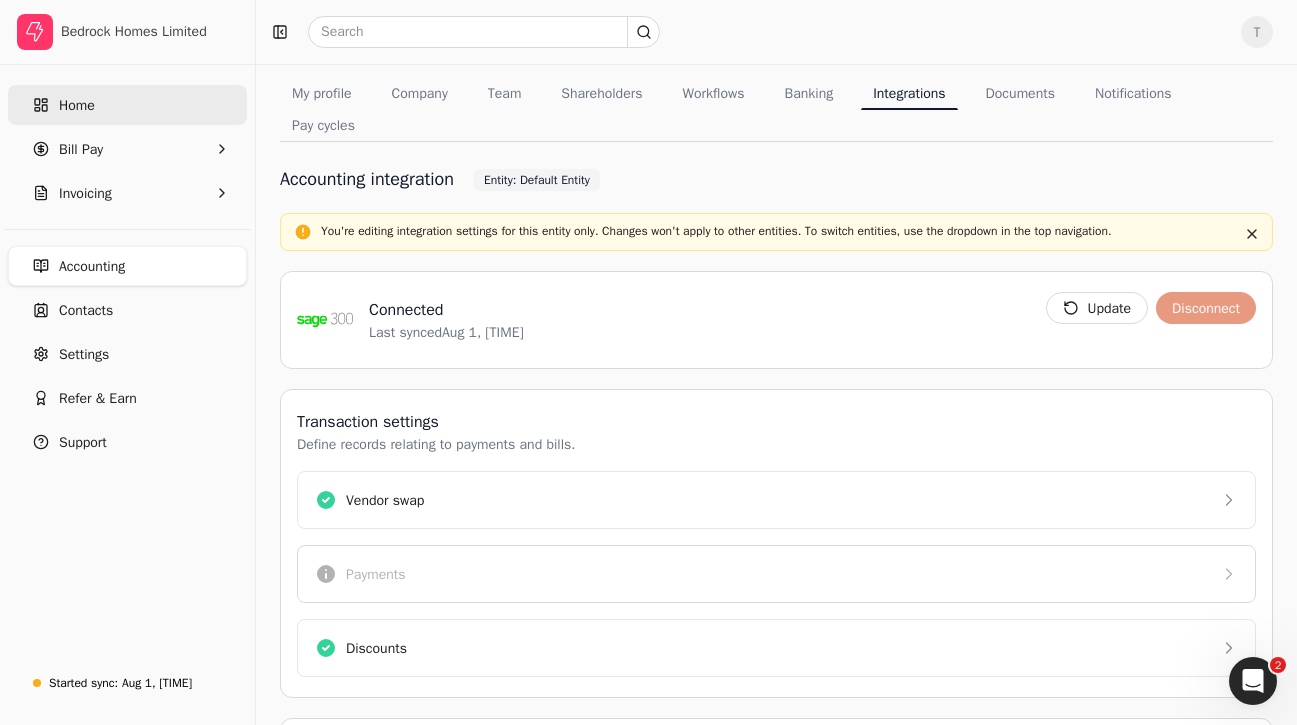 click on "Home" at bounding box center (127, 105) 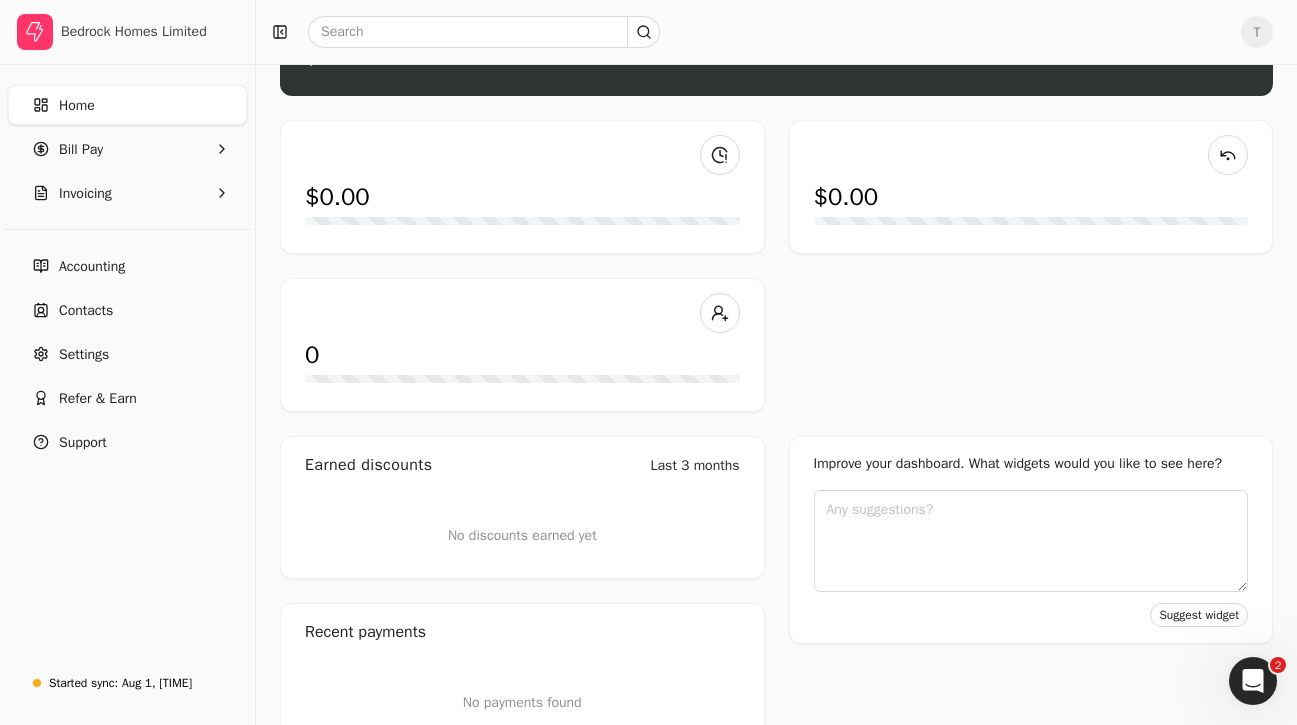 scroll, scrollTop: 0, scrollLeft: 0, axis: both 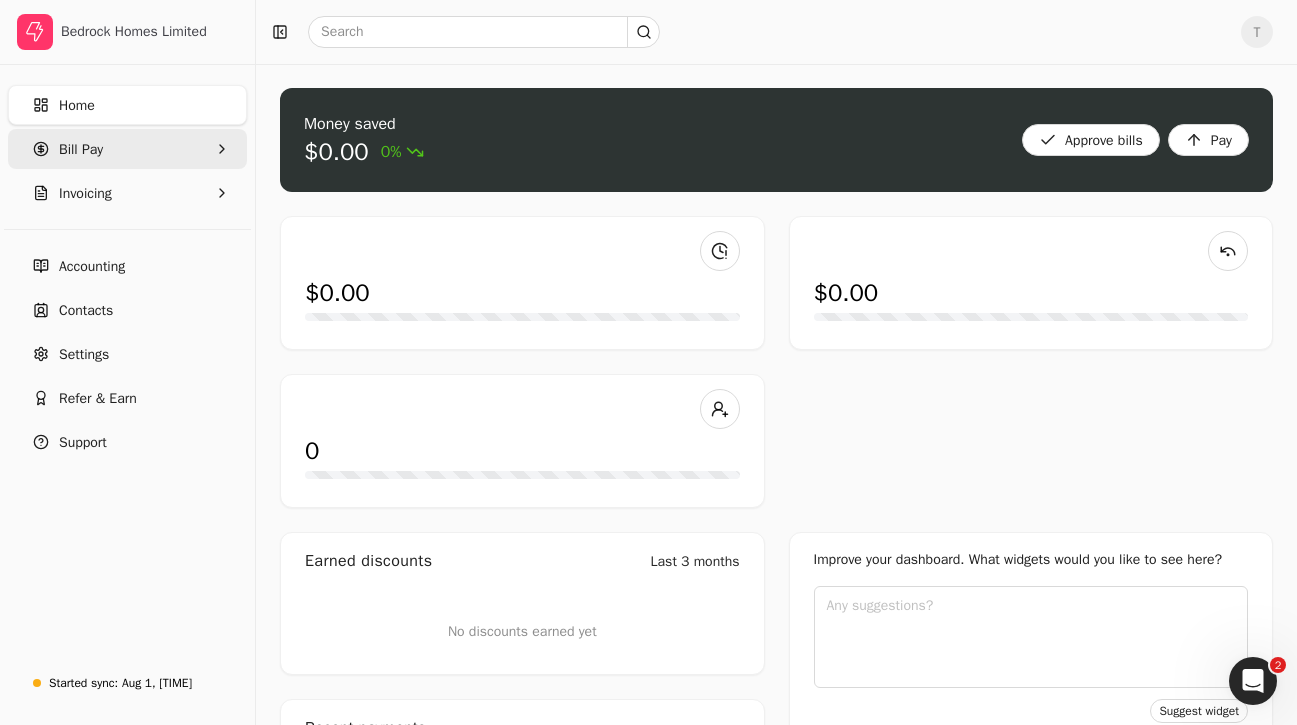 click on "Bill Pay" at bounding box center (127, 149) 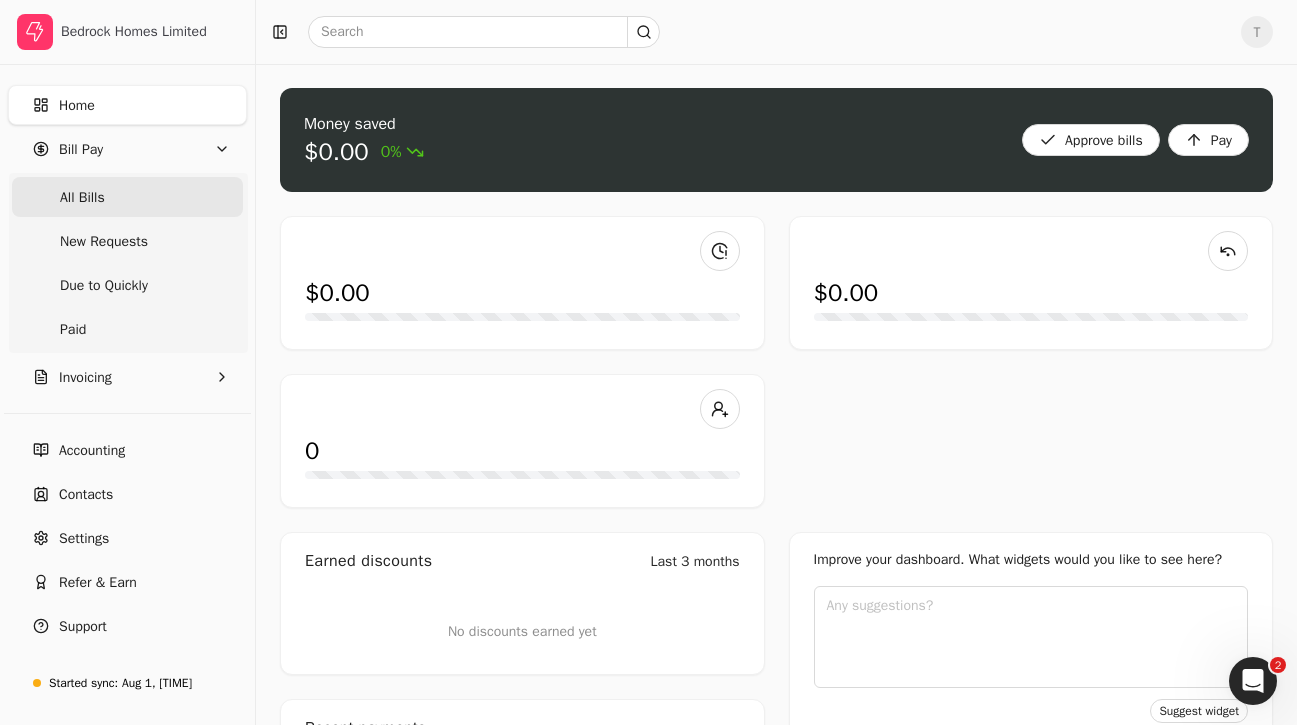 click on "All Bills" at bounding box center (127, 197) 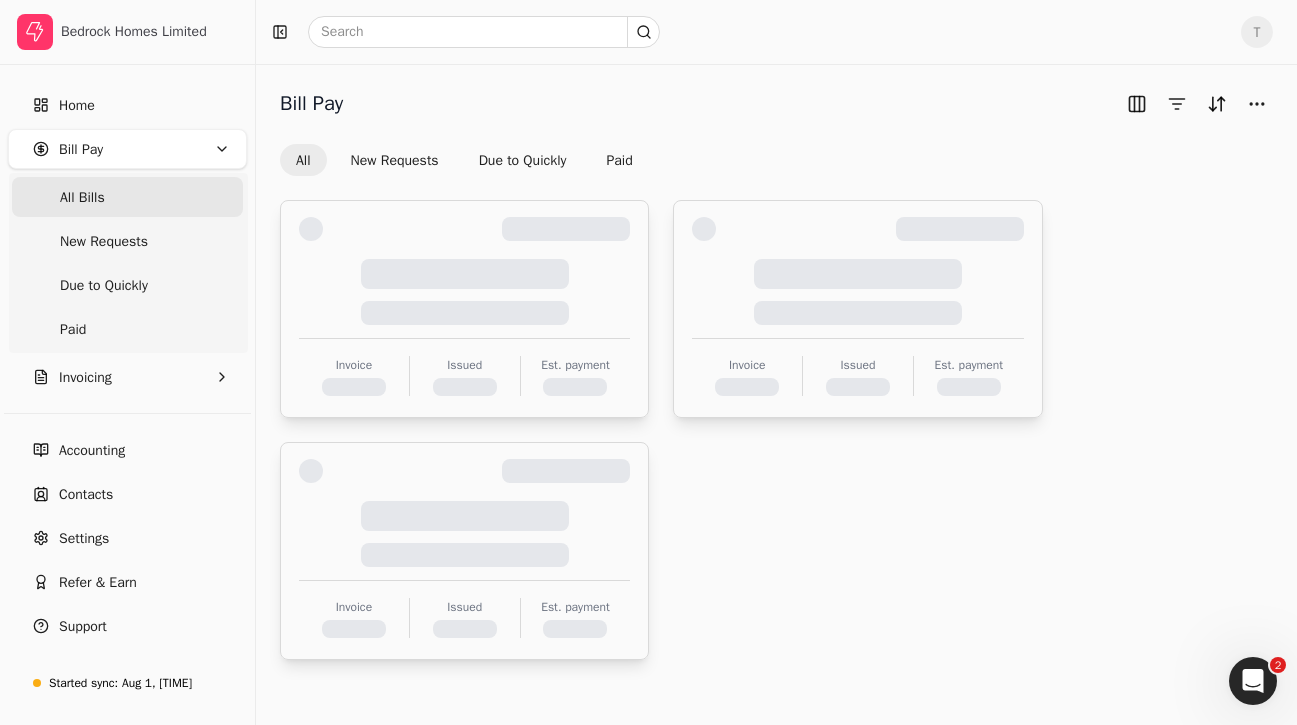 click on "All Bills" at bounding box center (127, 197) 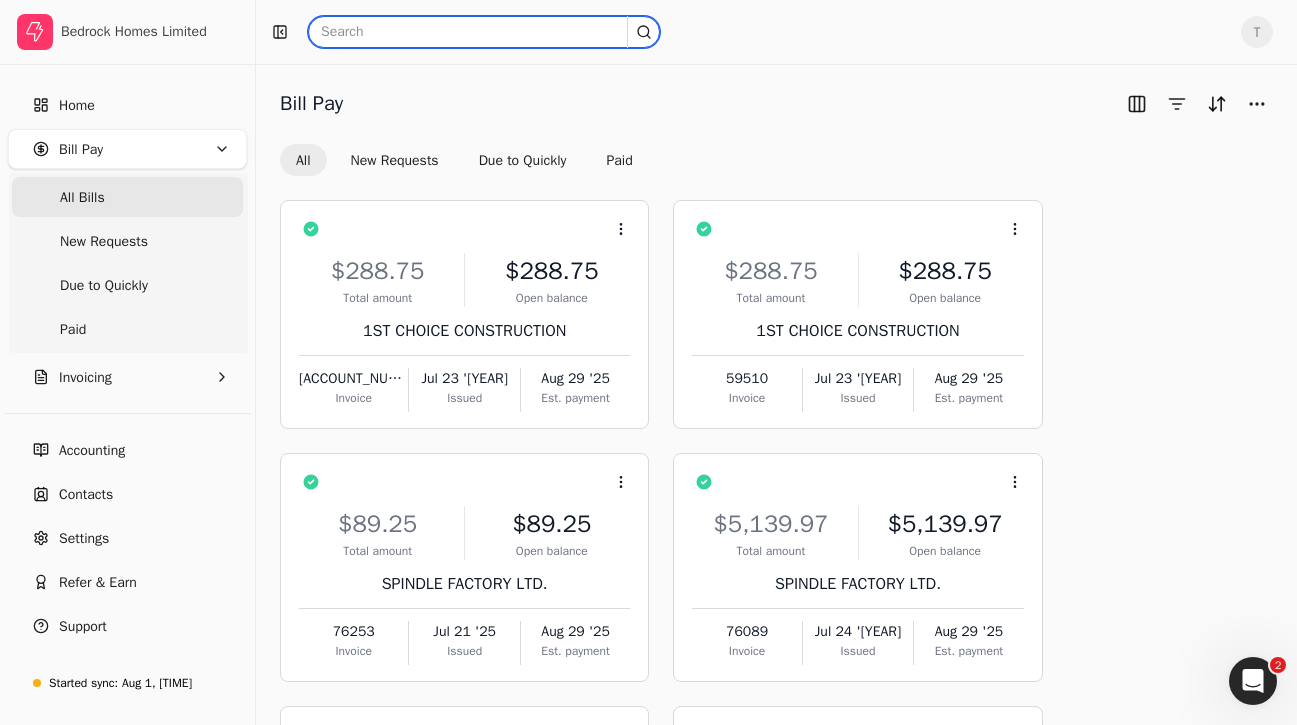 click at bounding box center [484, 32] 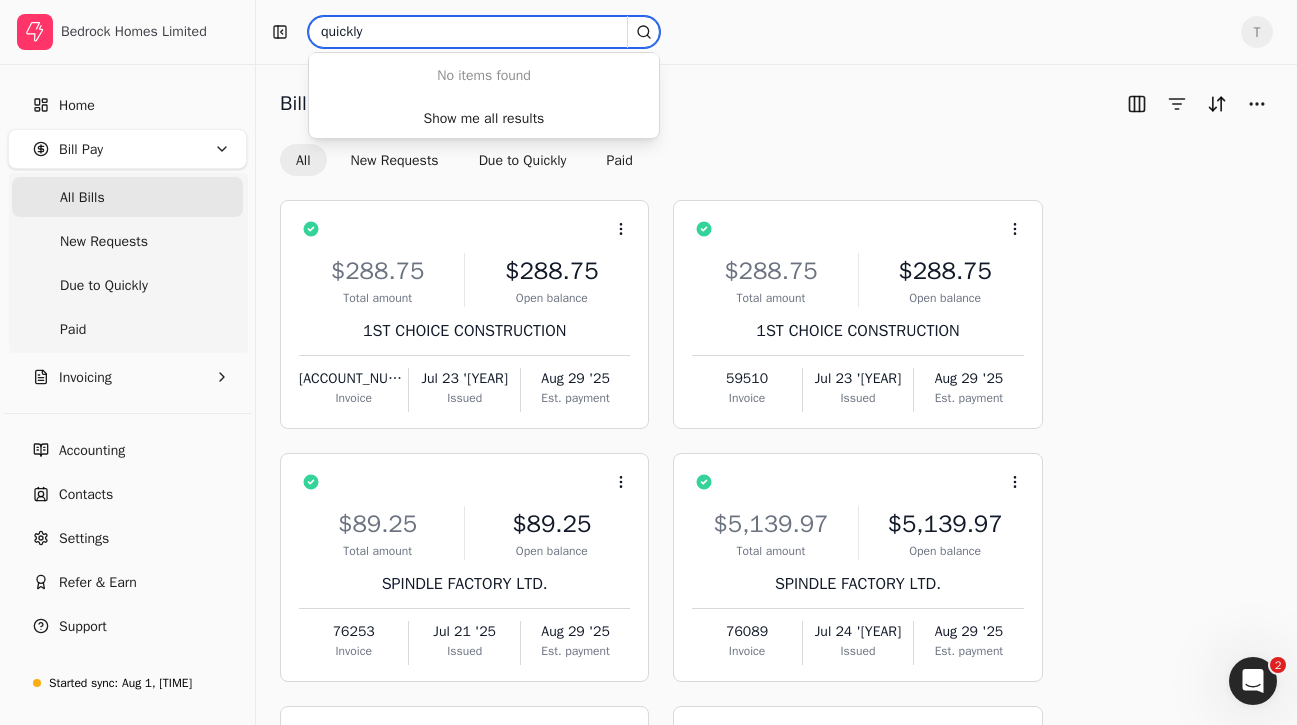 type on "quickly" 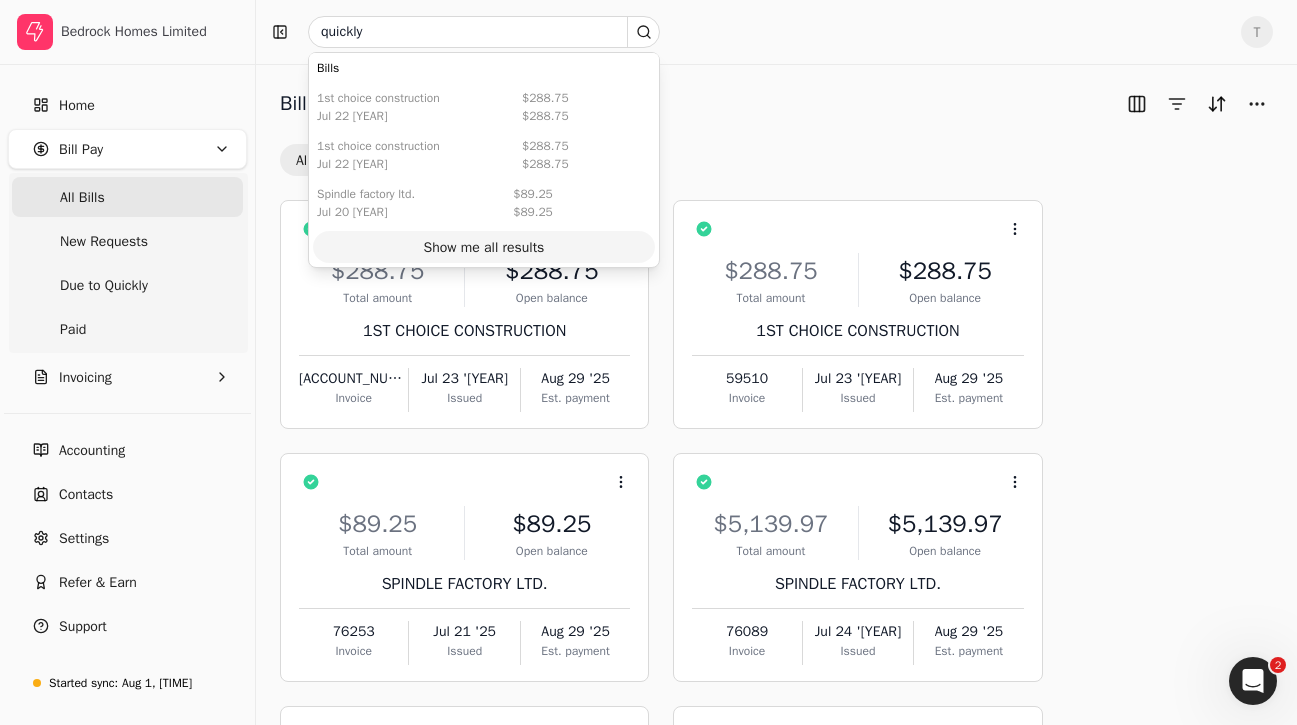 click on "Show me all results" at bounding box center [484, 247] 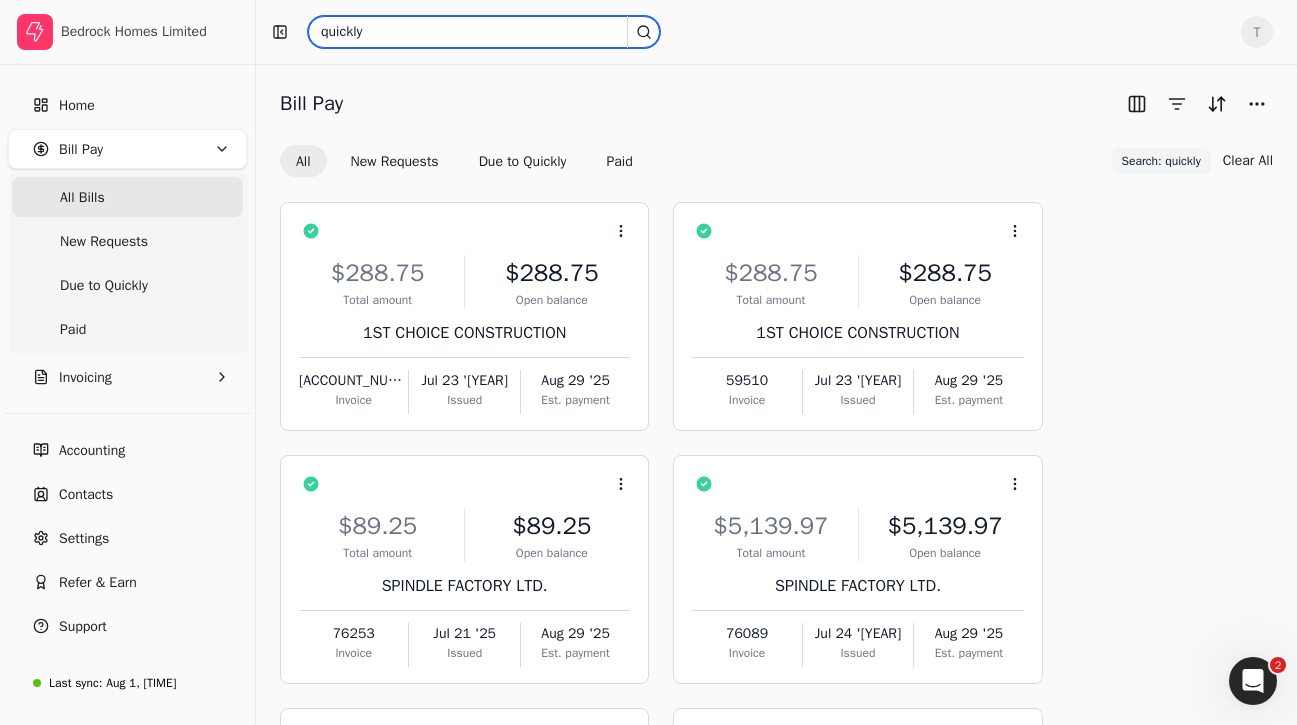 click on "quickly" at bounding box center (484, 32) 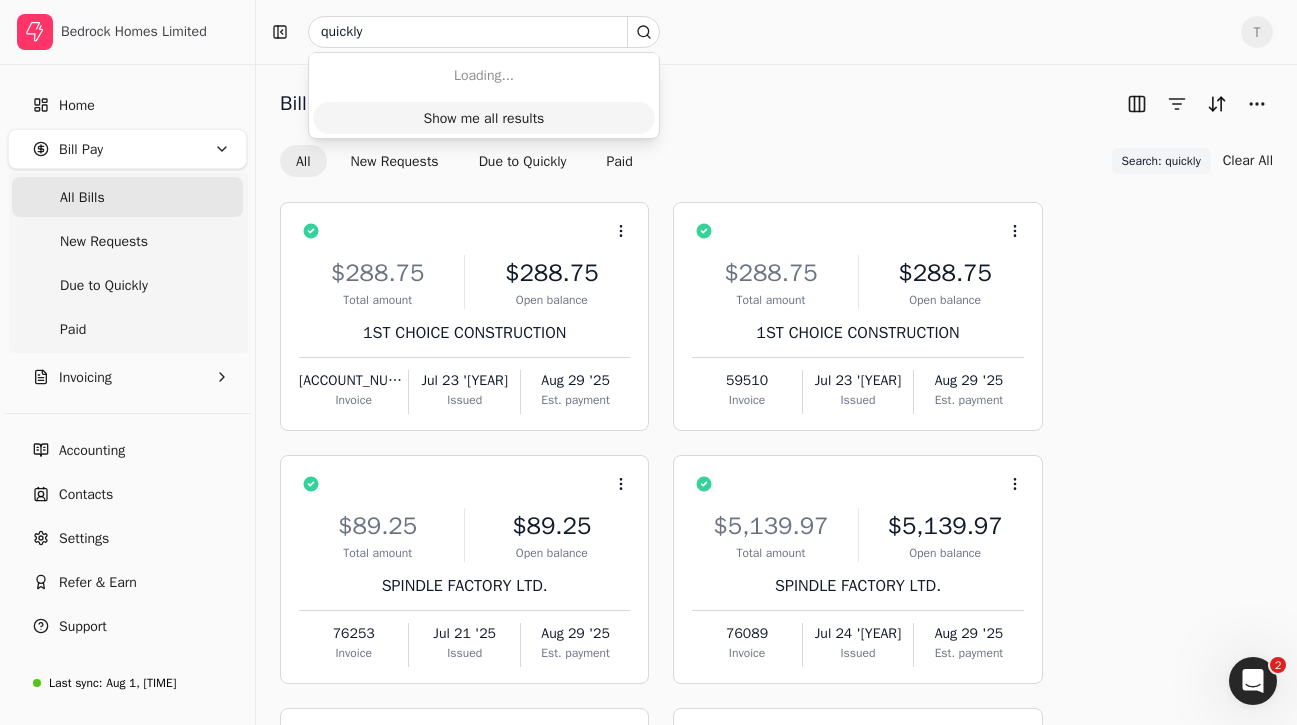click on "Show me all results" at bounding box center [484, 118] 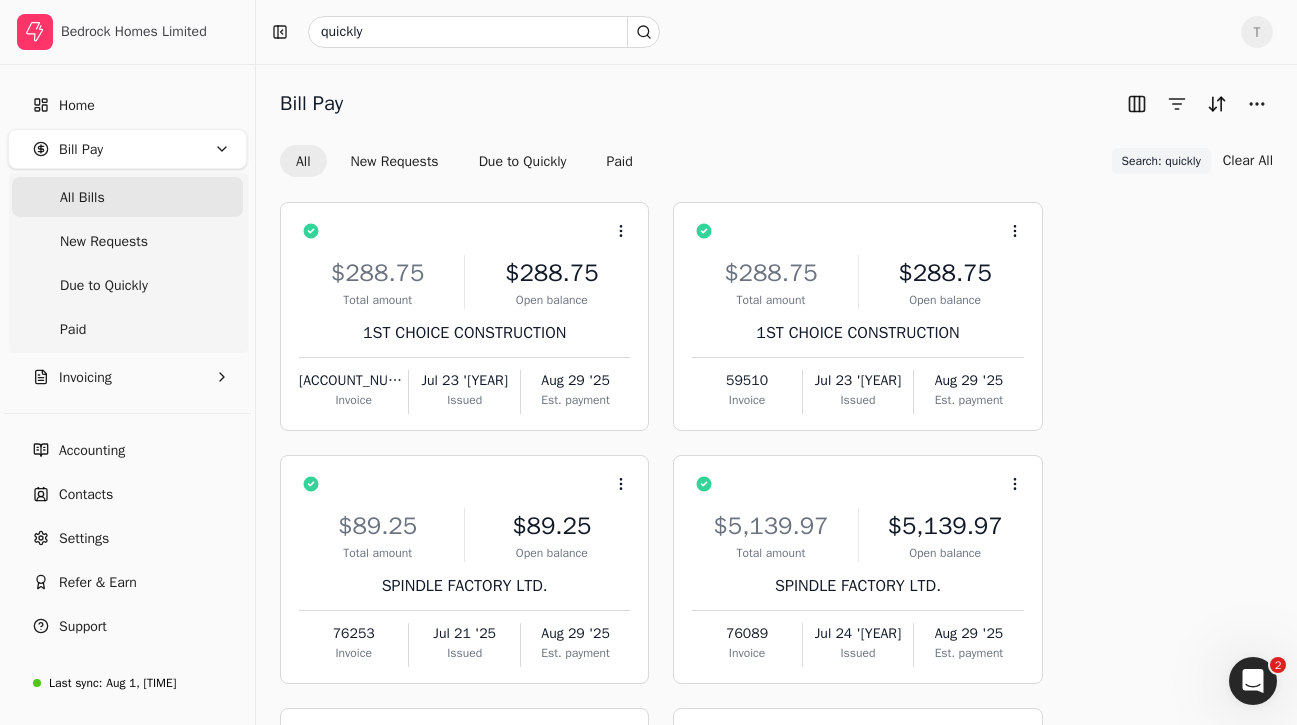 click on "All Bills" at bounding box center (127, 197) 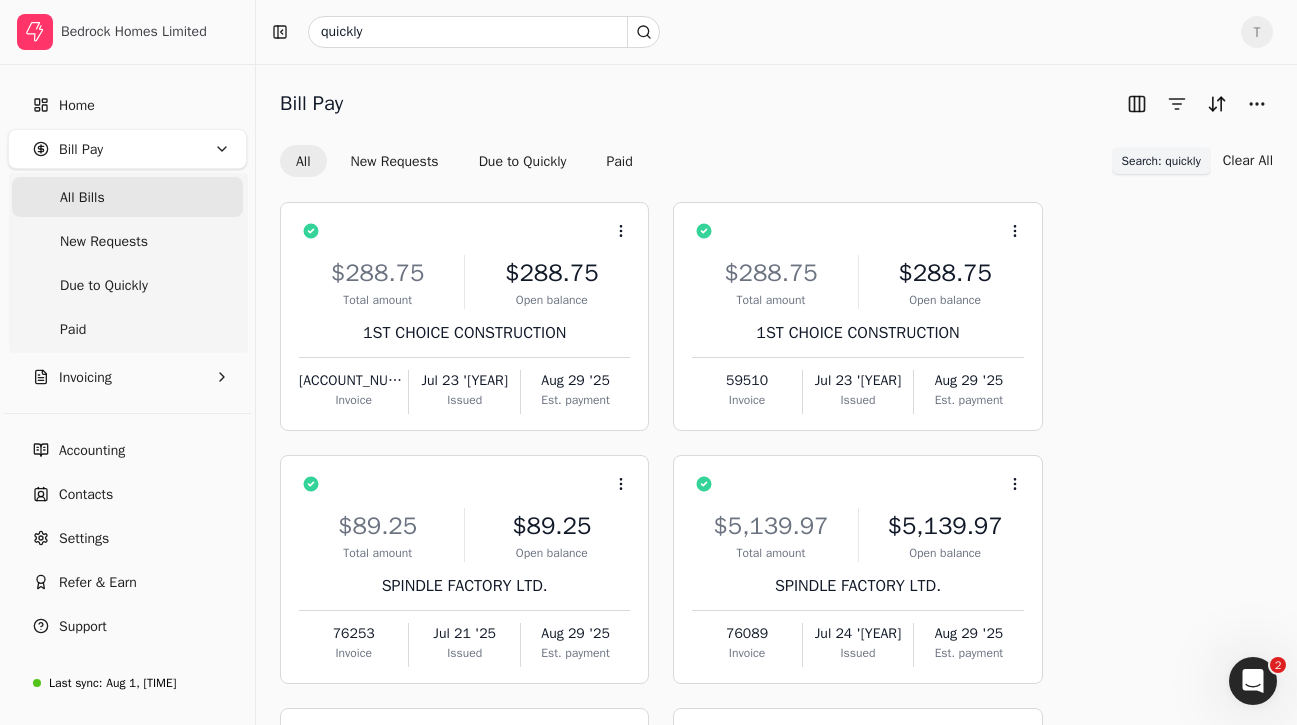 click on "Search: quickly" at bounding box center (1161, 161) 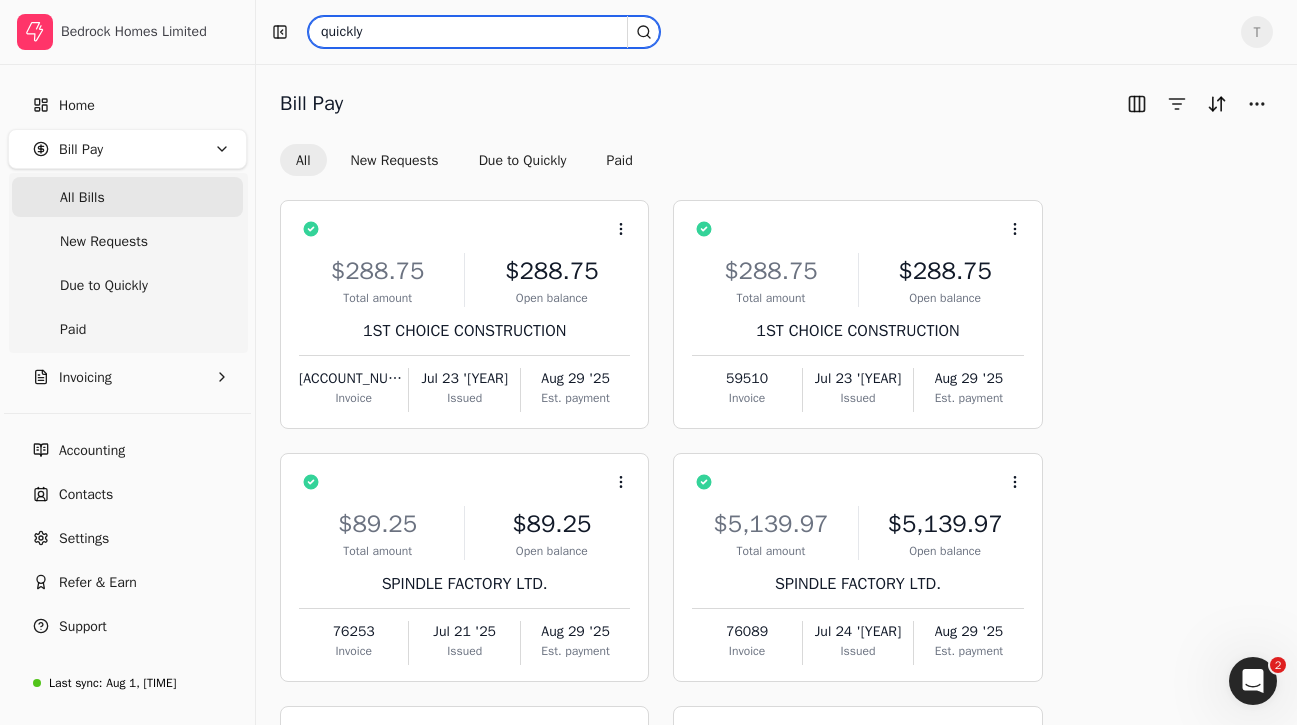 click on "quickly" at bounding box center [484, 32] 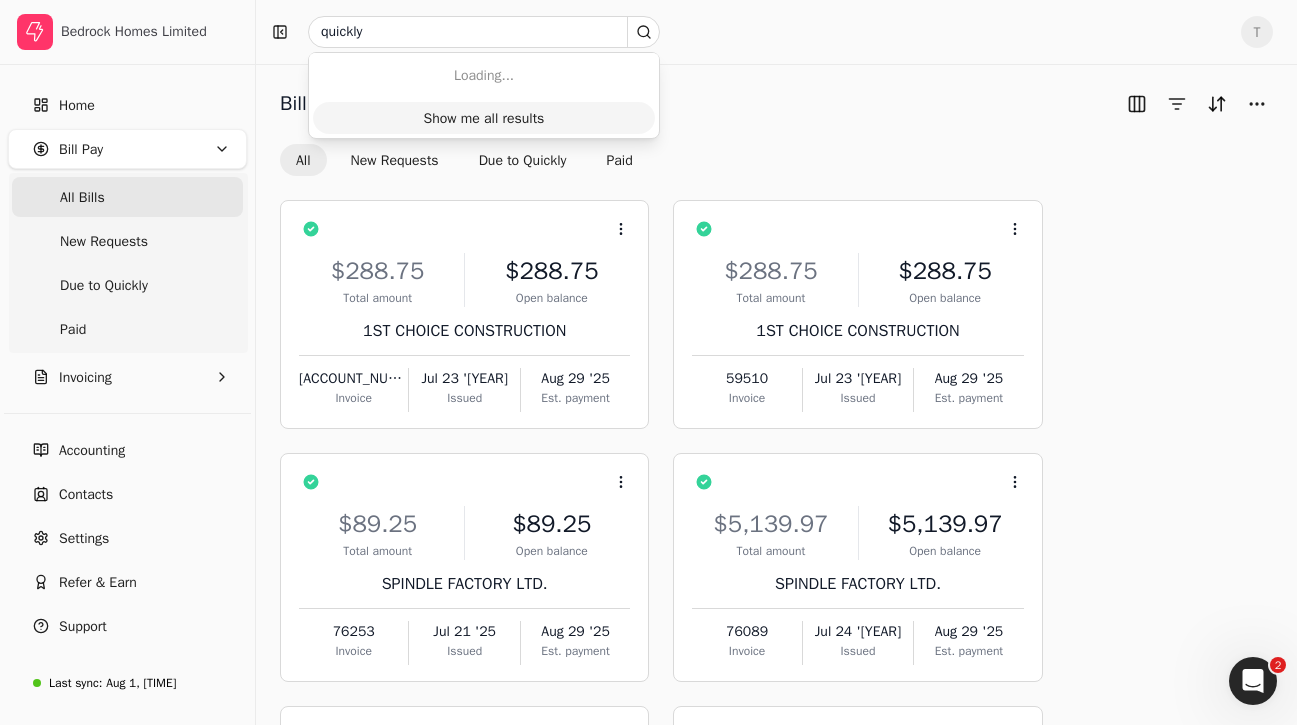 click on "Show me all results" at bounding box center [484, 118] 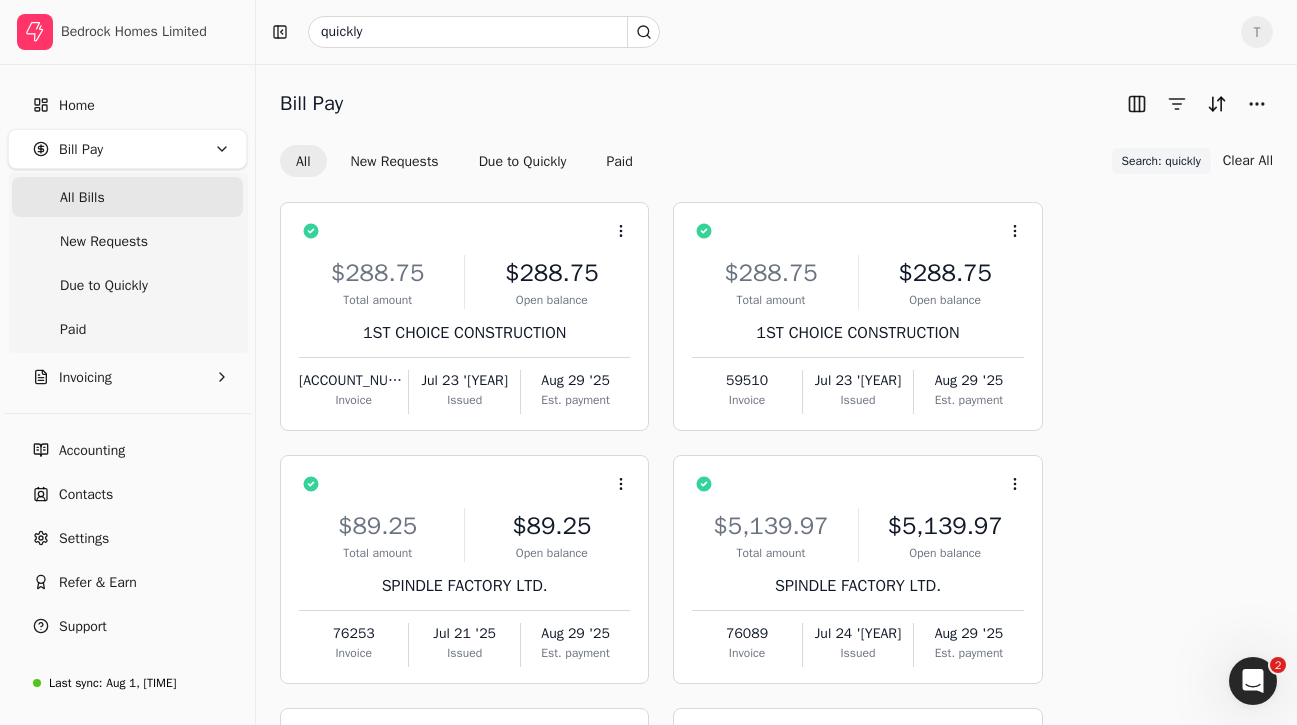 click on "All Bills" at bounding box center [82, 197] 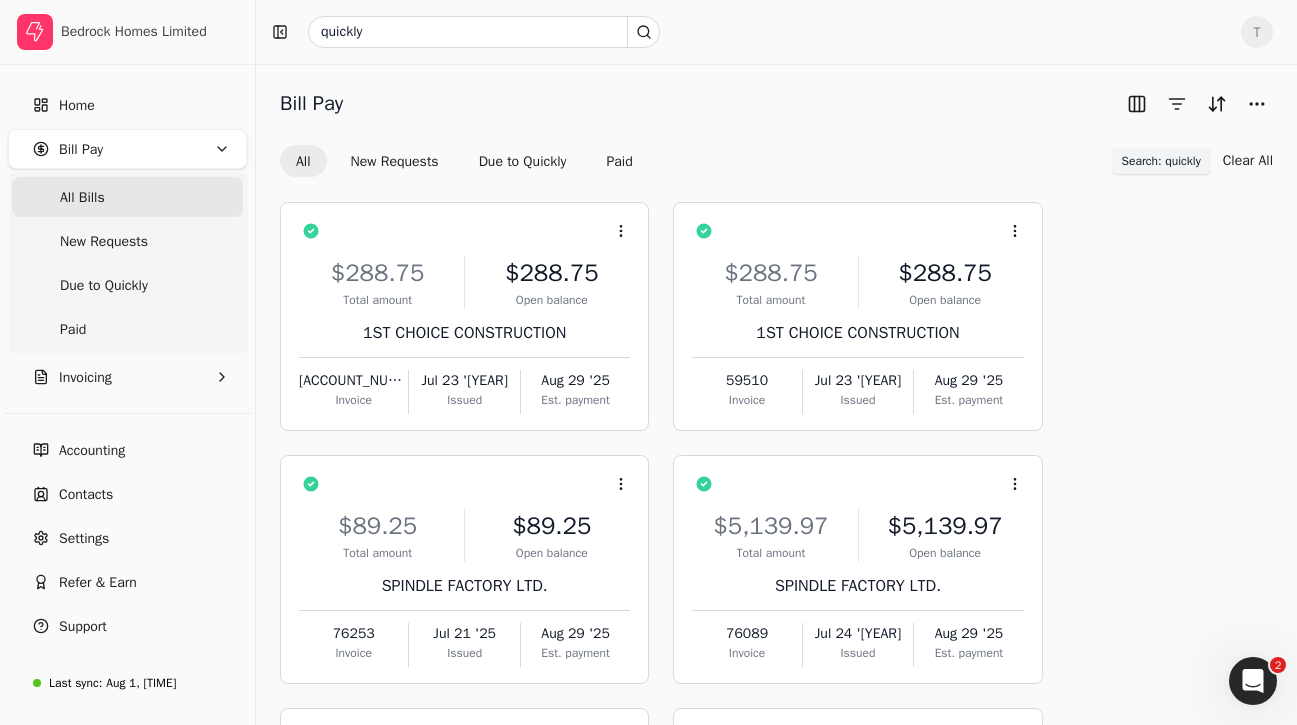 click on "Search: quickly" at bounding box center (1161, 161) 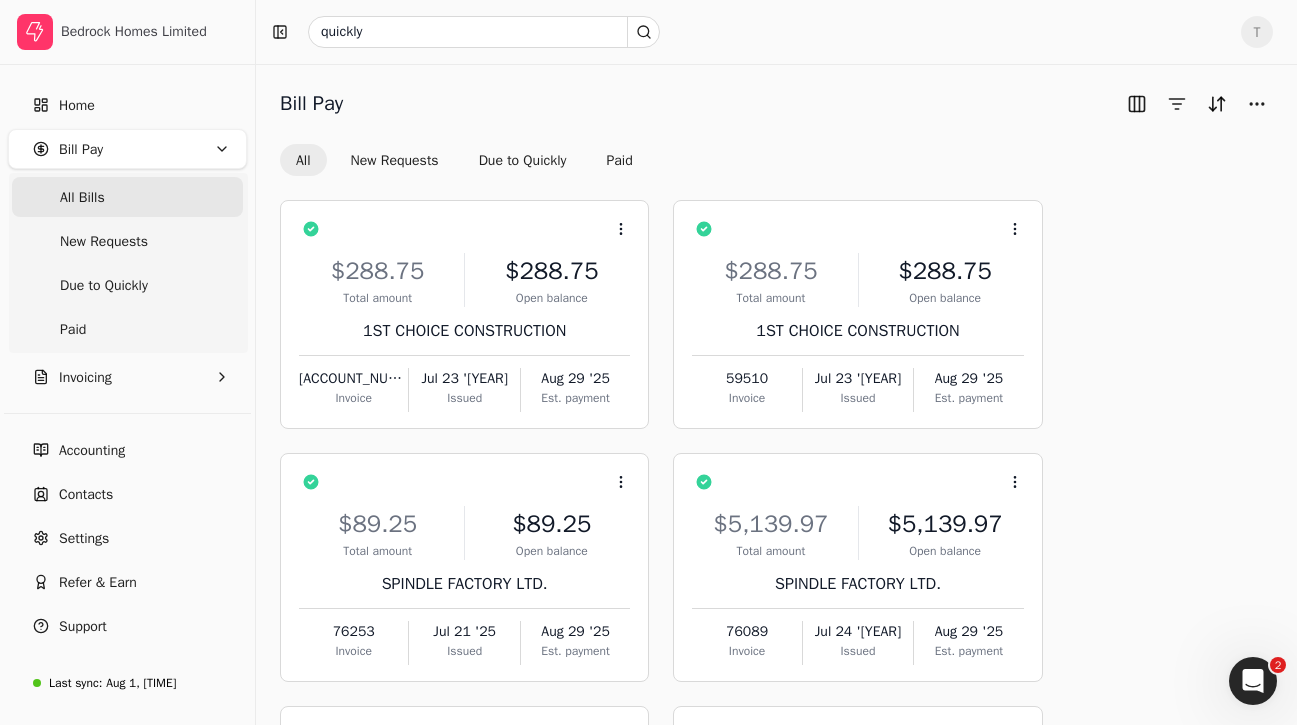click on "All Bills" at bounding box center [127, 197] 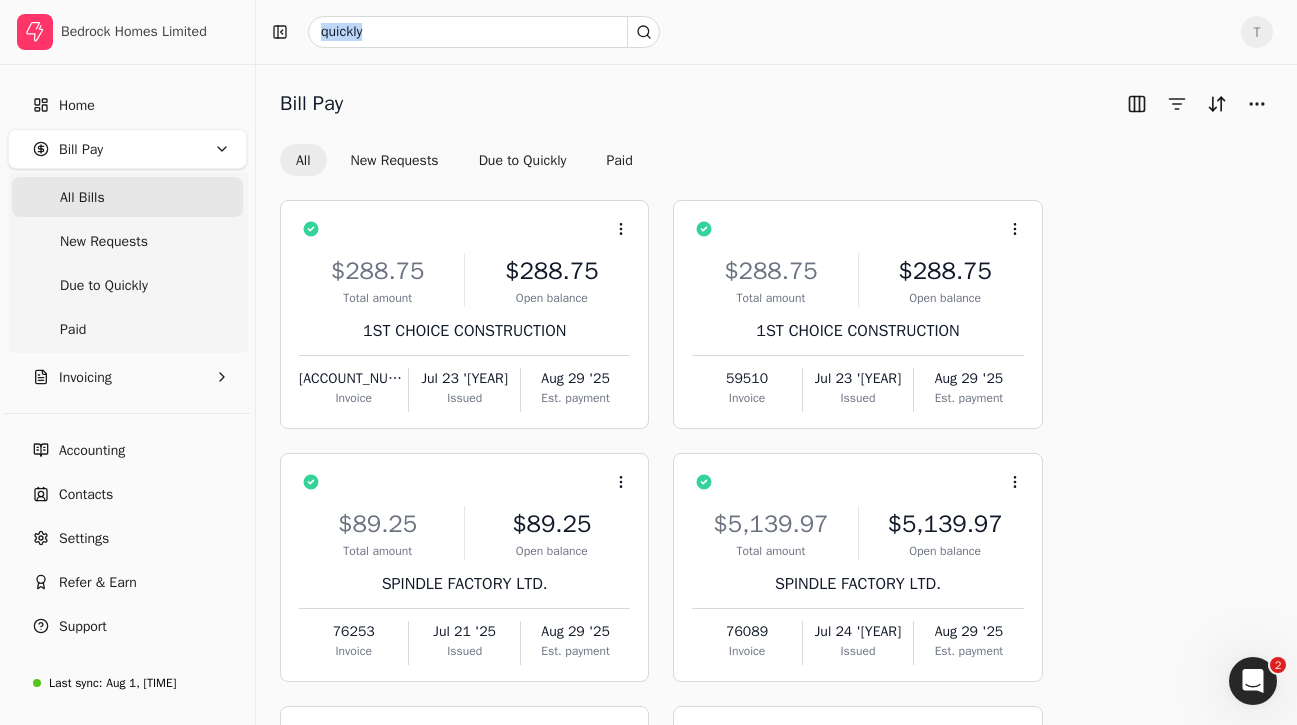 drag, startPoint x: 710, startPoint y: 68, endPoint x: 581, endPoint y: 45, distance: 131.03435 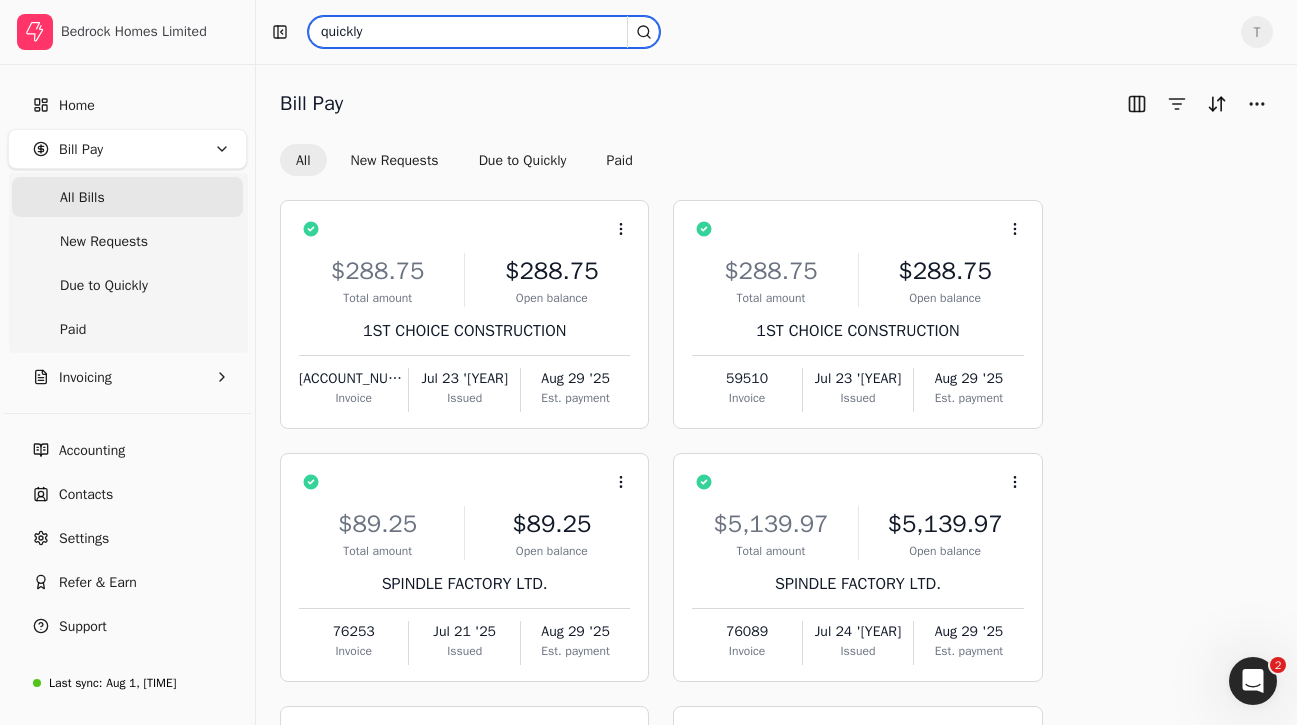 drag, startPoint x: 562, startPoint y: 39, endPoint x: 90, endPoint y: -36, distance: 477.92154 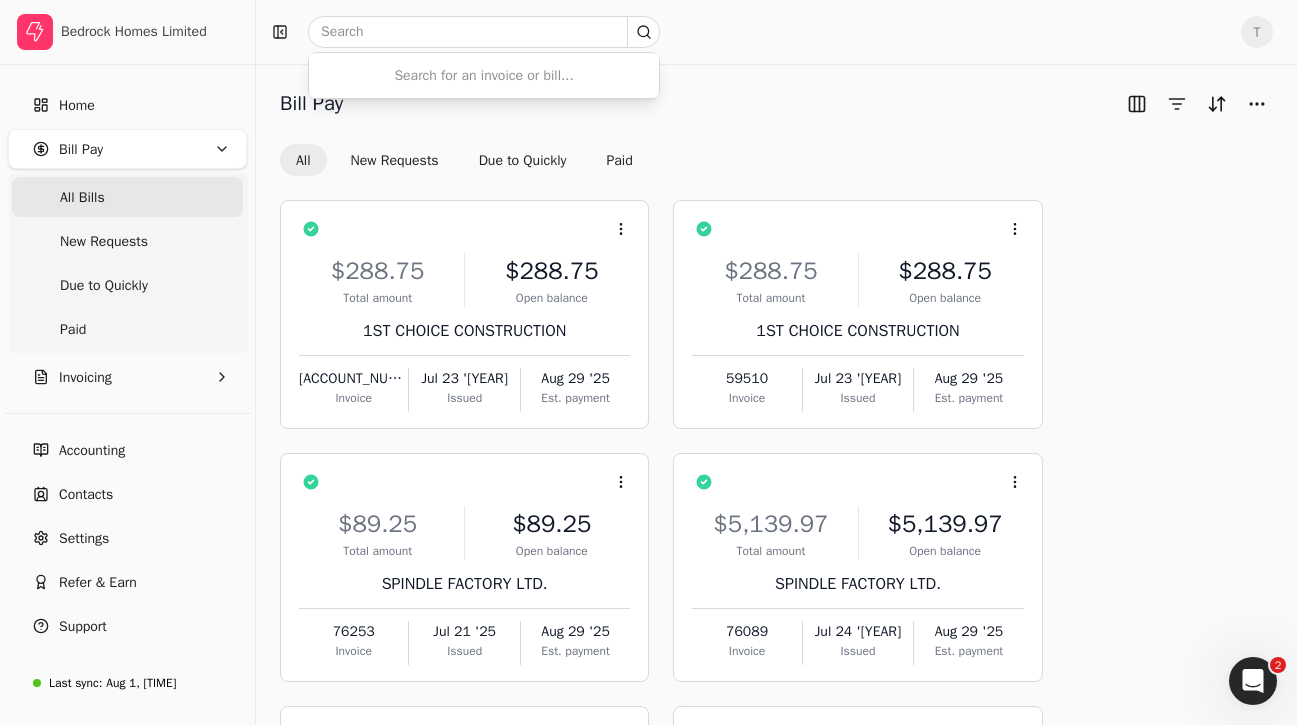 click on "All Bills" at bounding box center (127, 197) 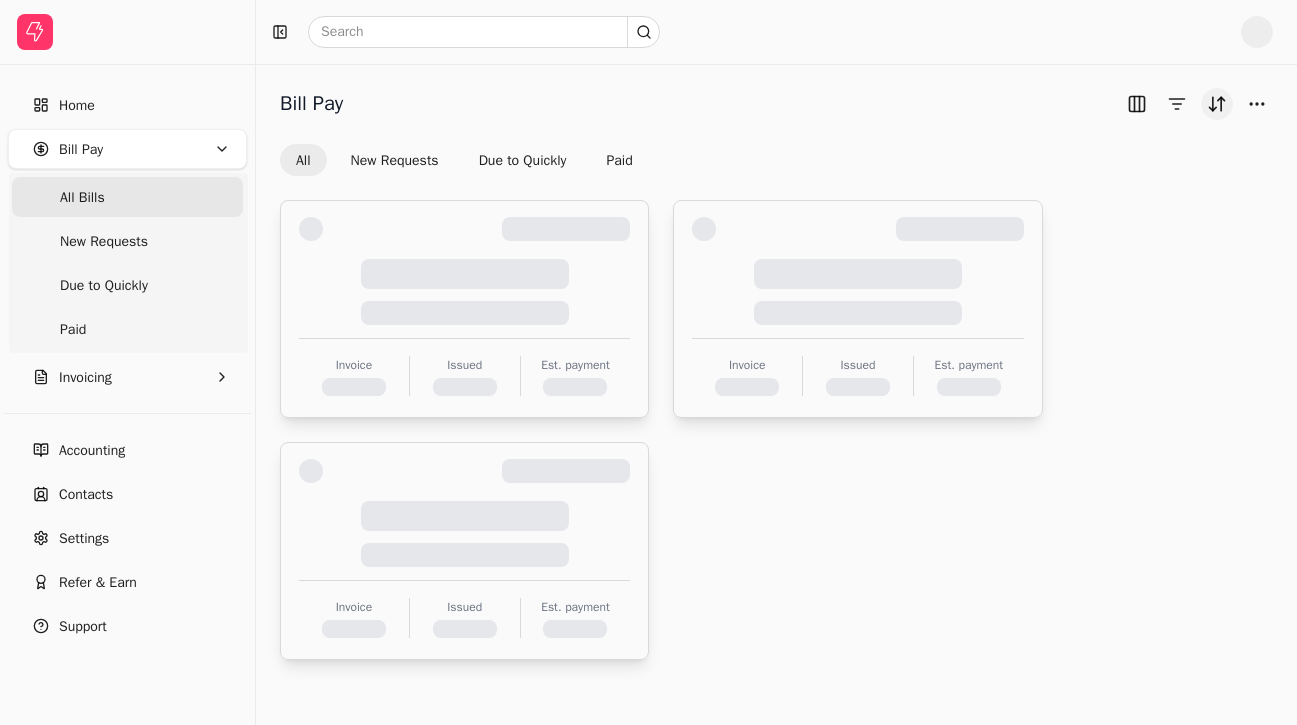 scroll, scrollTop: 0, scrollLeft: 0, axis: both 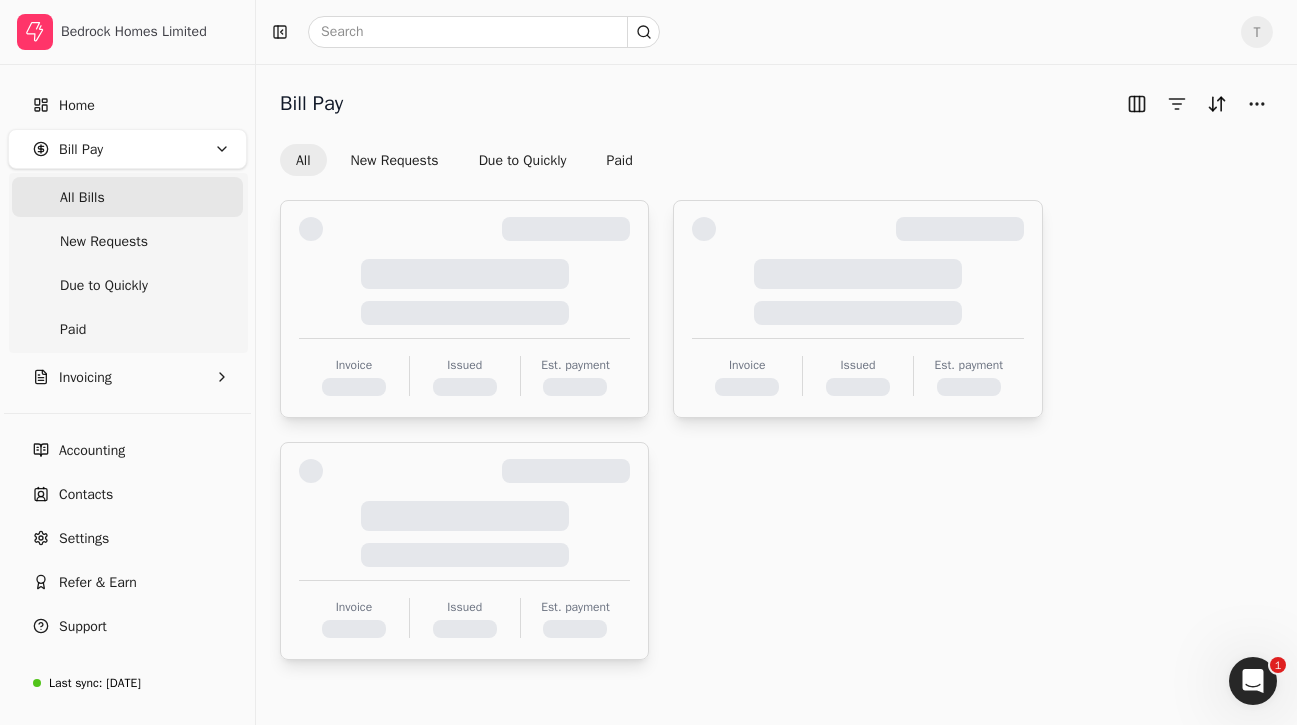 click on "T" at bounding box center [776, 32] 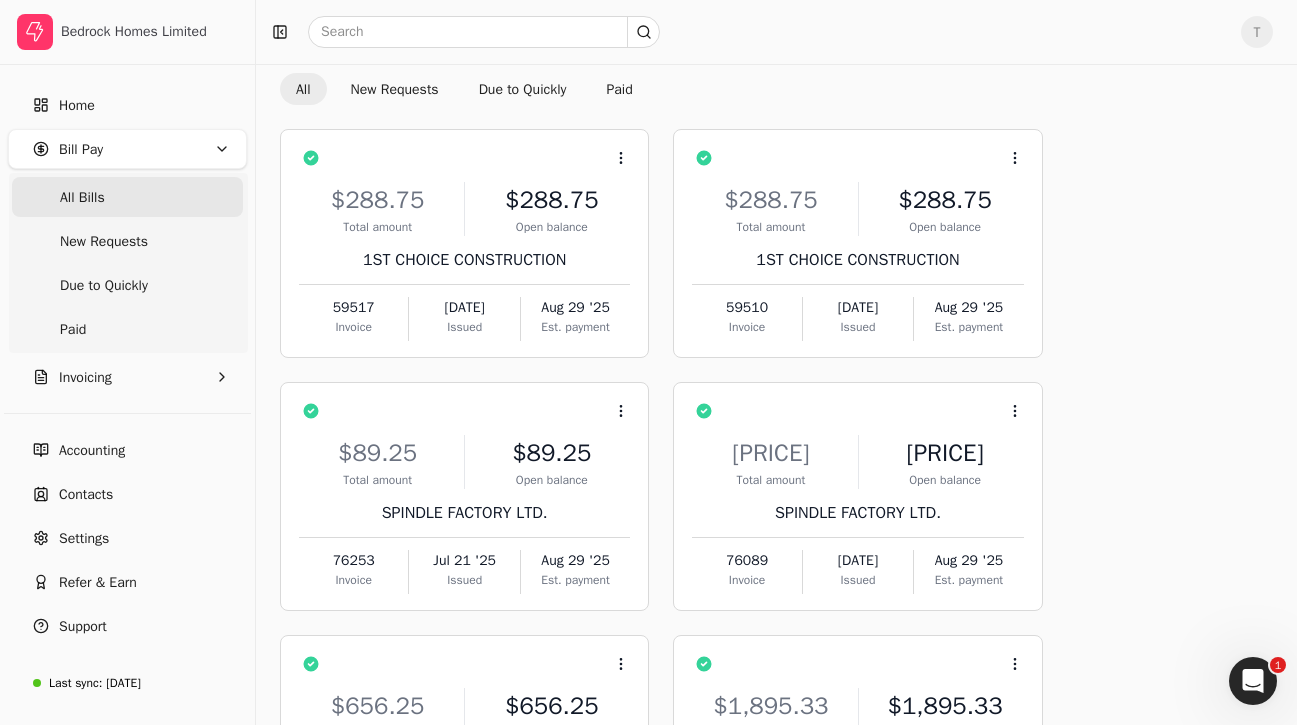 scroll, scrollTop: 0, scrollLeft: 0, axis: both 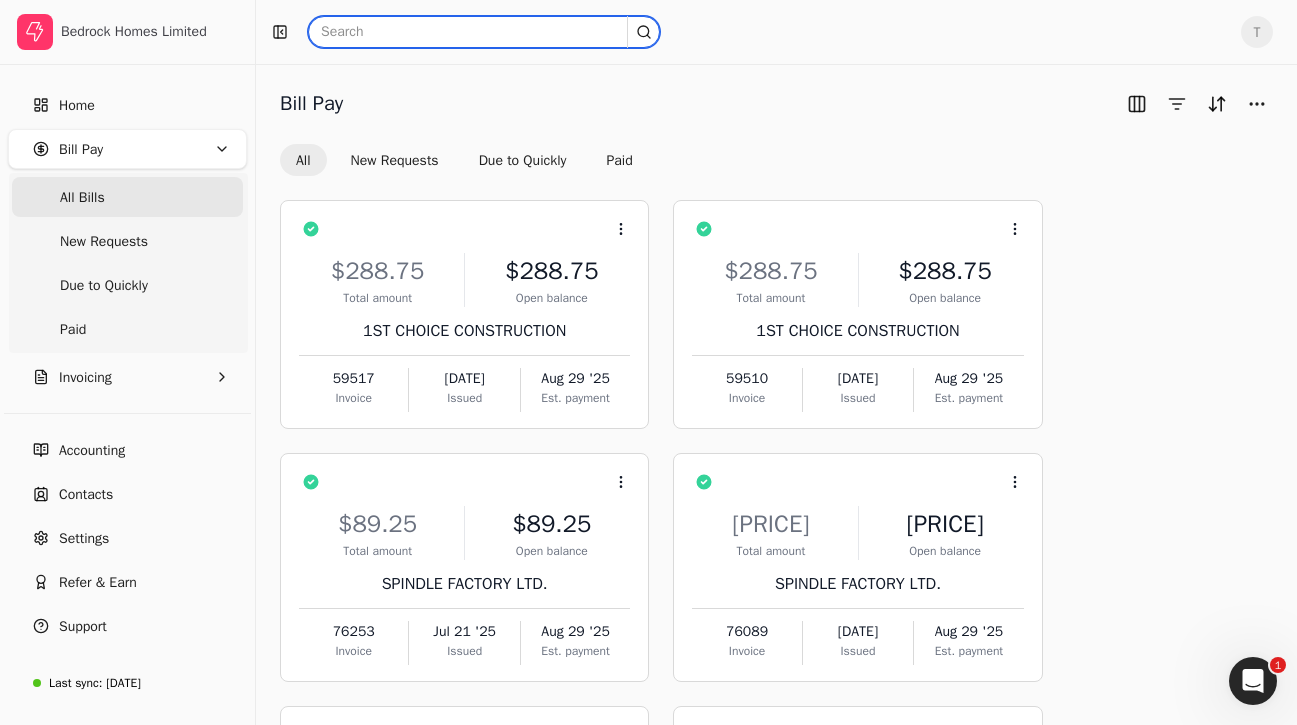 click at bounding box center (484, 32) 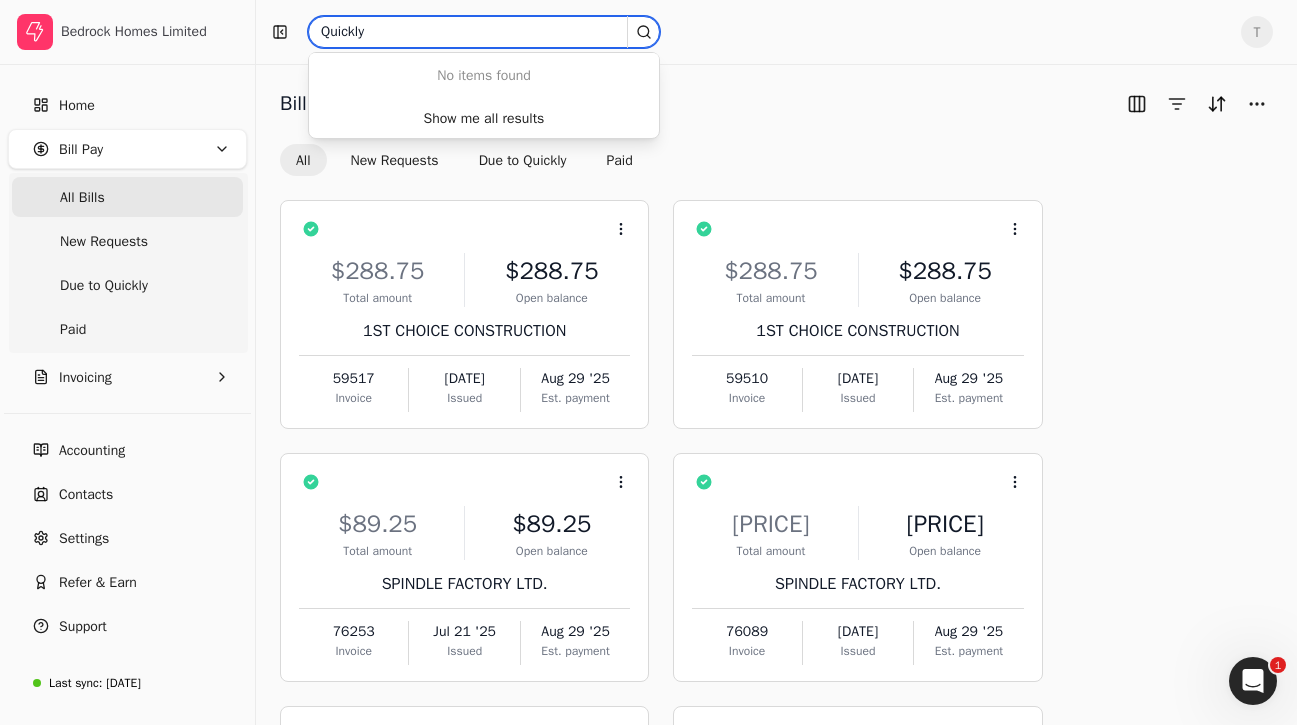 type on "Quickly" 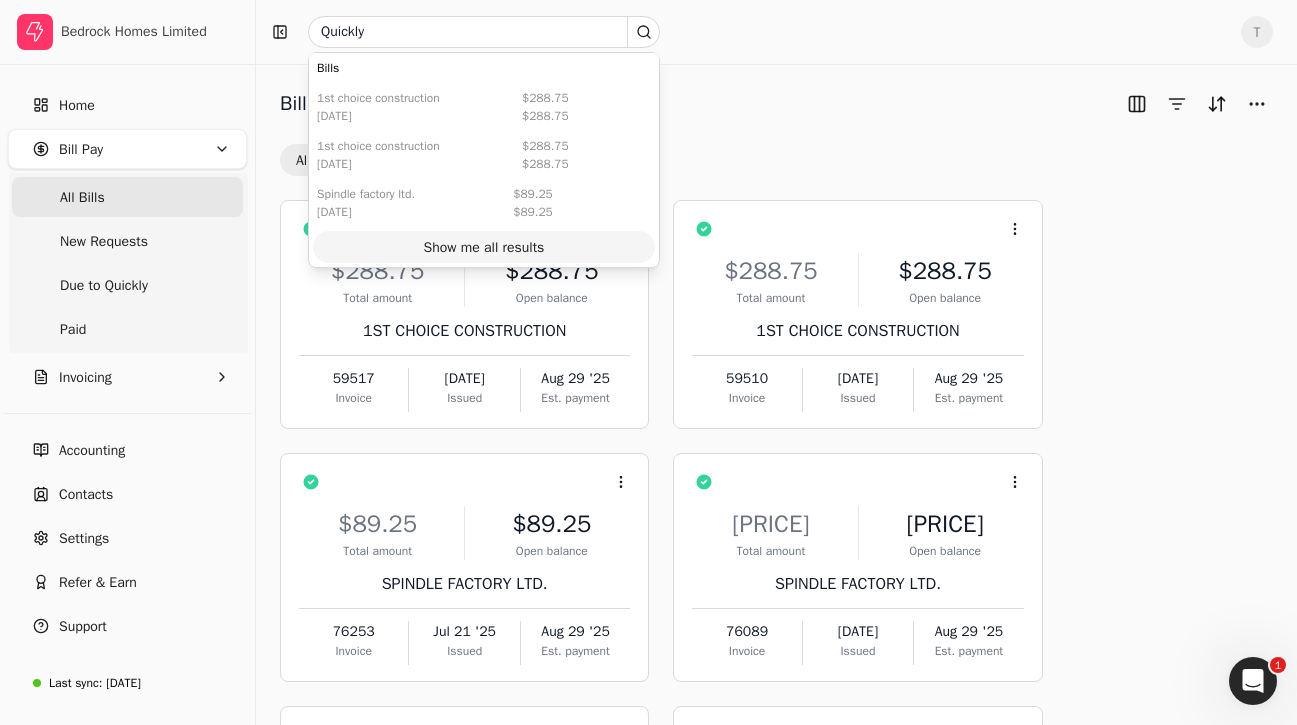 click on "Show me all results" at bounding box center (484, 247) 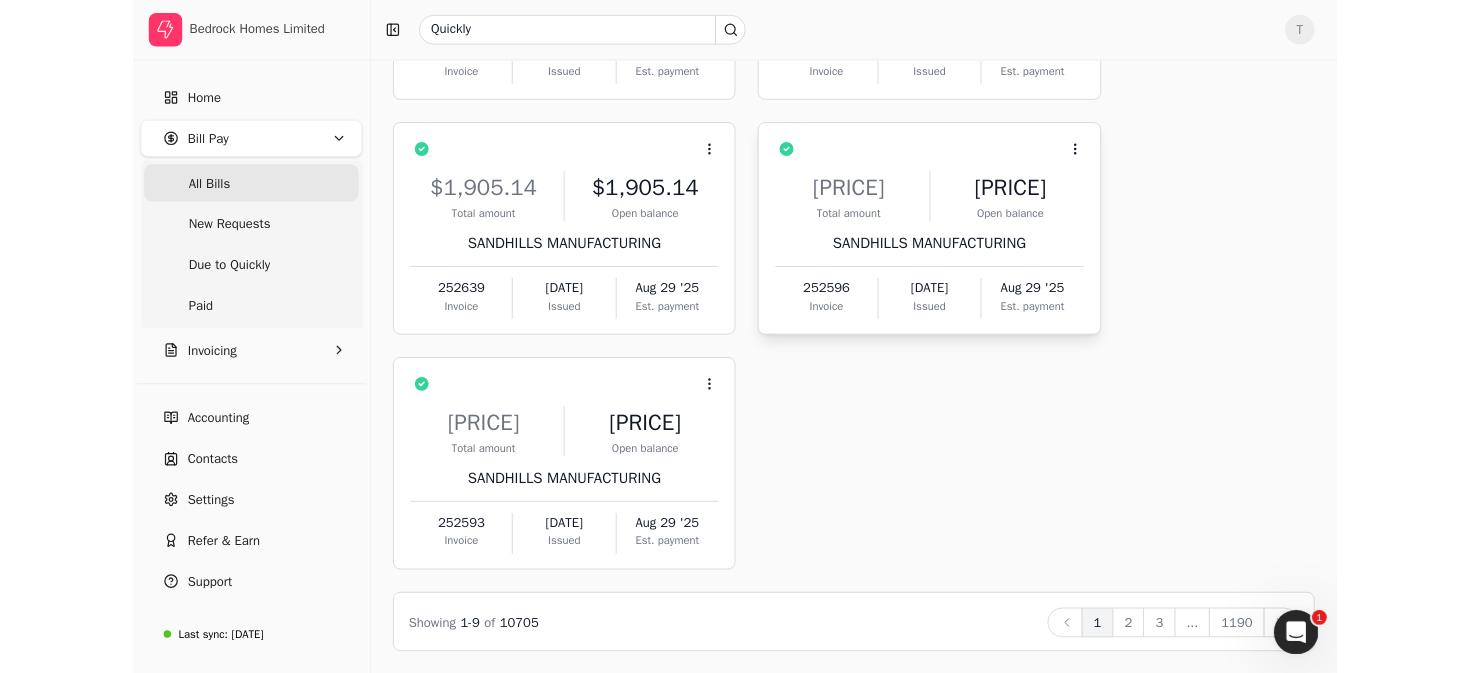 scroll, scrollTop: 0, scrollLeft: 0, axis: both 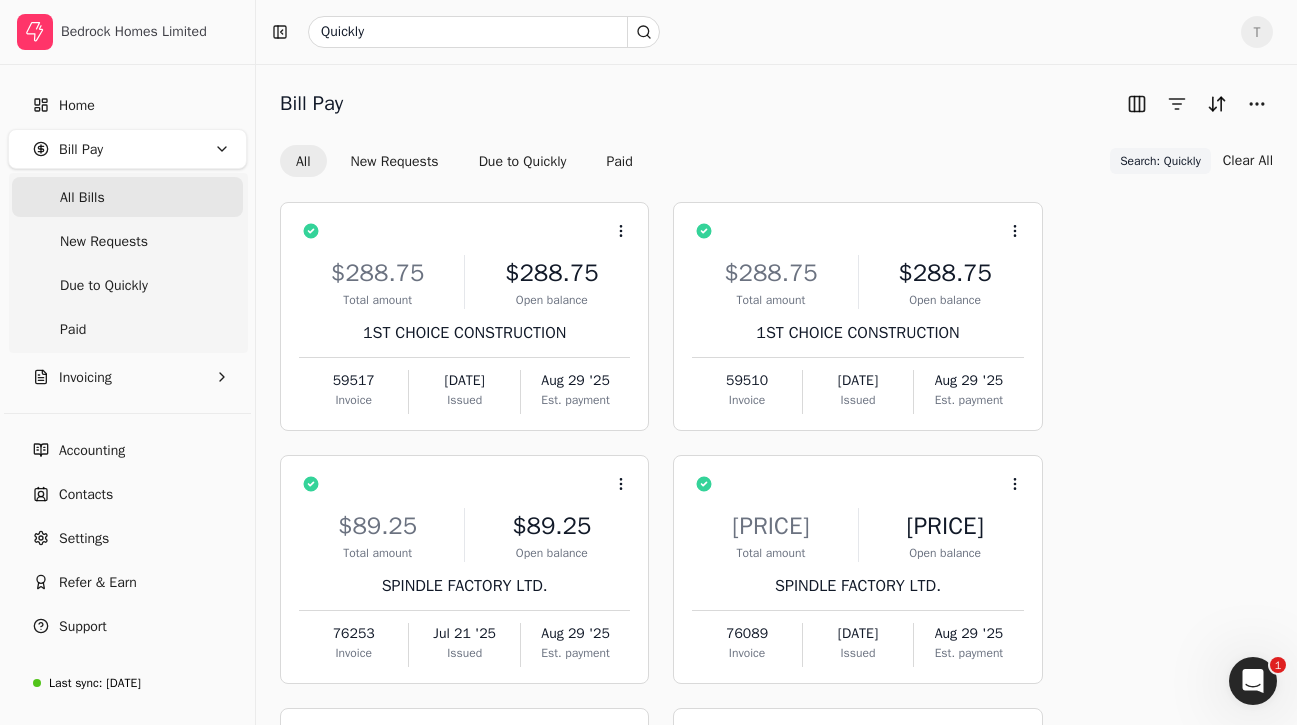 click on "Bill Pay All New Requests Due to Quickly Paid Search: Quickly Search: Quickly Clear All" at bounding box center (776, 133) 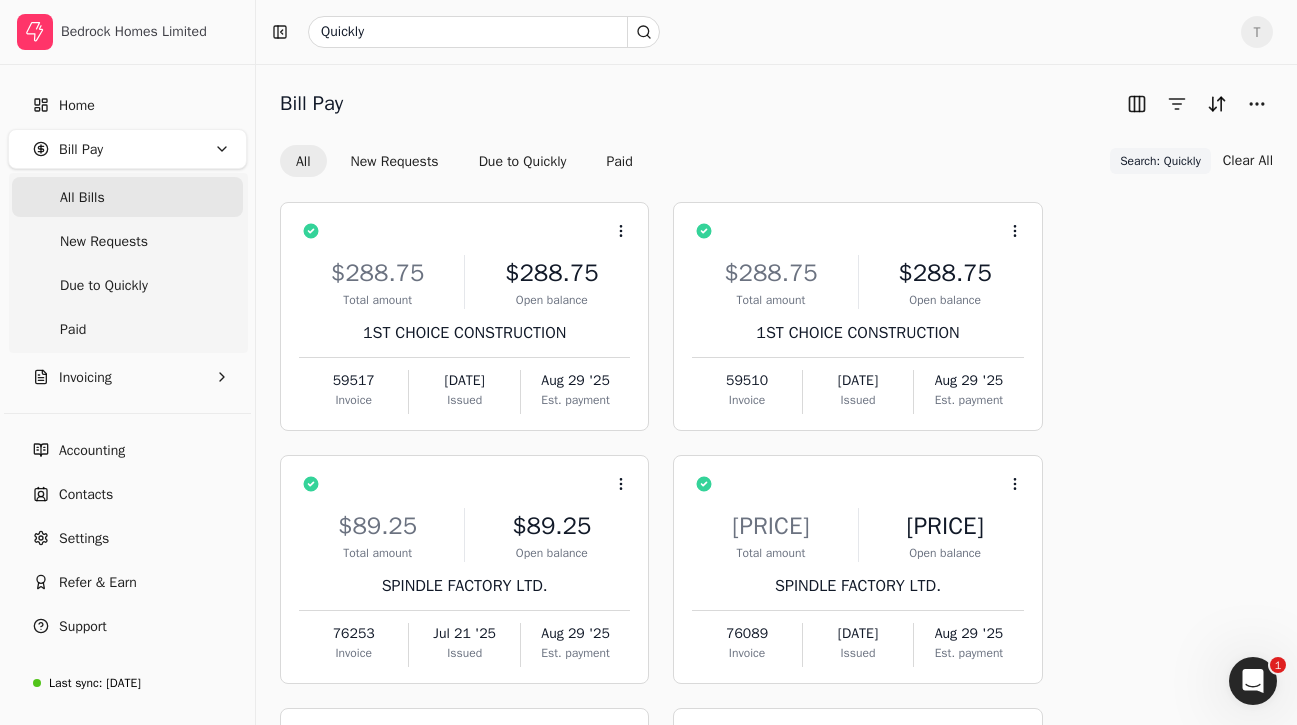 click on "All Bills" at bounding box center [82, 197] 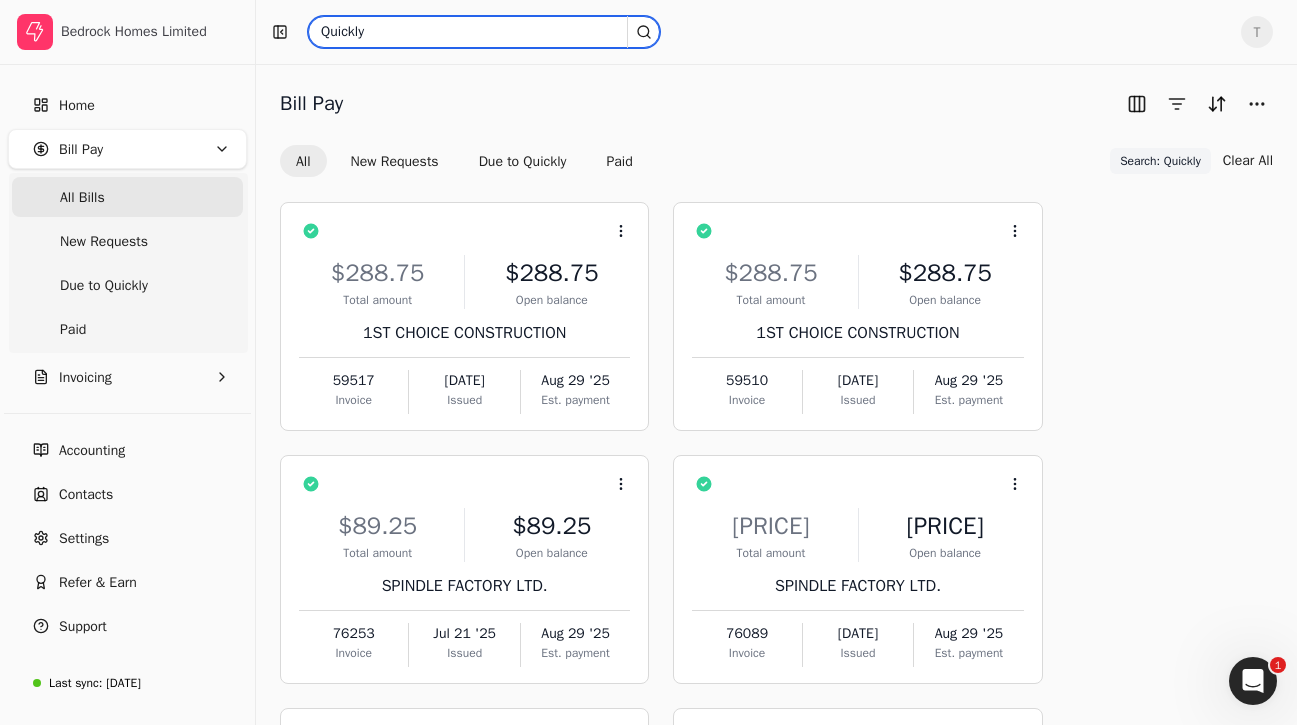 drag, startPoint x: 504, startPoint y: 37, endPoint x: 229, endPoint y: -1, distance: 277.61304 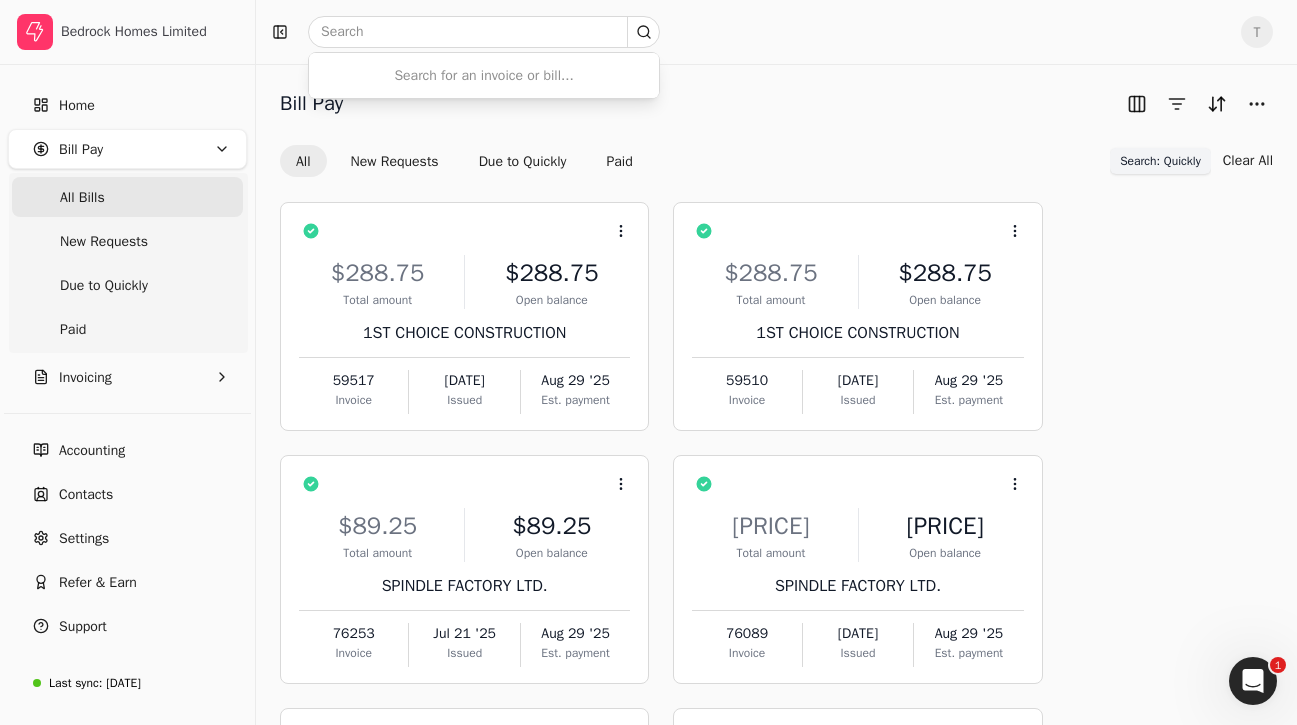 click on "Search: Quickly" at bounding box center (1160, 161) 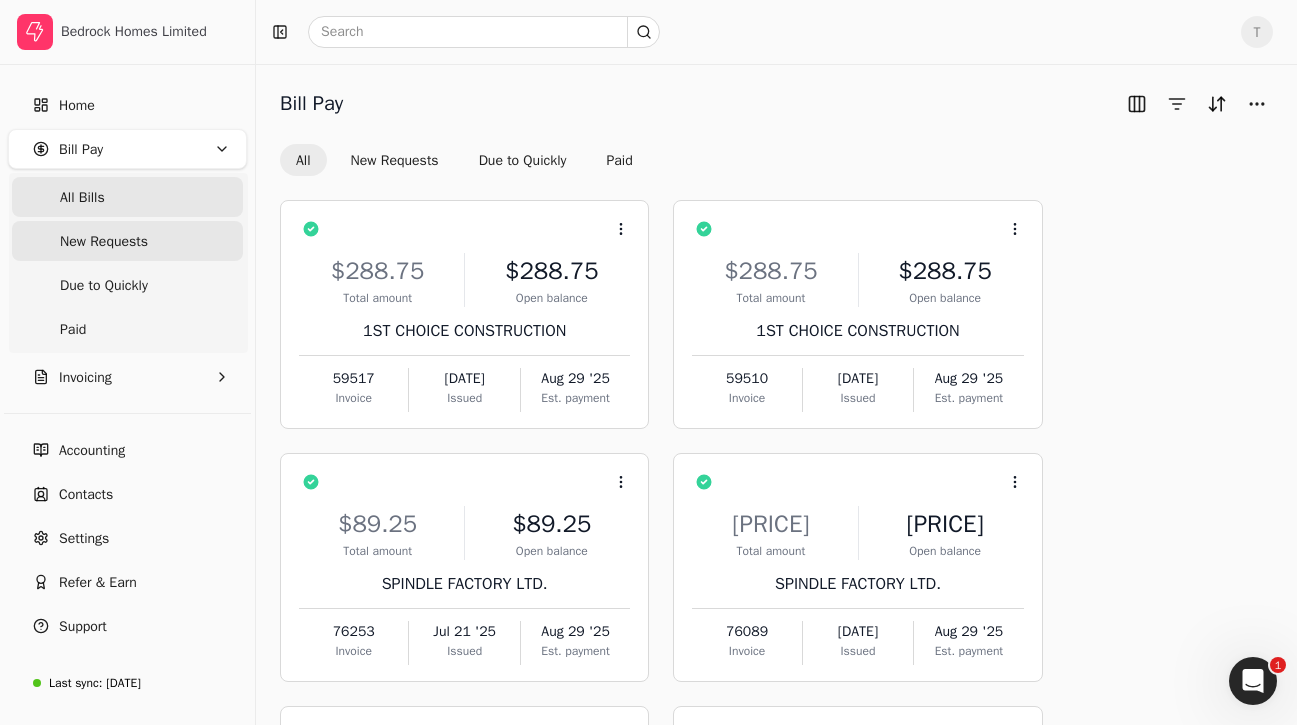 click on "New Requests" at bounding box center (104, 241) 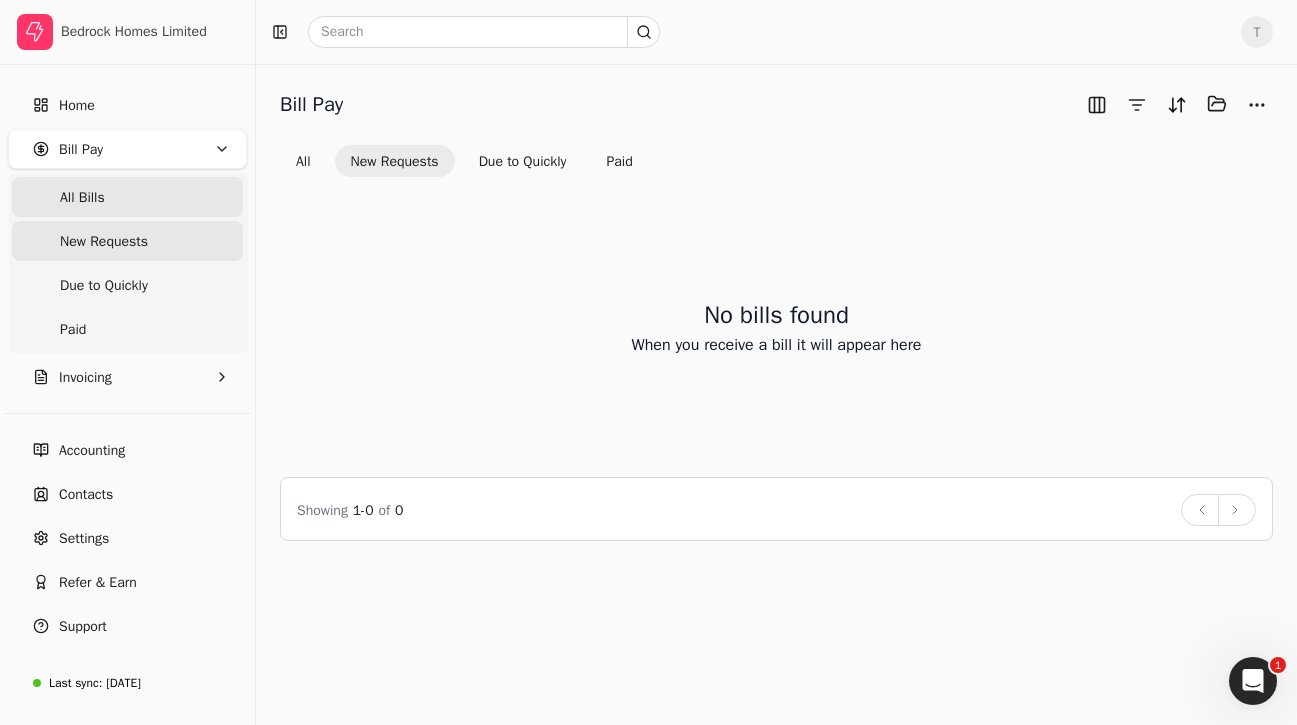 click on "All Bills" at bounding box center (82, 197) 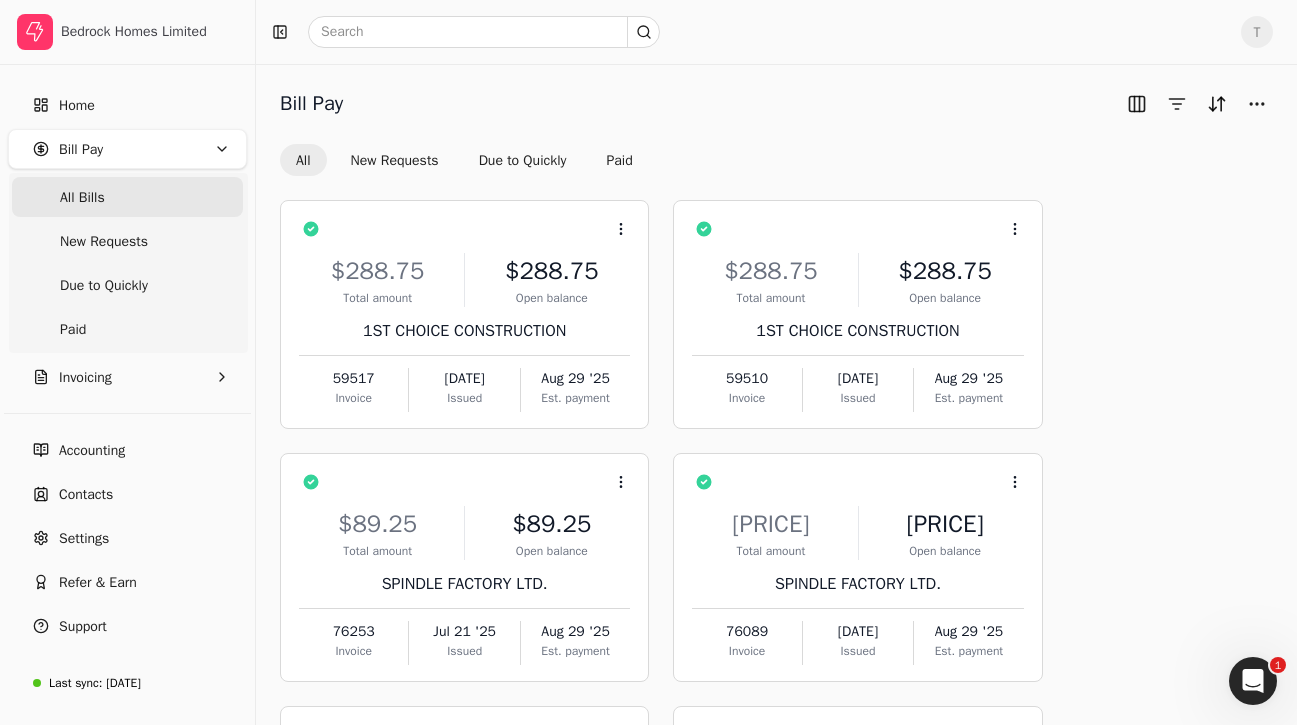 click on "All Bills" at bounding box center [127, 197] 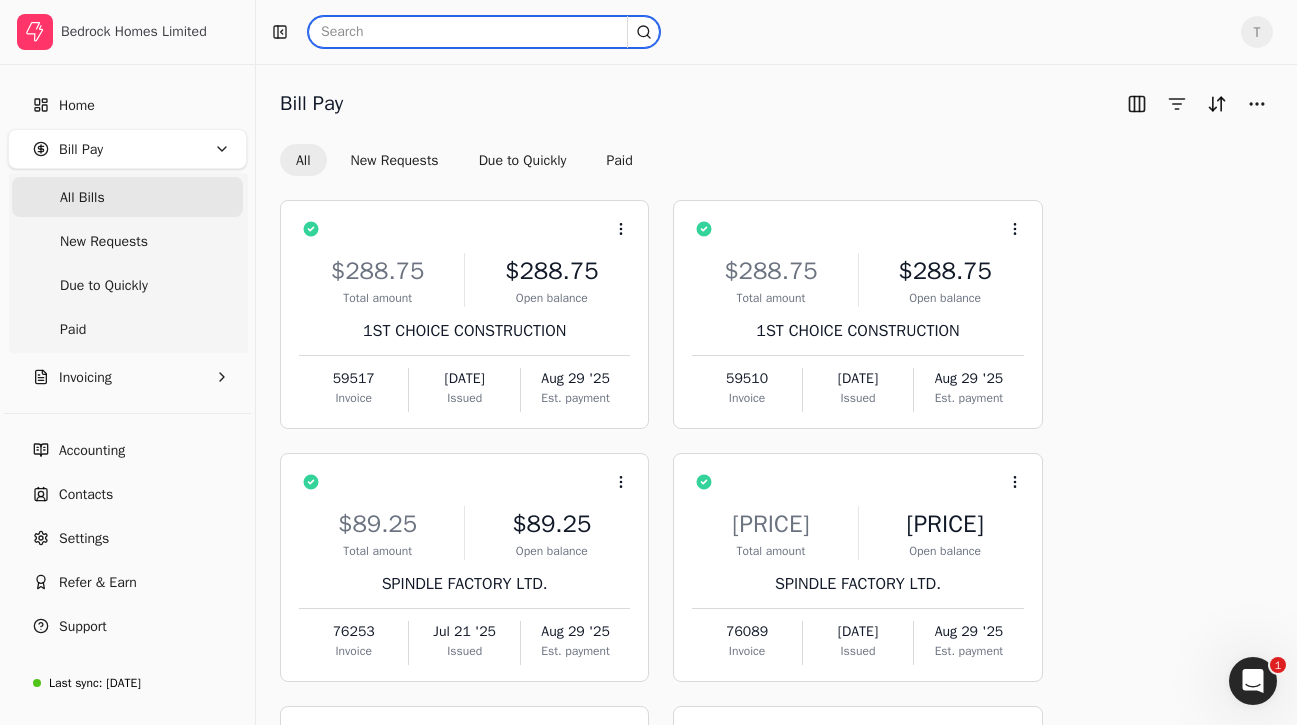 click at bounding box center [484, 32] 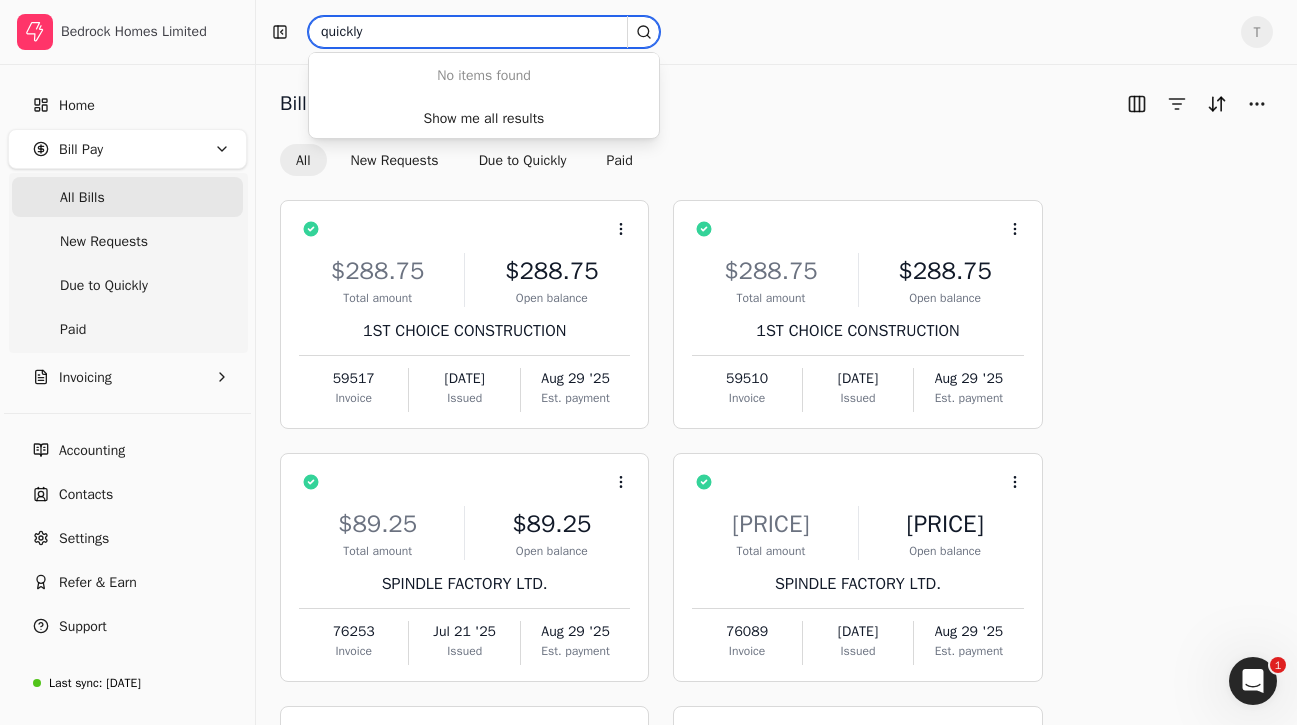 type on "quickly" 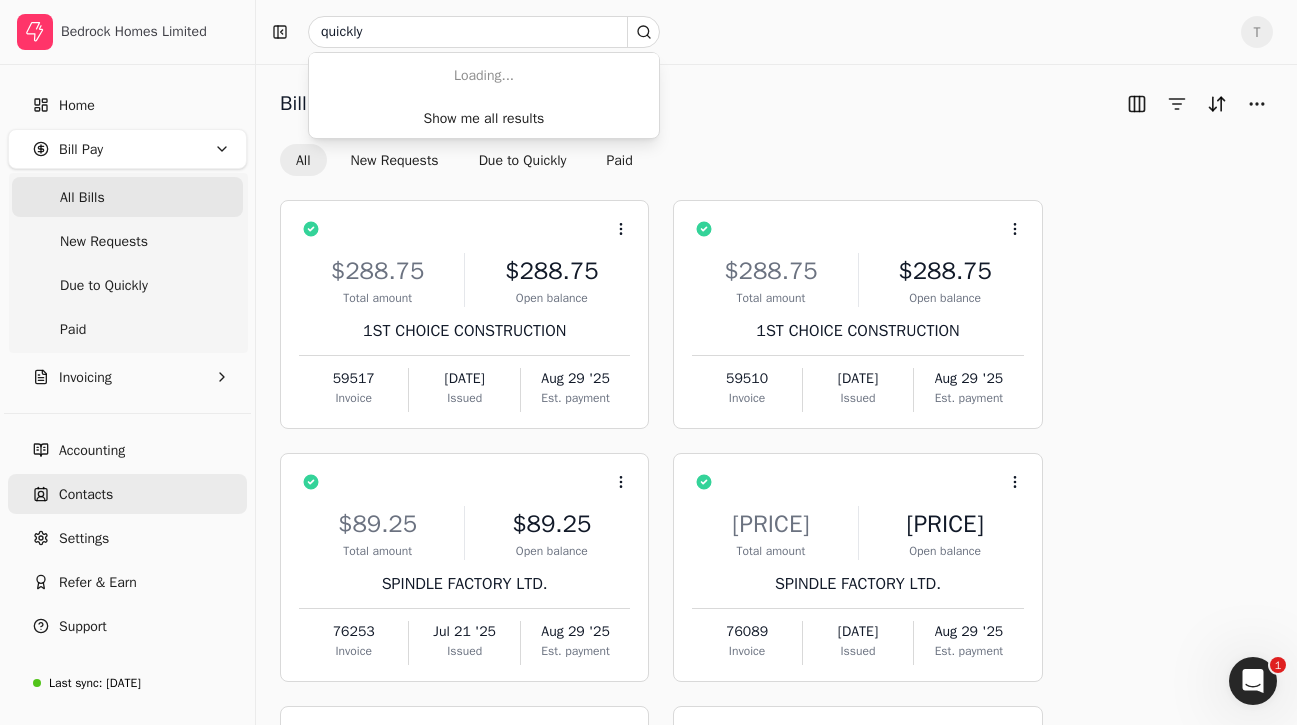 click on "Contacts" at bounding box center (86, 494) 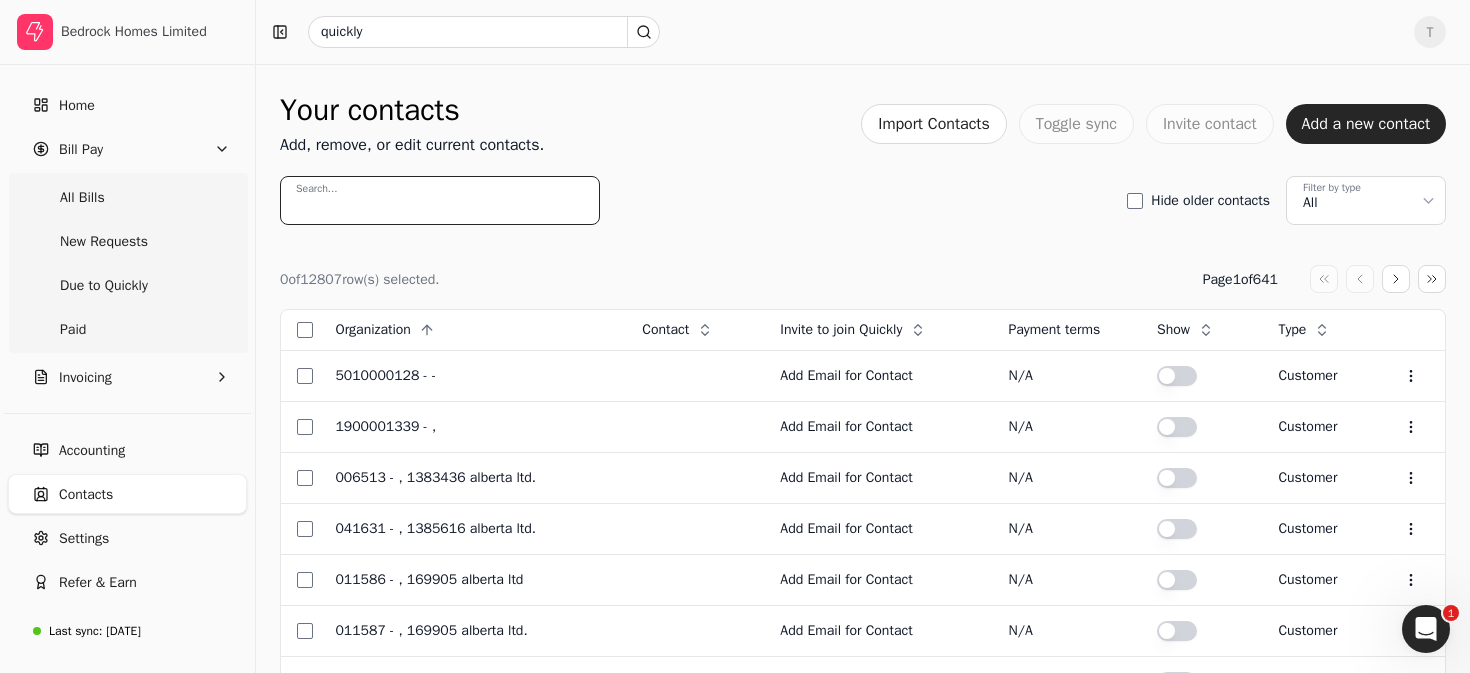 click on "Search..." at bounding box center [440, 200] 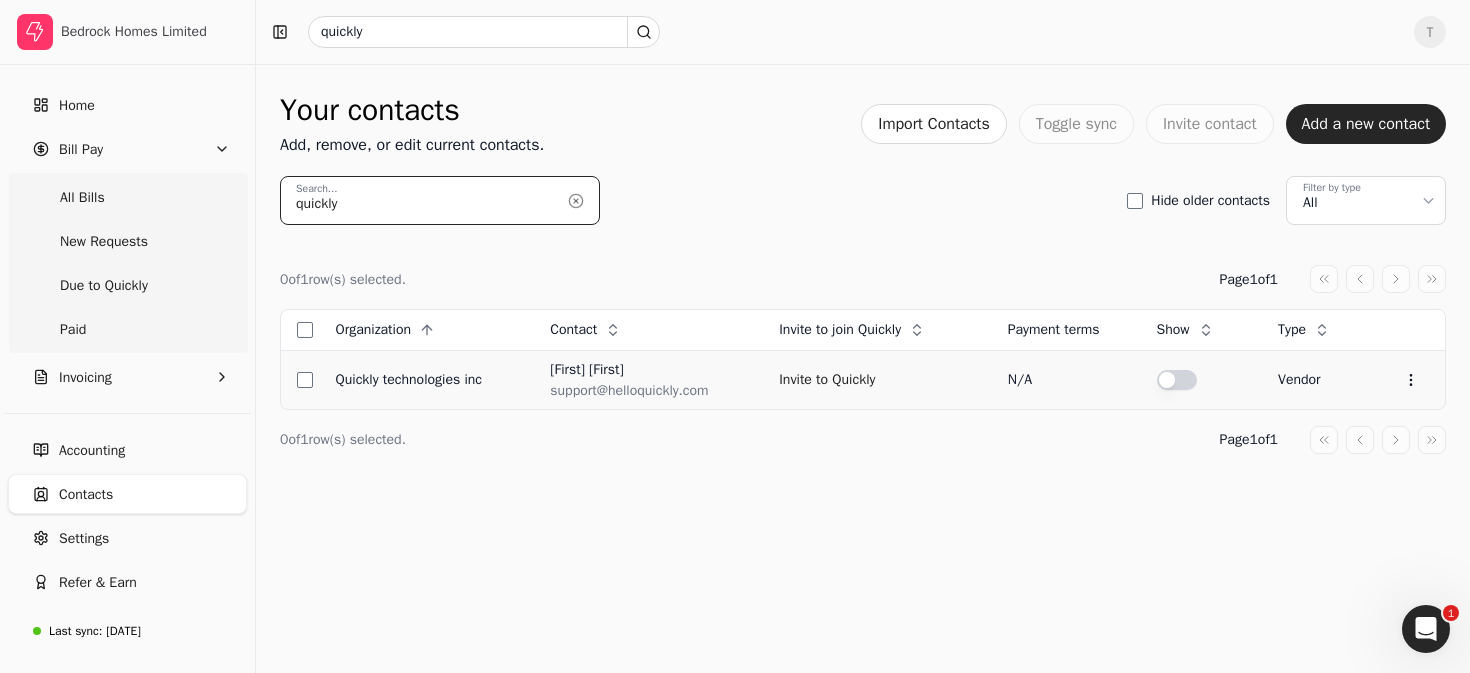 type on "quickly" 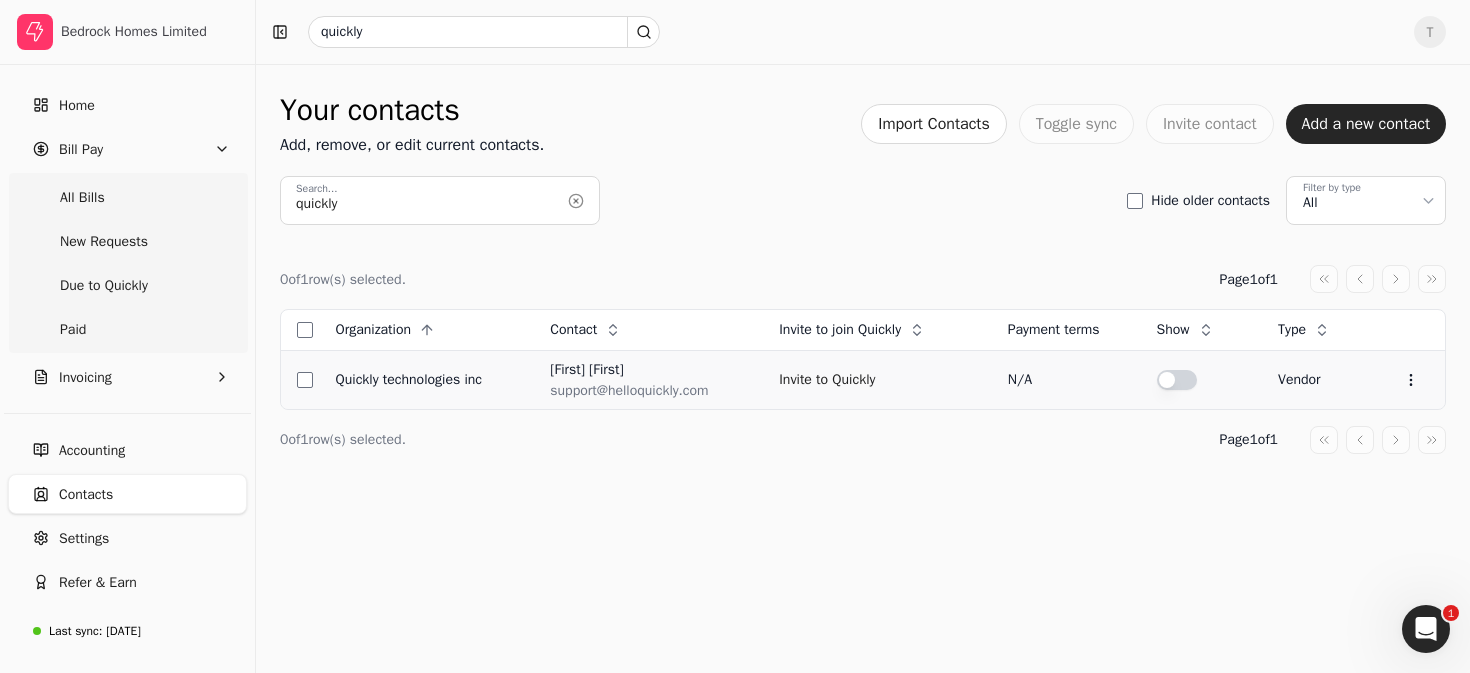 click at bounding box center (1177, 380) 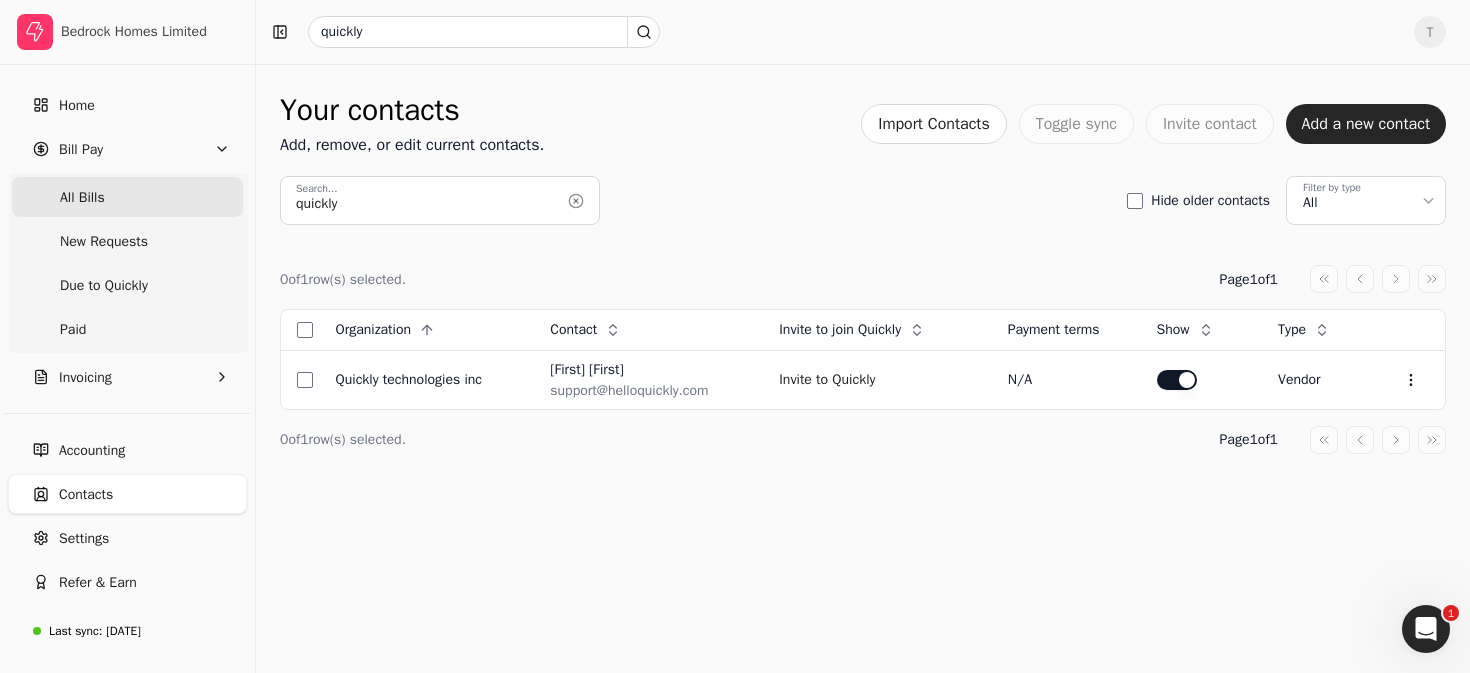 click on "All Bills" at bounding box center (127, 197) 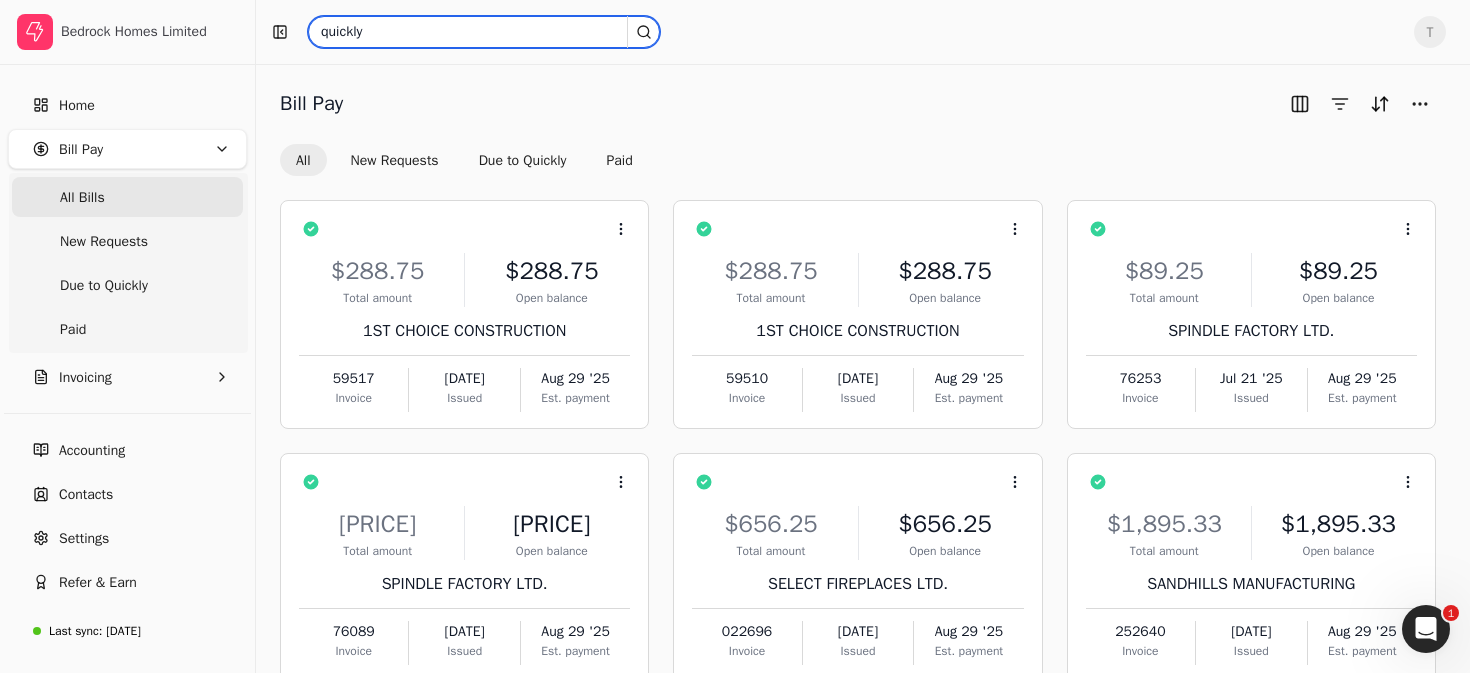 click on "quickly" at bounding box center [484, 32] 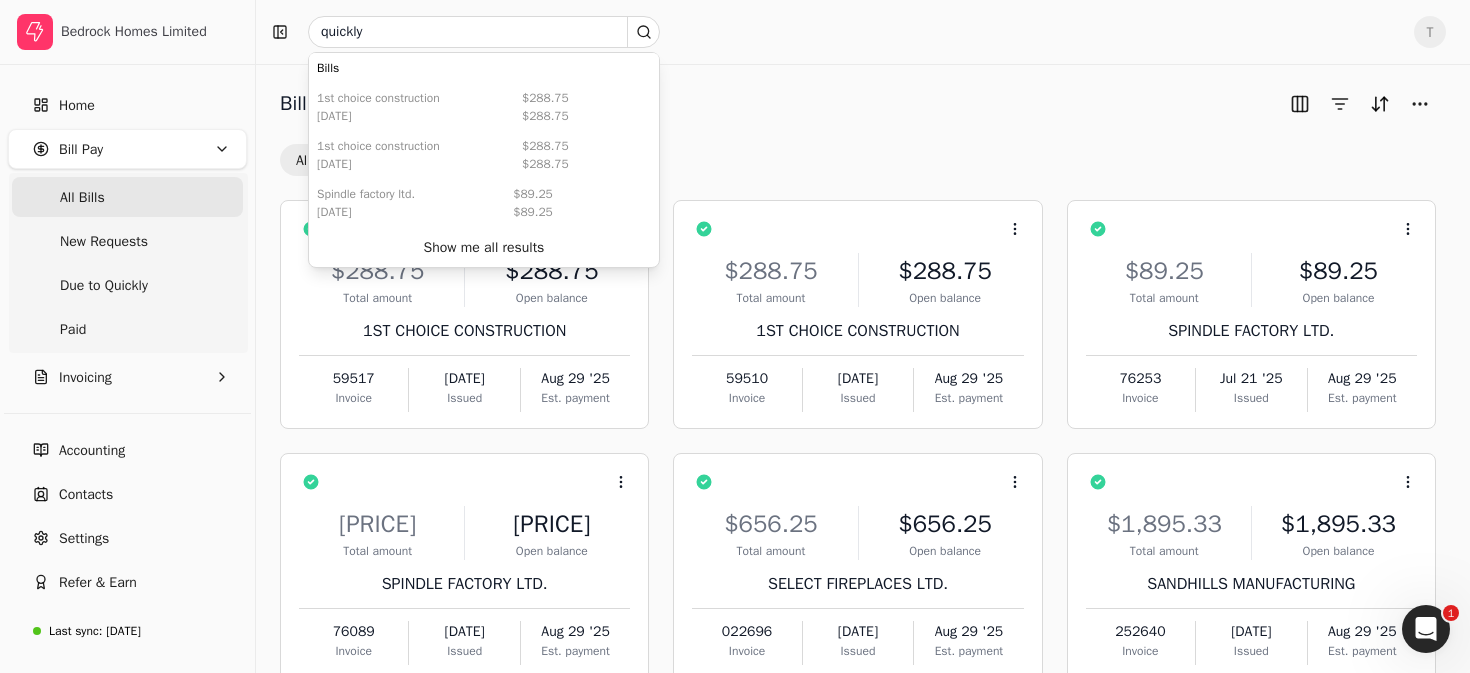 click on "Bill Pay" at bounding box center [858, 104] 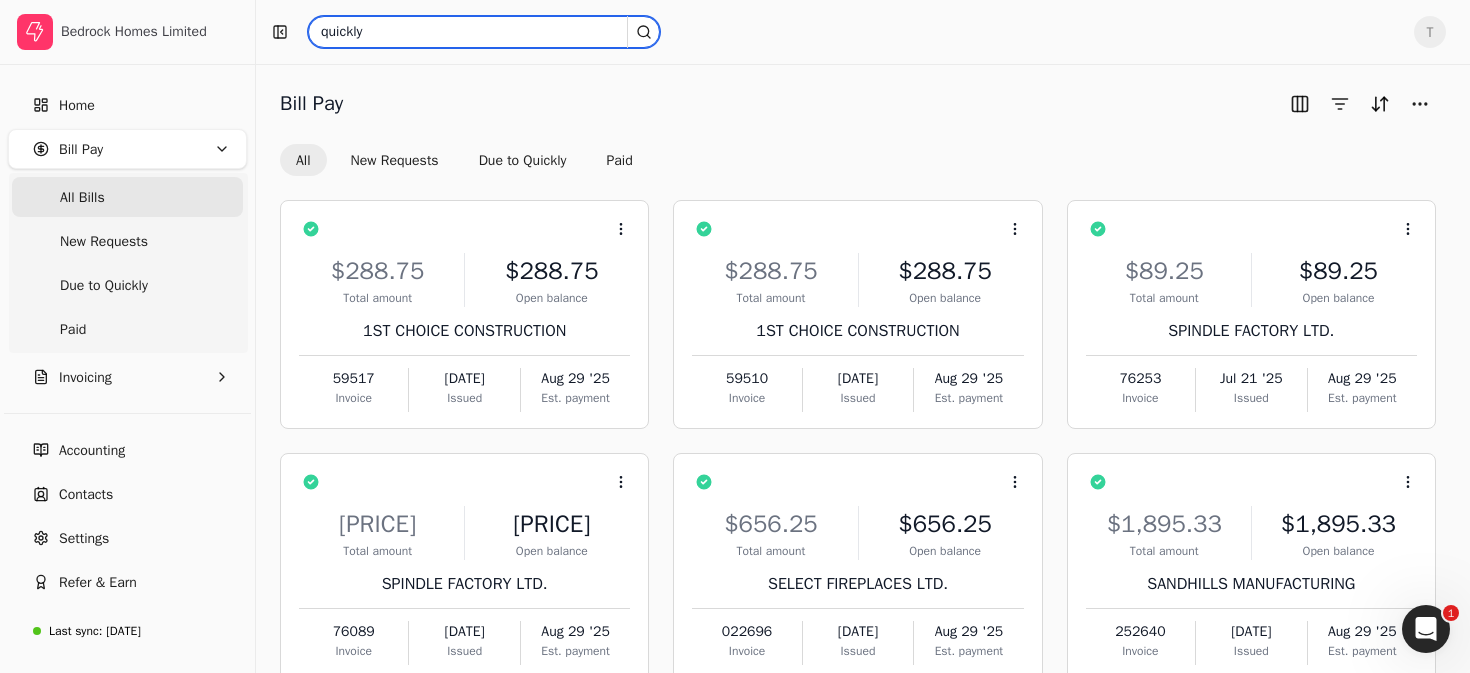 drag, startPoint x: 561, startPoint y: 28, endPoint x: 217, endPoint y: -2, distance: 345.30566 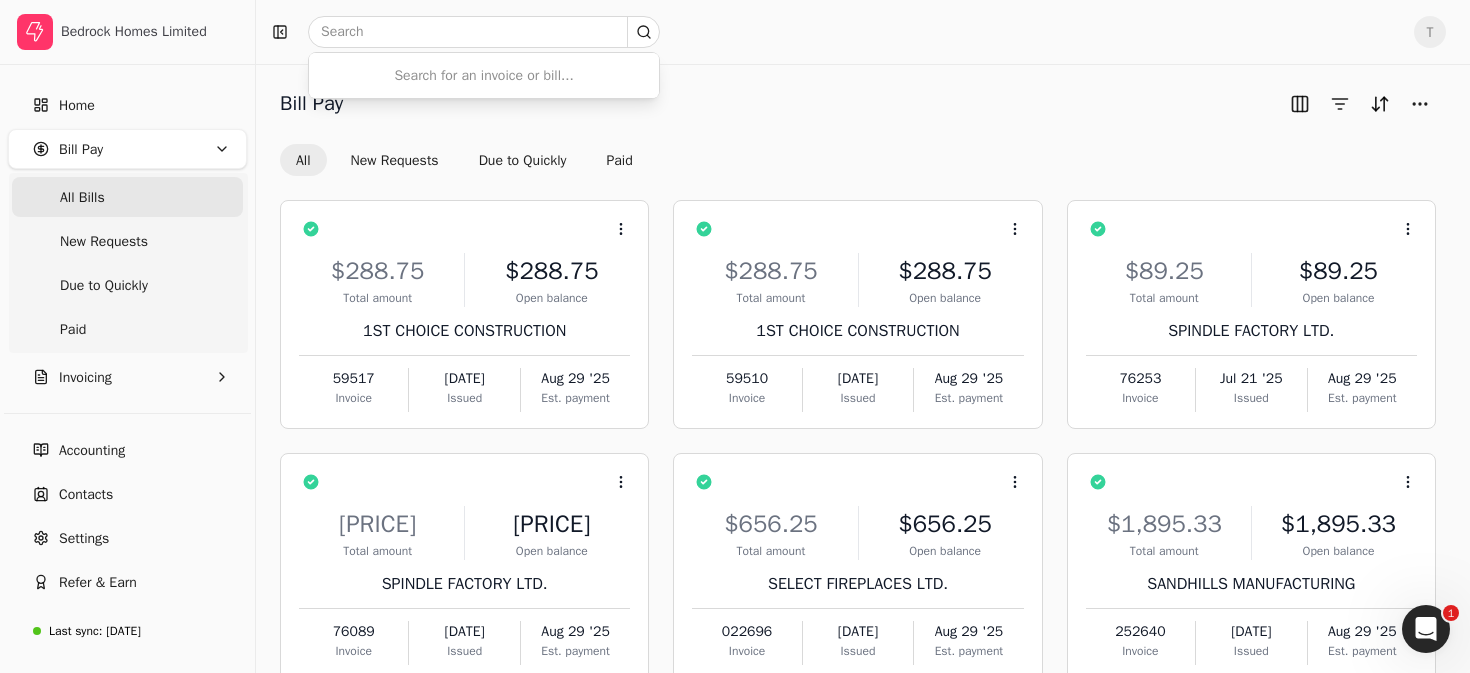 click on "Bill Pay All New Requests Due to Quickly Paid Context Menu Button $288.75 Total amount $288.75 Open balance 1ST CHOICE CONSTRUCTION 59517 Invoice Jul 23 '25 Issued Aug 29 '25 Est. payment Context Menu Button $288.75 Total amount $288.75 Open balance 1ST CHOICE CONSTRUCTION 59510 Invoice Jul 23 '25 Issued Aug 29 '25 Est. payment Context Menu Button $89.25 Total amount $89.25 Open balance SPINDLE FACTORY LTD. 76253 Invoice Jul 21 '25 Issued Aug 29 '25 Est. payment Context Menu Button $5,139.97 Total amount $5,139.97 Open balance SPINDLE FACTORY LTD. 76089 Invoice Jul 24 '25 Issued Aug 29 '25 Est. payment Context Menu Button $656.25 Total amount $656.25 Open balance SELECT FIREPLACES LTD. 022696 Invoice Jul 23 '25 Issued Aug 29 '25 Est. payment Context Menu Button $1,895.33 Total amount $1,895.33 Open balance SANDHILLS MANUFACTURING 252640 Invoice Jul 23 '25 Issued Aug 29 '25 Est. payment Context Menu Button $1,905.14 Total amount $1,905.14 Open balance SANDHILLS MANUFACTURING 252639 Invoice Jul 23 '25 Issued" at bounding box center [863, 555] 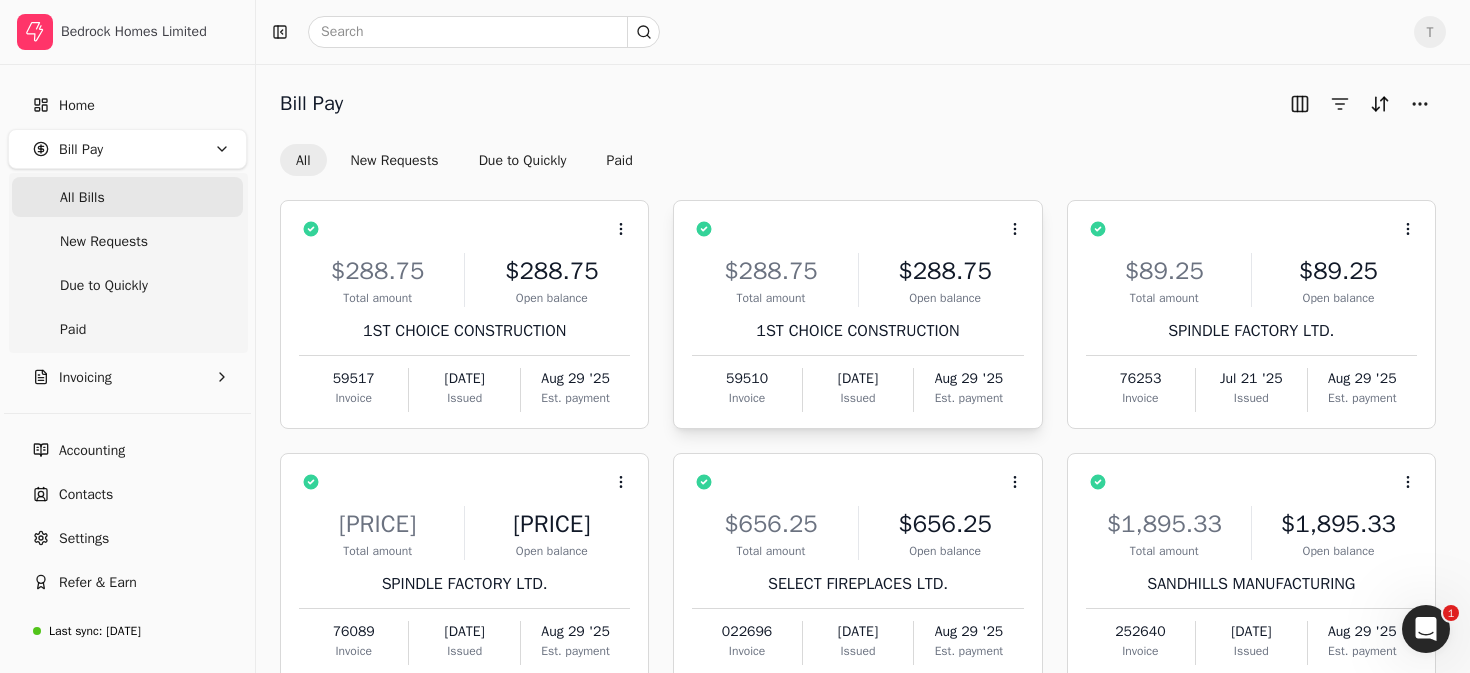 scroll, scrollTop: 374, scrollLeft: 0, axis: vertical 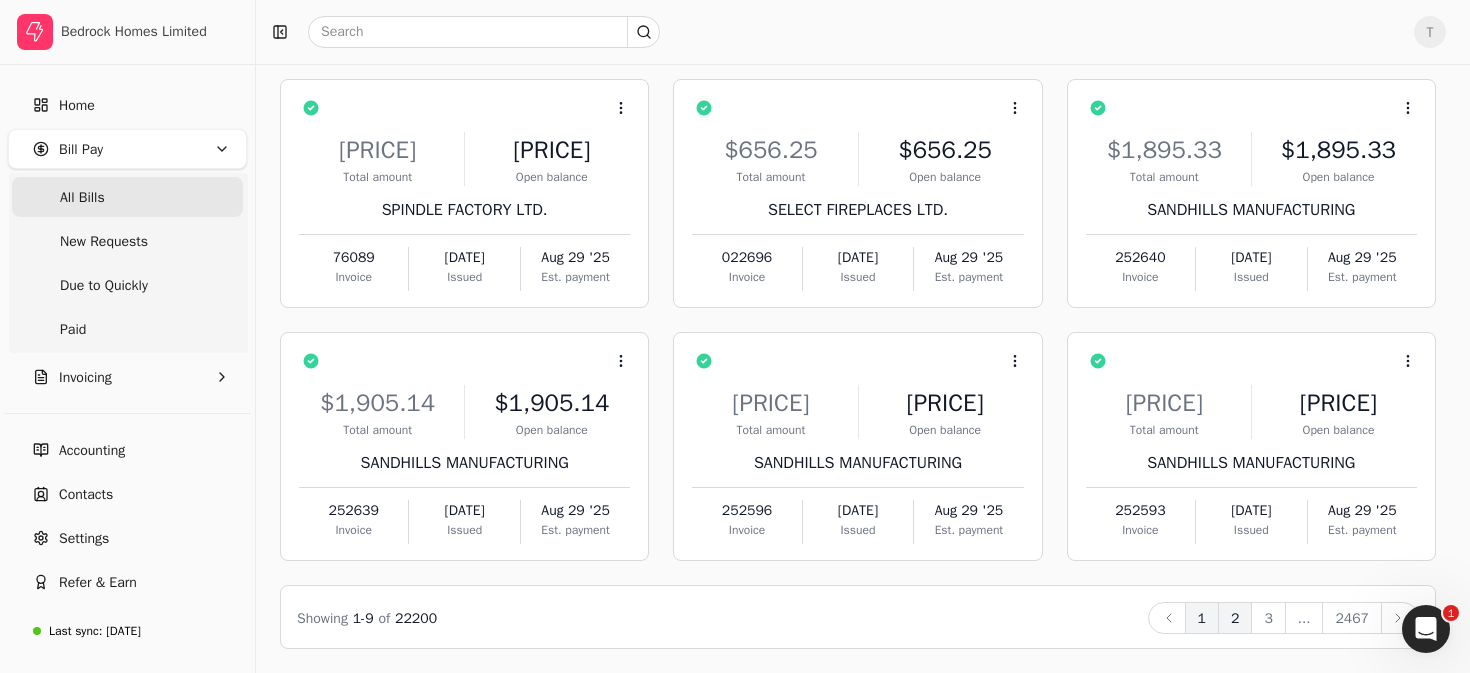 click on "2" at bounding box center [1235, 618] 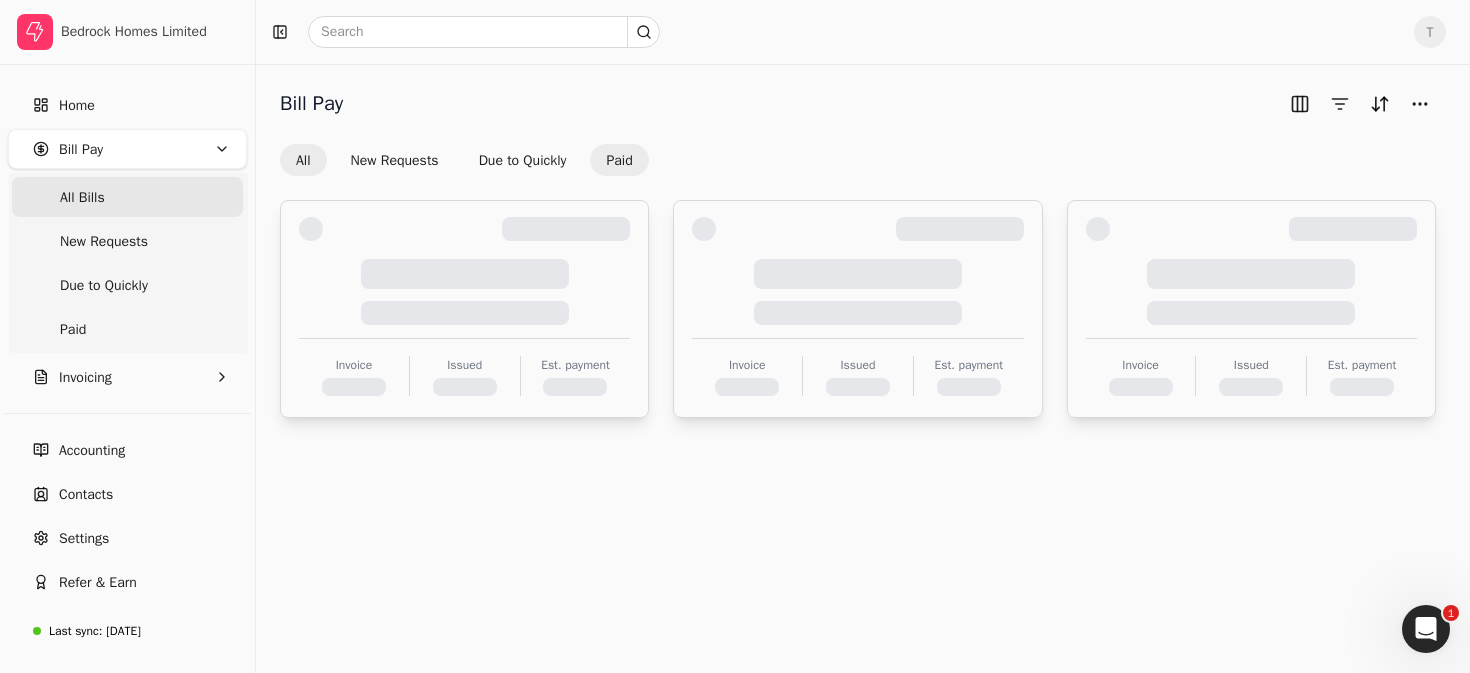 click on "Paid" at bounding box center (619, 160) 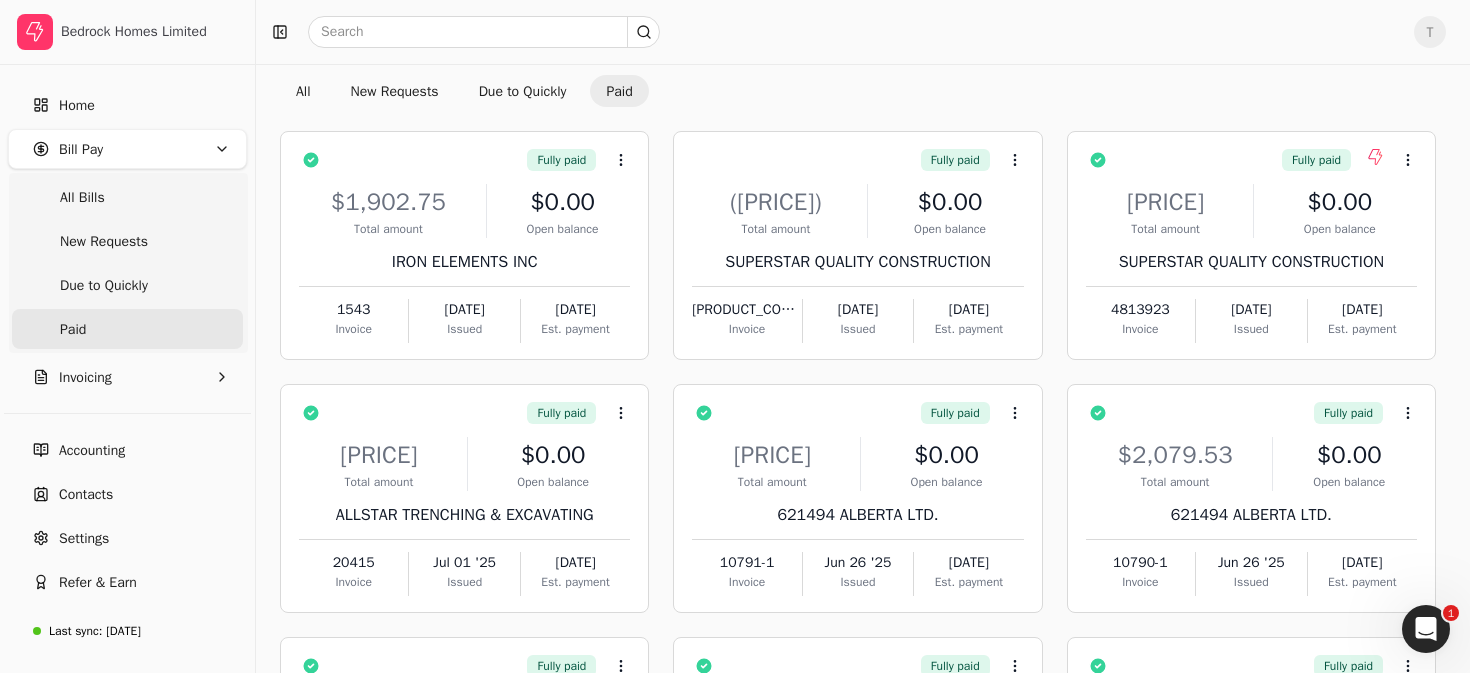 scroll, scrollTop: 70, scrollLeft: 0, axis: vertical 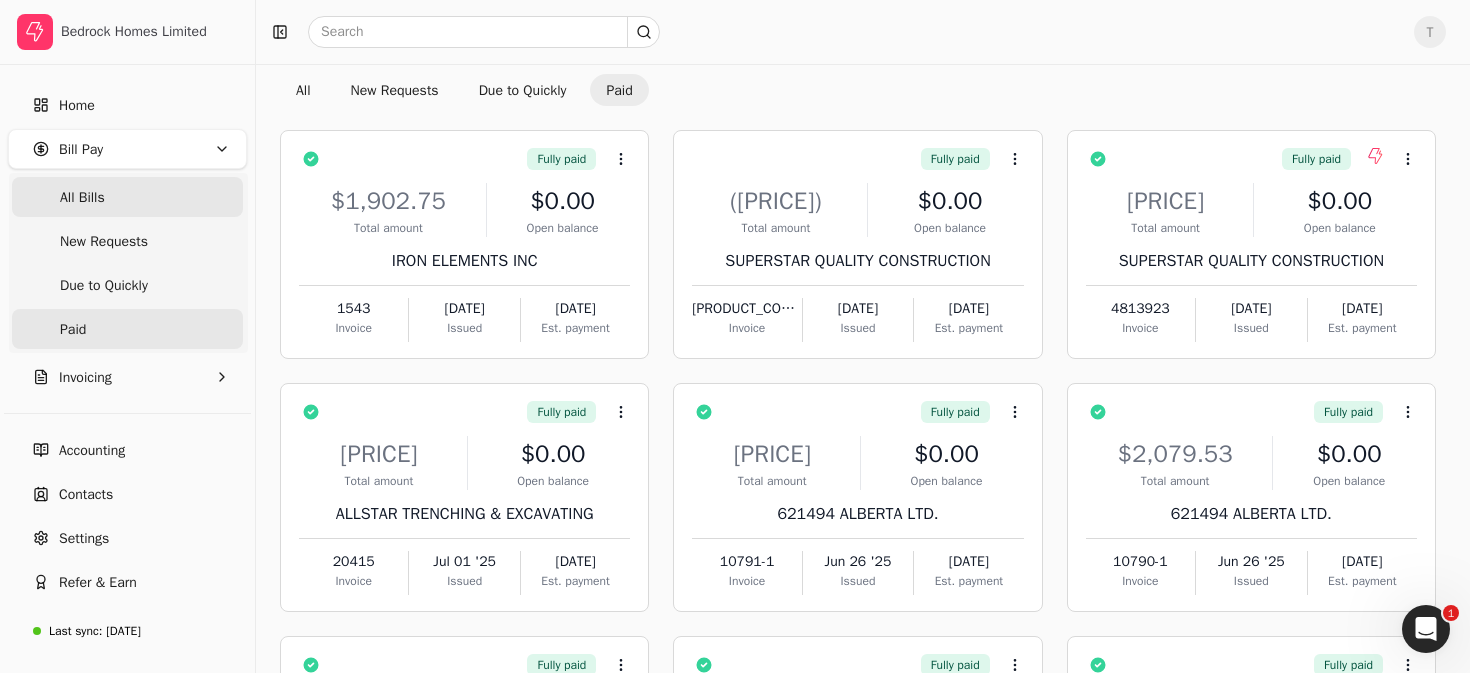 click on "All Bills" at bounding box center [127, 197] 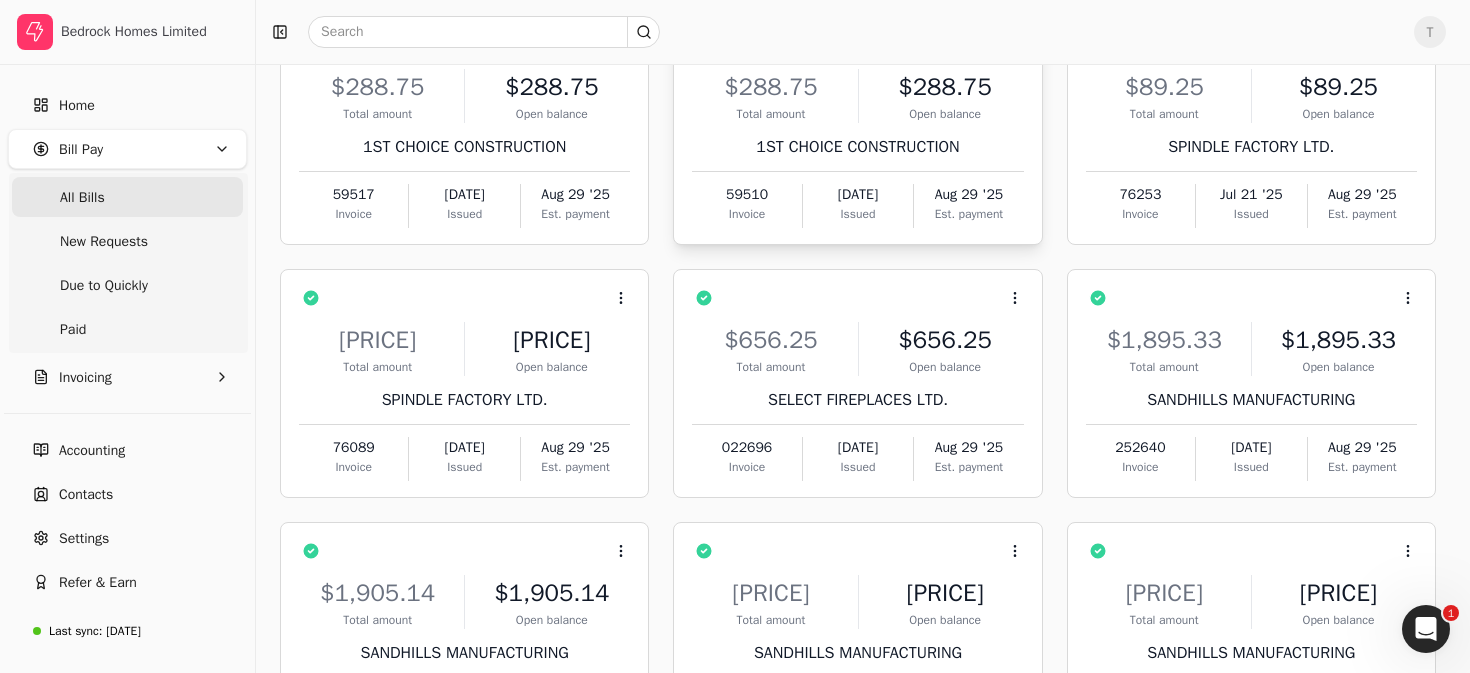 scroll, scrollTop: 0, scrollLeft: 0, axis: both 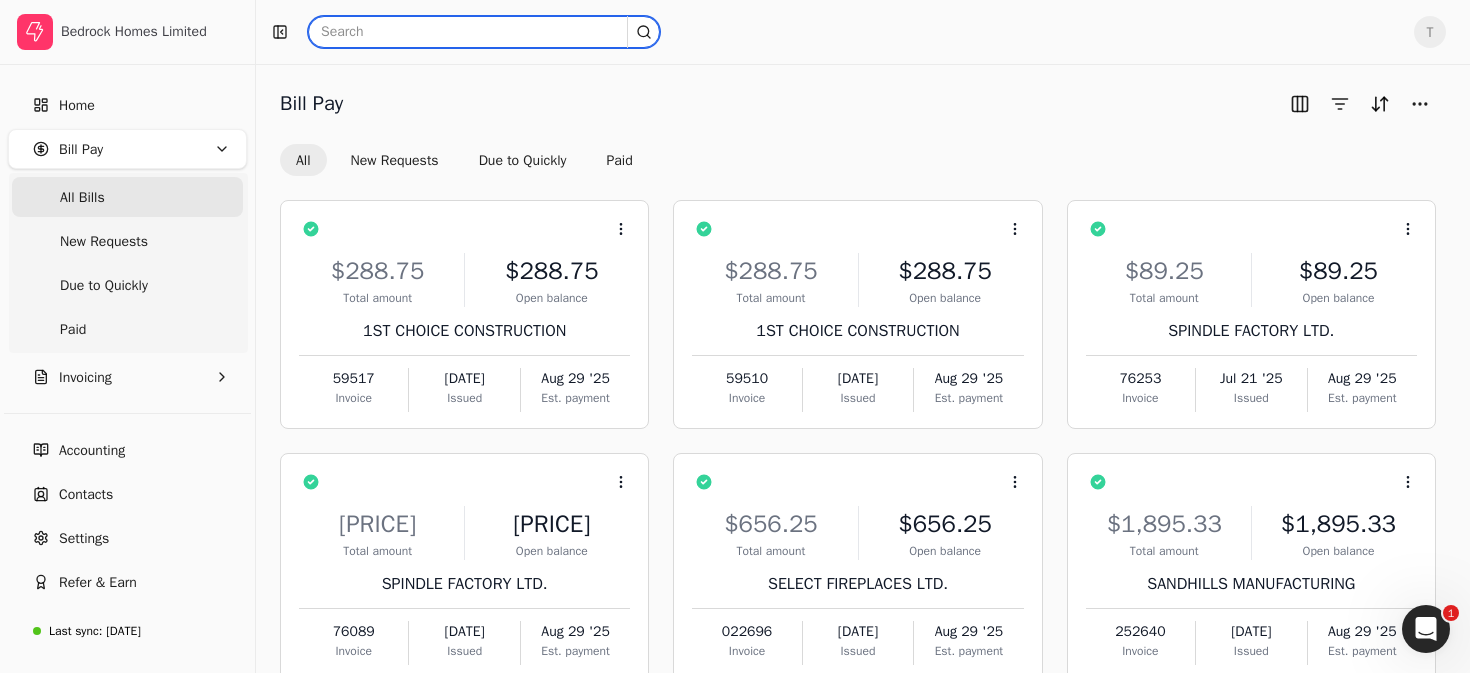 click at bounding box center [484, 32] 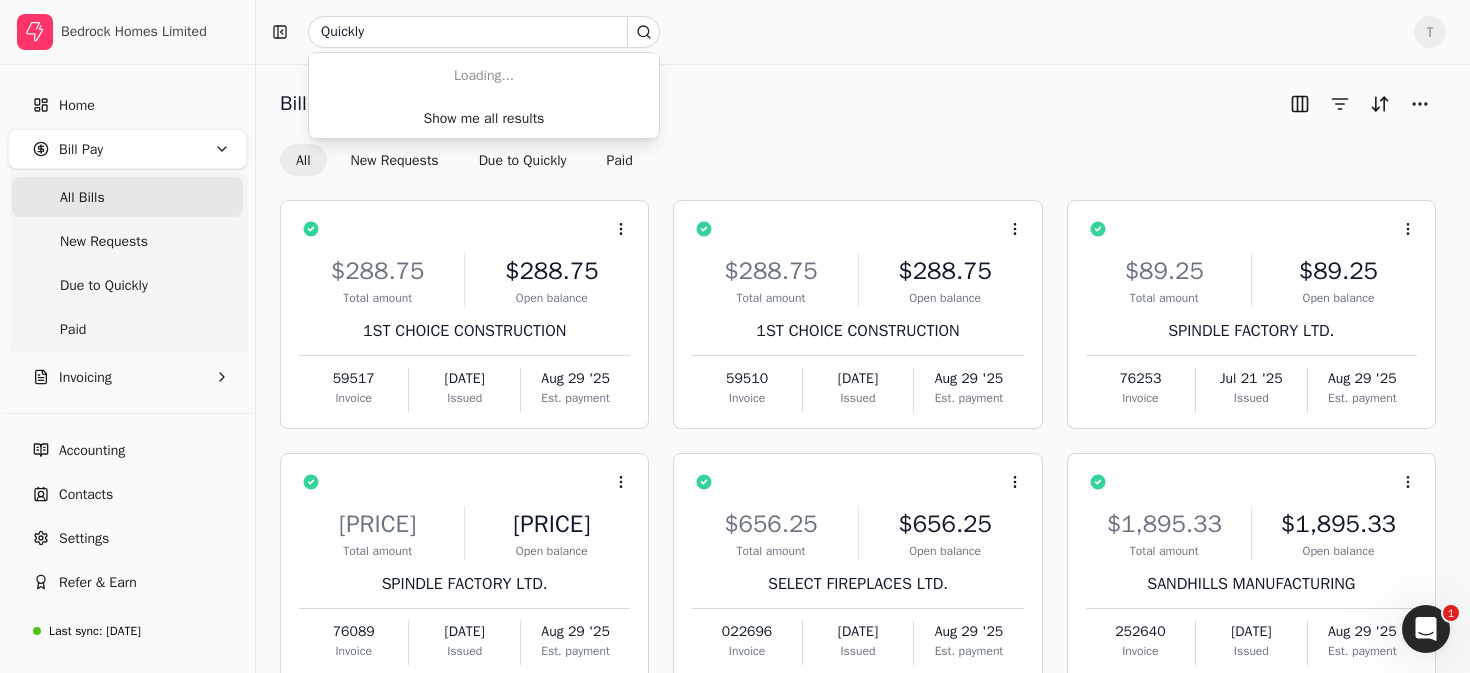 click on "Bill Pay" at bounding box center (858, 104) 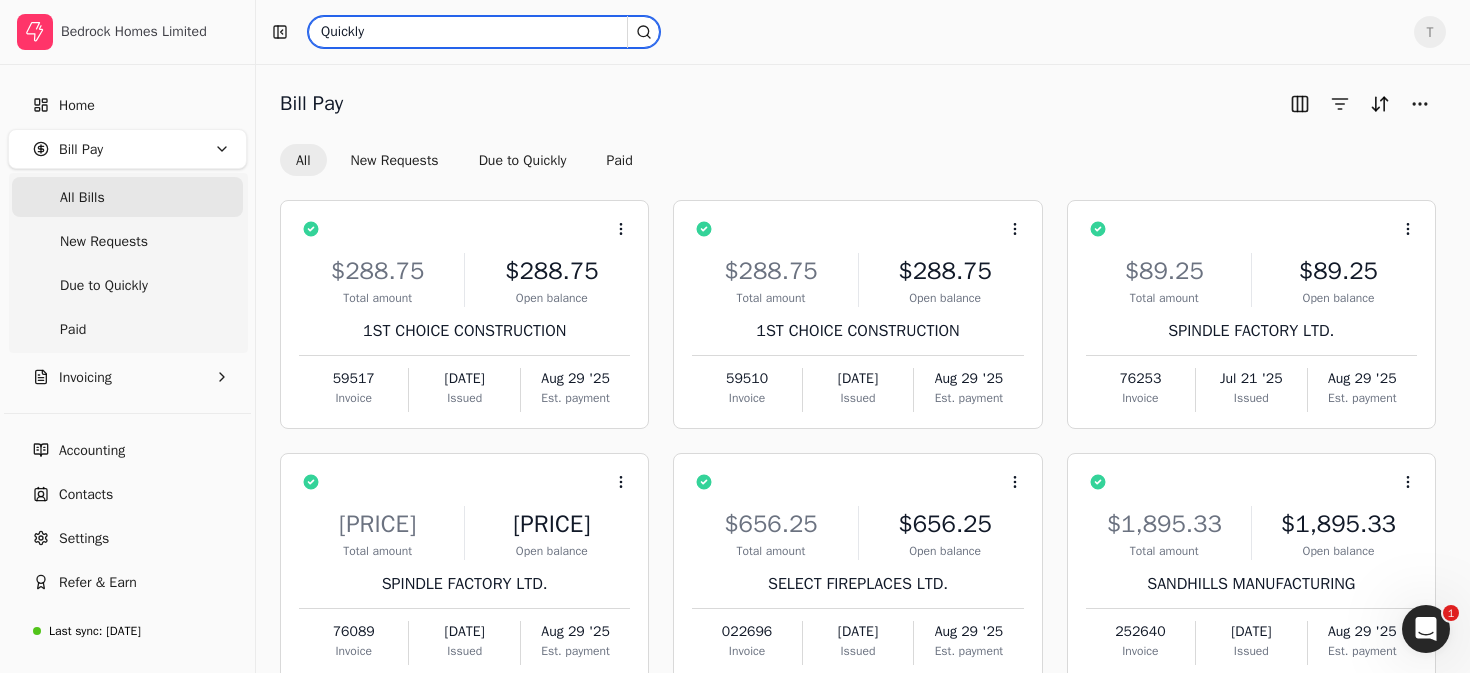 click on "Quickly" at bounding box center (484, 32) 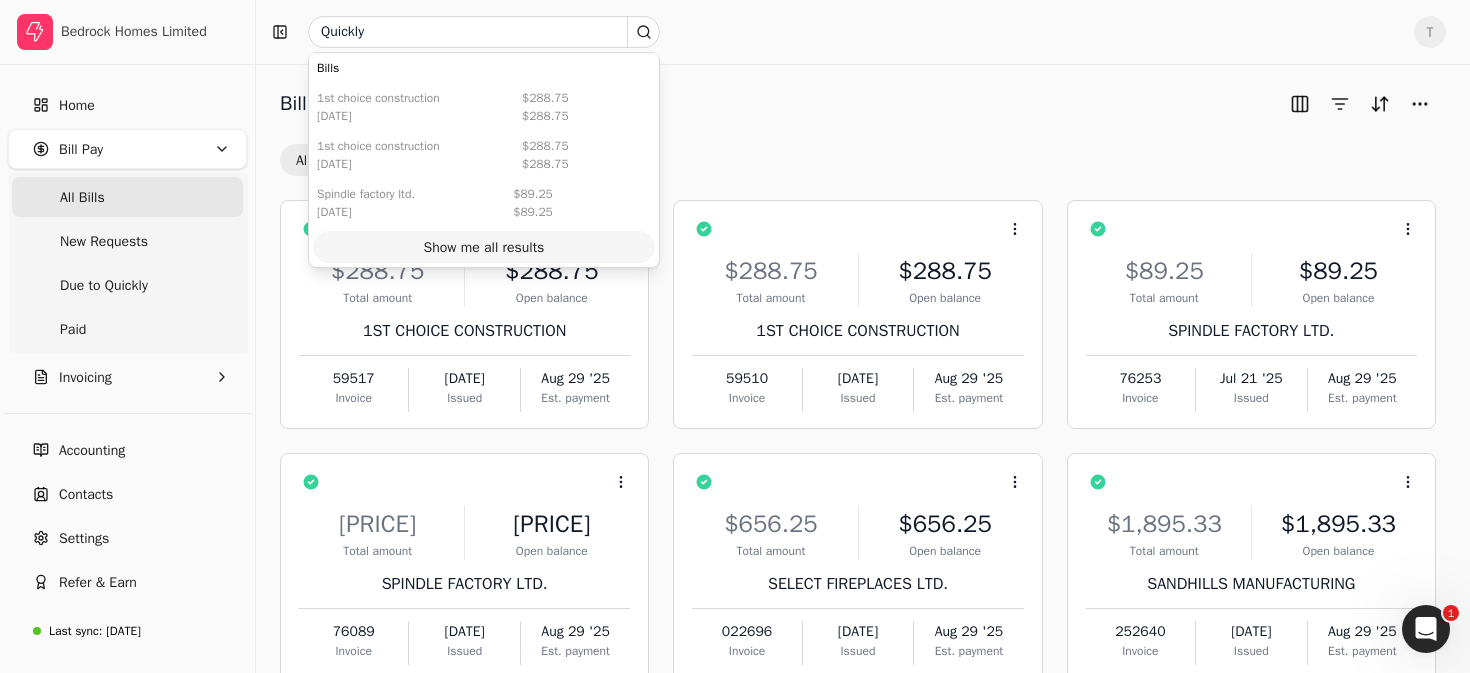click on "Show me all results" at bounding box center [484, 247] 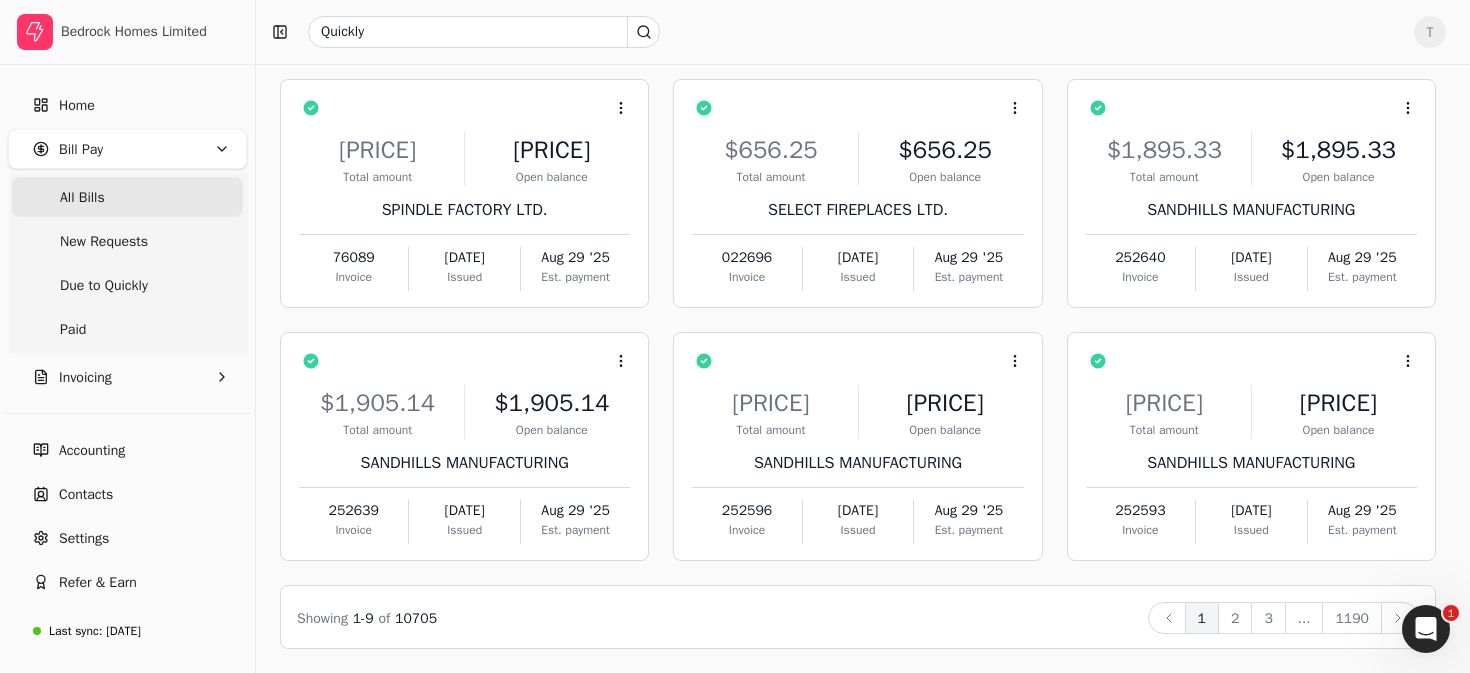 scroll, scrollTop: 0, scrollLeft: 0, axis: both 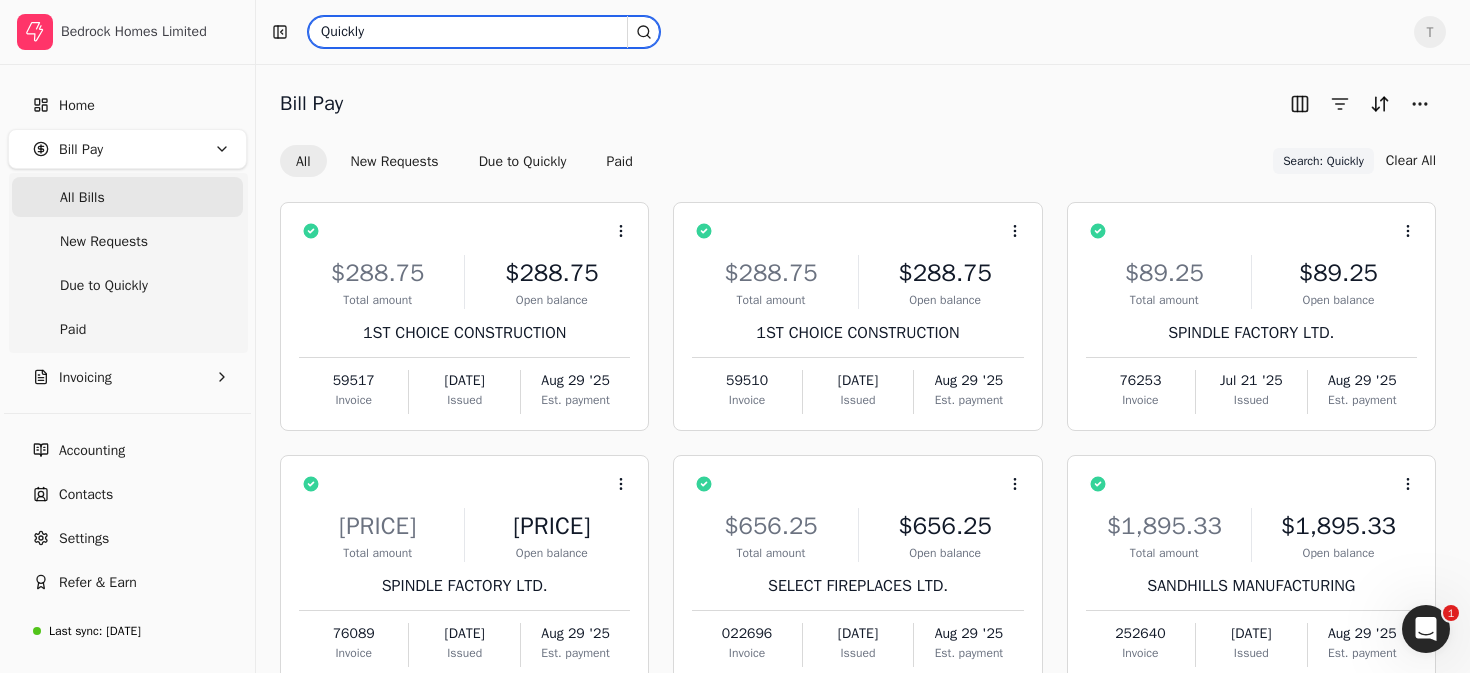 click on "Quickly" at bounding box center (484, 32) 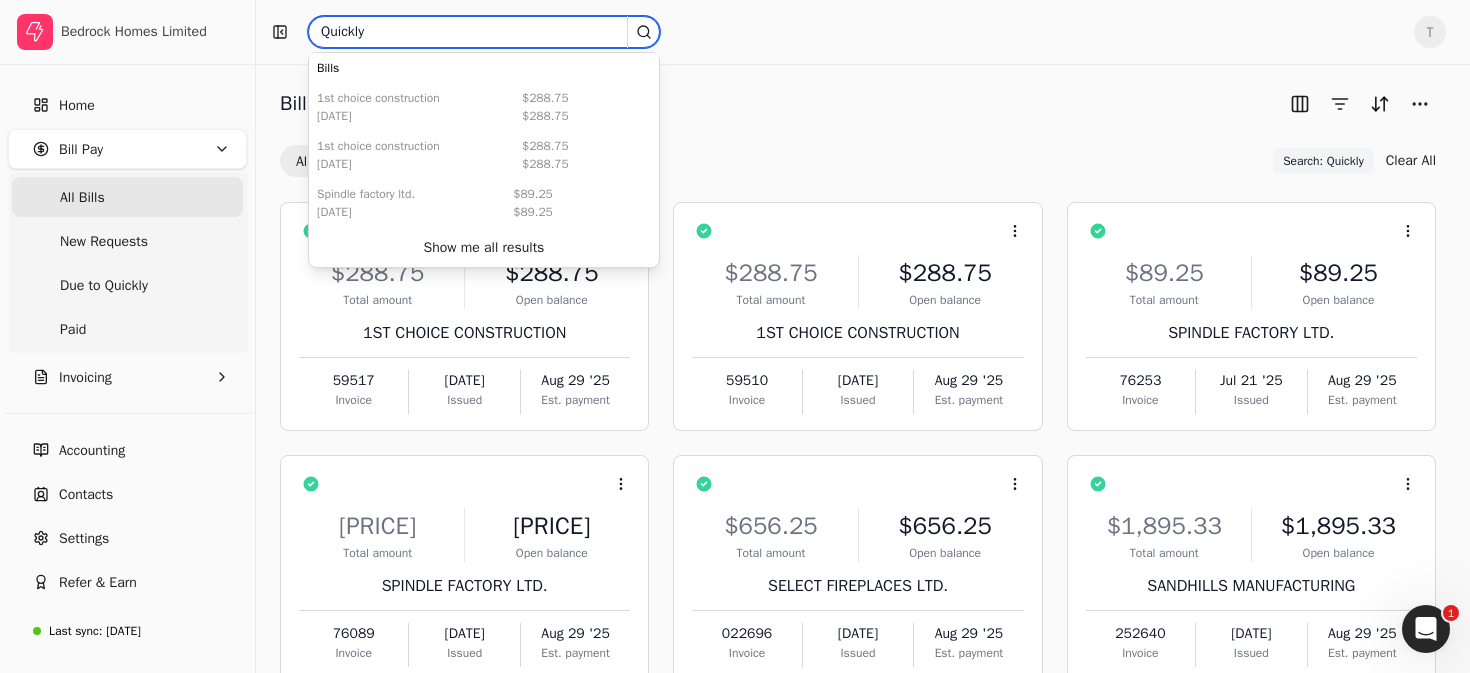 click on "Quickly" at bounding box center (484, 32) 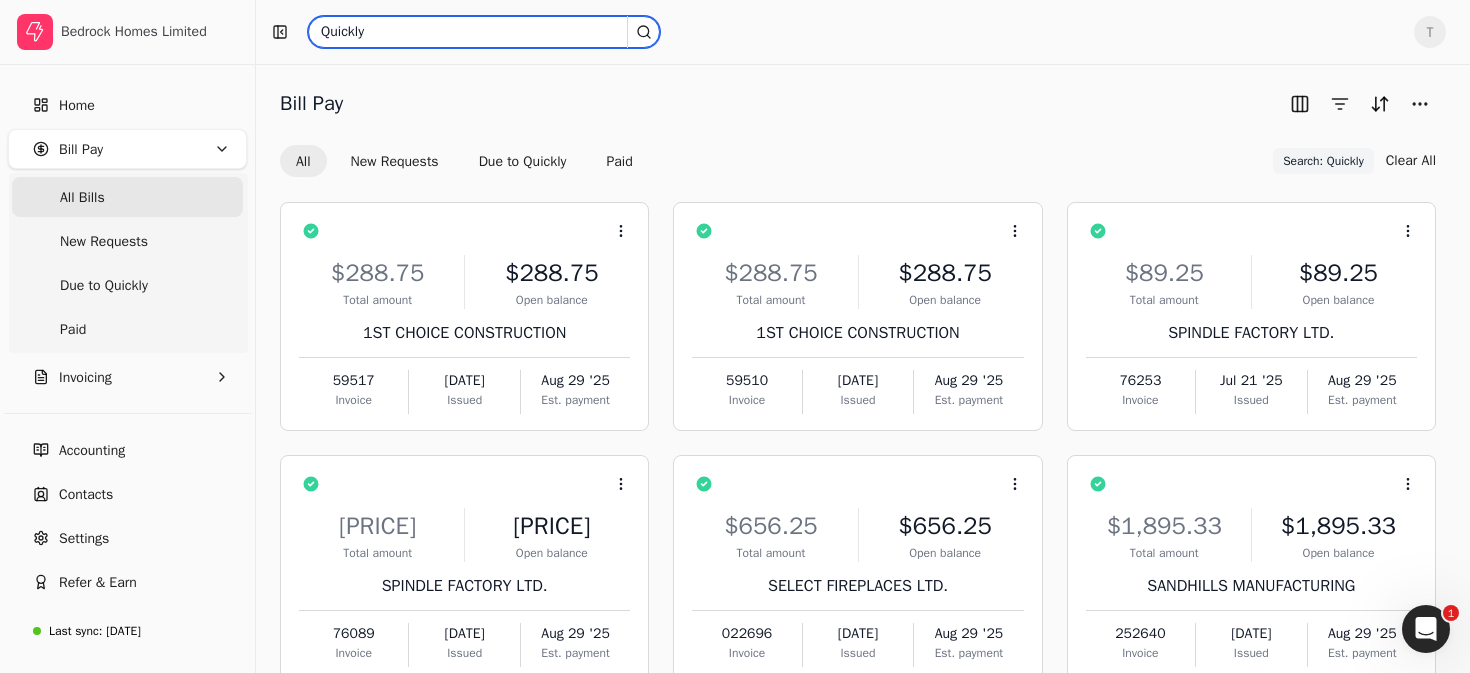 click on "Quickly" at bounding box center (484, 32) 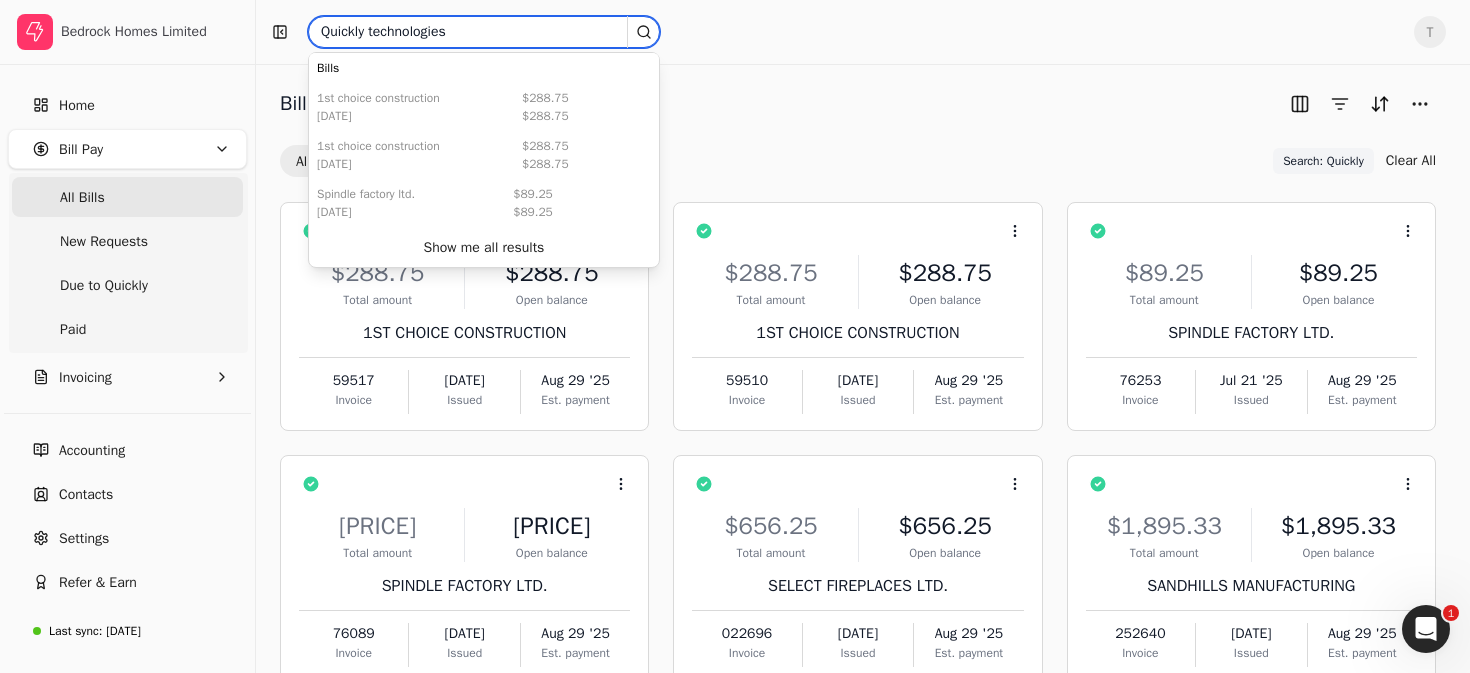 type on "Quickly technologies" 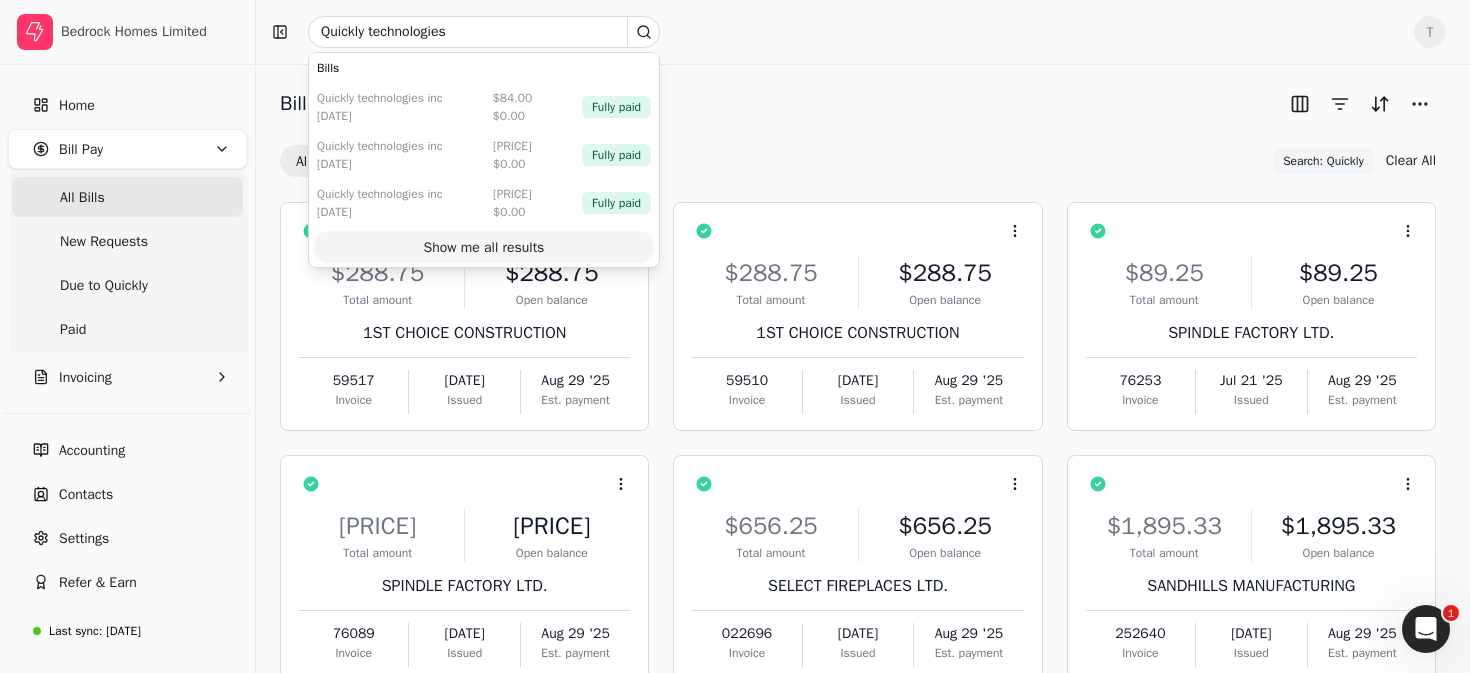 click on "Show me all results" at bounding box center (484, 247) 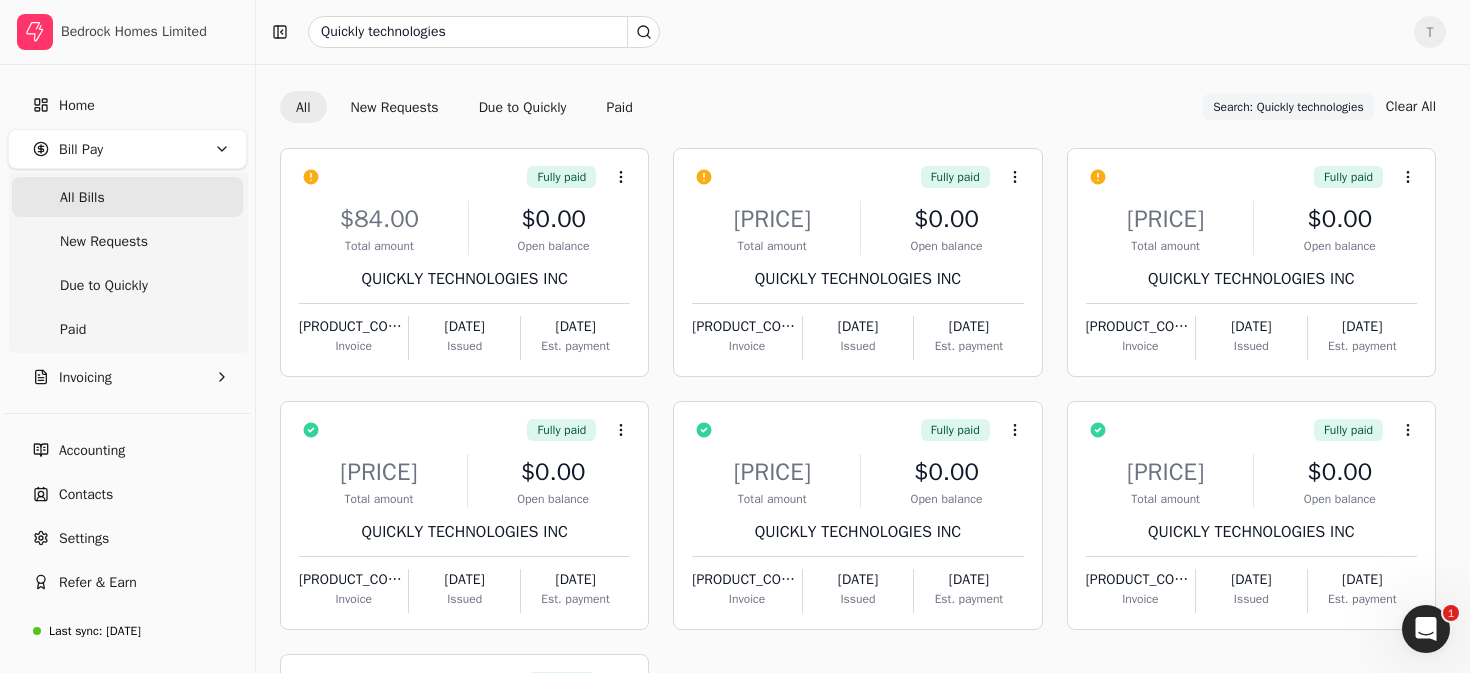 scroll, scrollTop: 0, scrollLeft: 0, axis: both 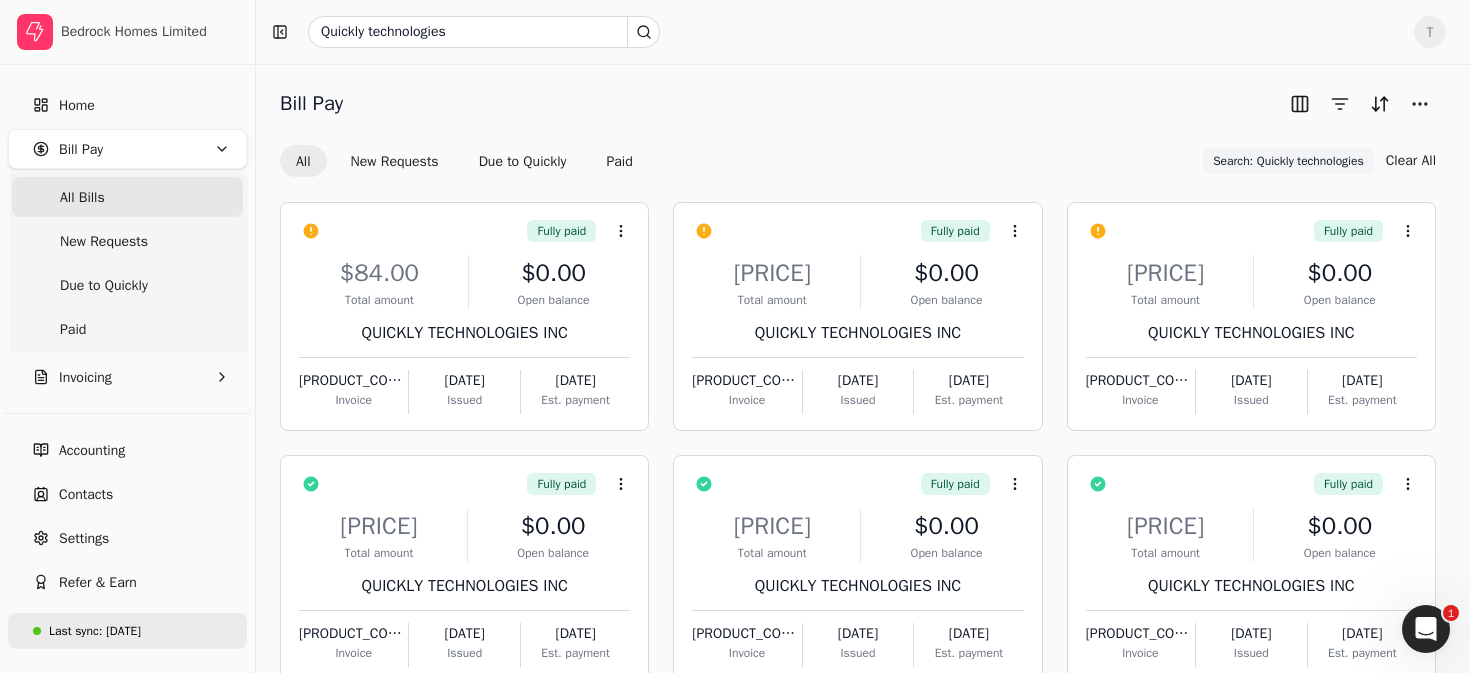 click on "[MONTH] 1, [TIME]" at bounding box center (123, 631) 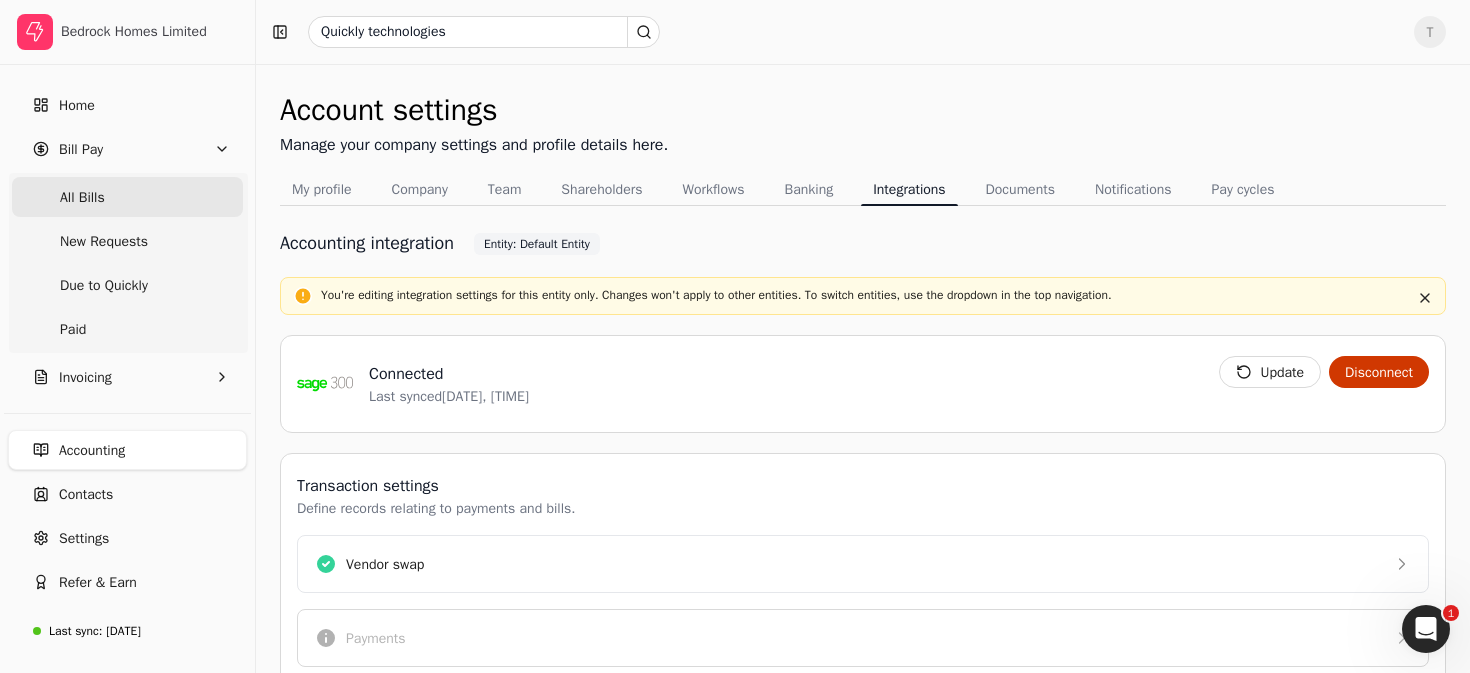 click on "All Bills" at bounding box center (127, 197) 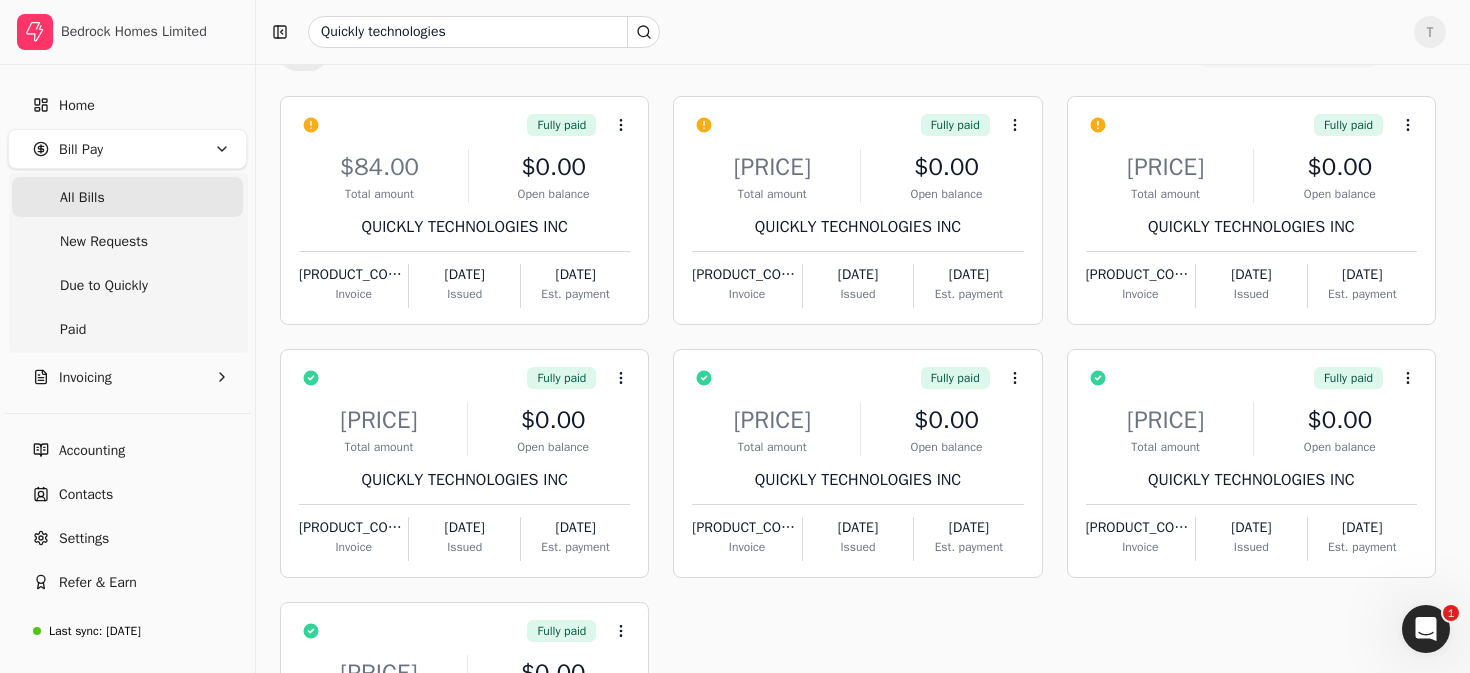 scroll, scrollTop: 0, scrollLeft: 0, axis: both 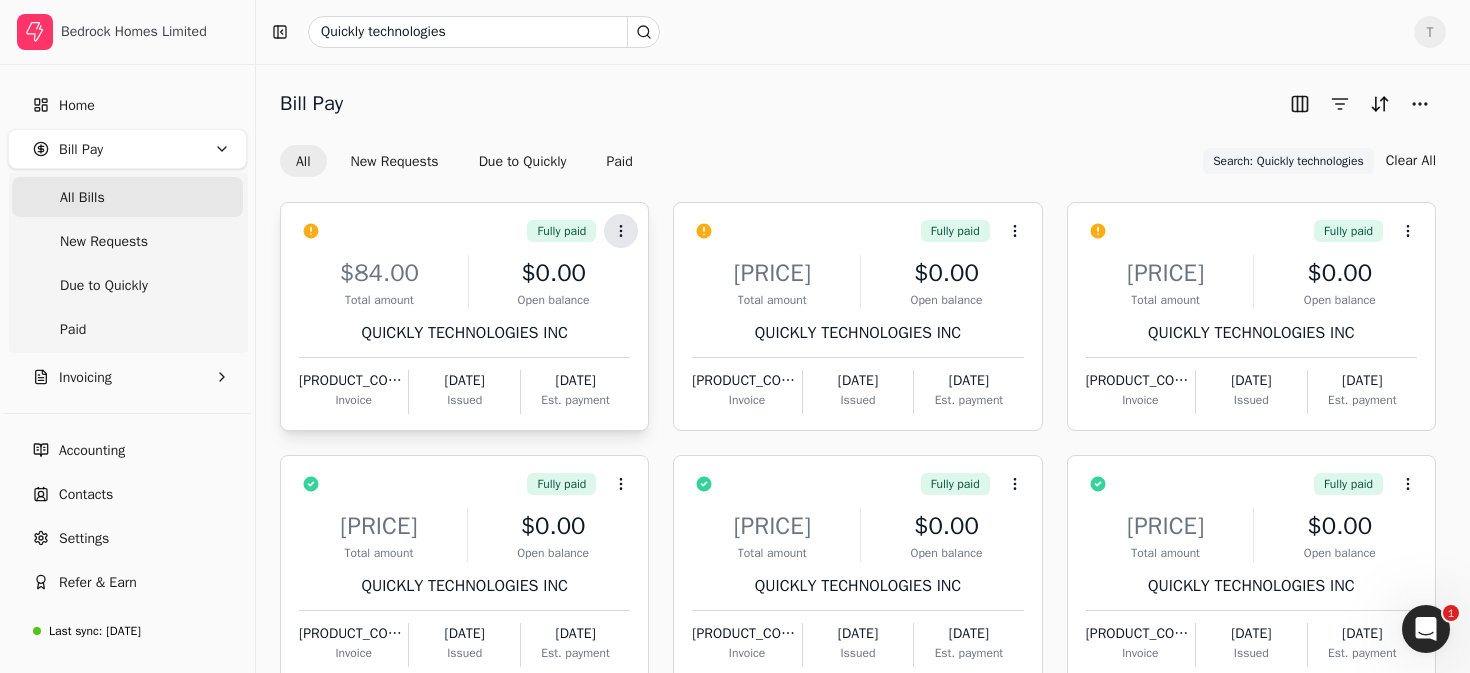 click 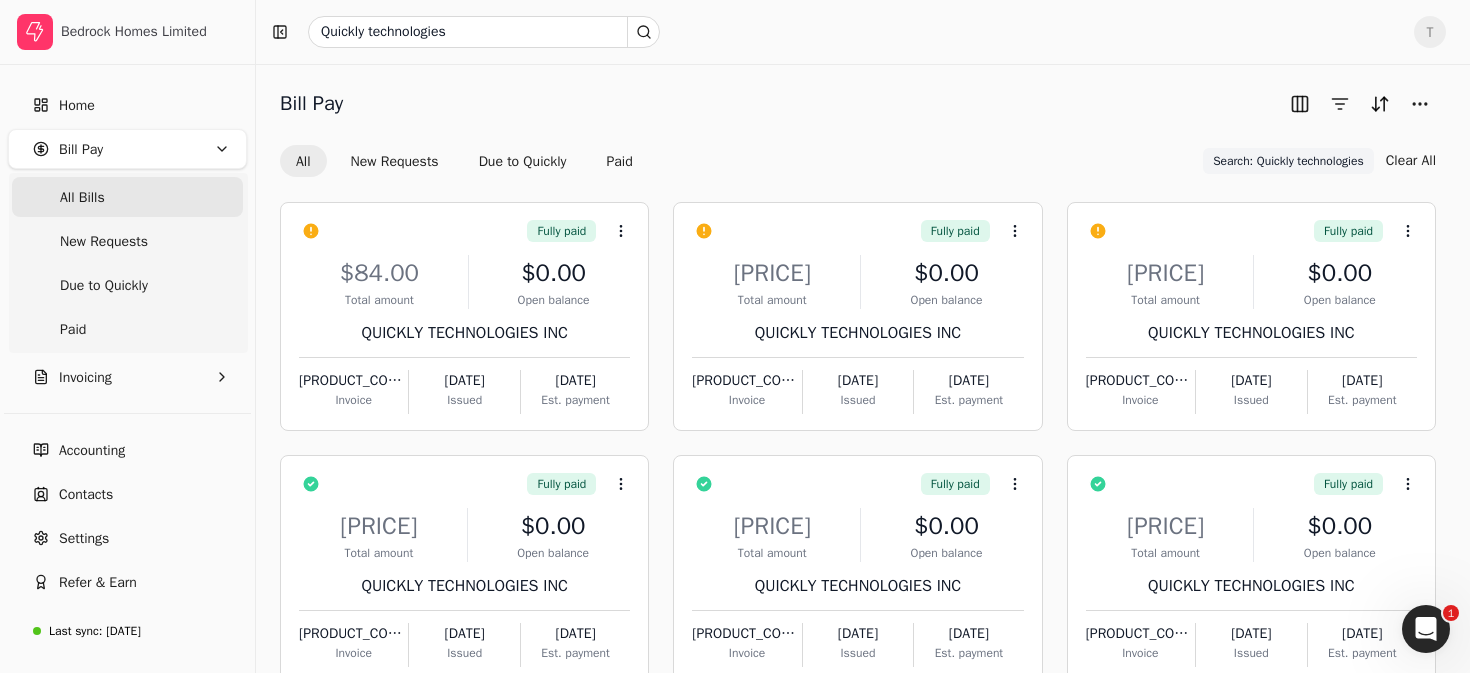 click on "All New Requests Due to Quickly Paid Search: Quickly technologies Search: Quickly technologies Clear All" at bounding box center [858, 161] 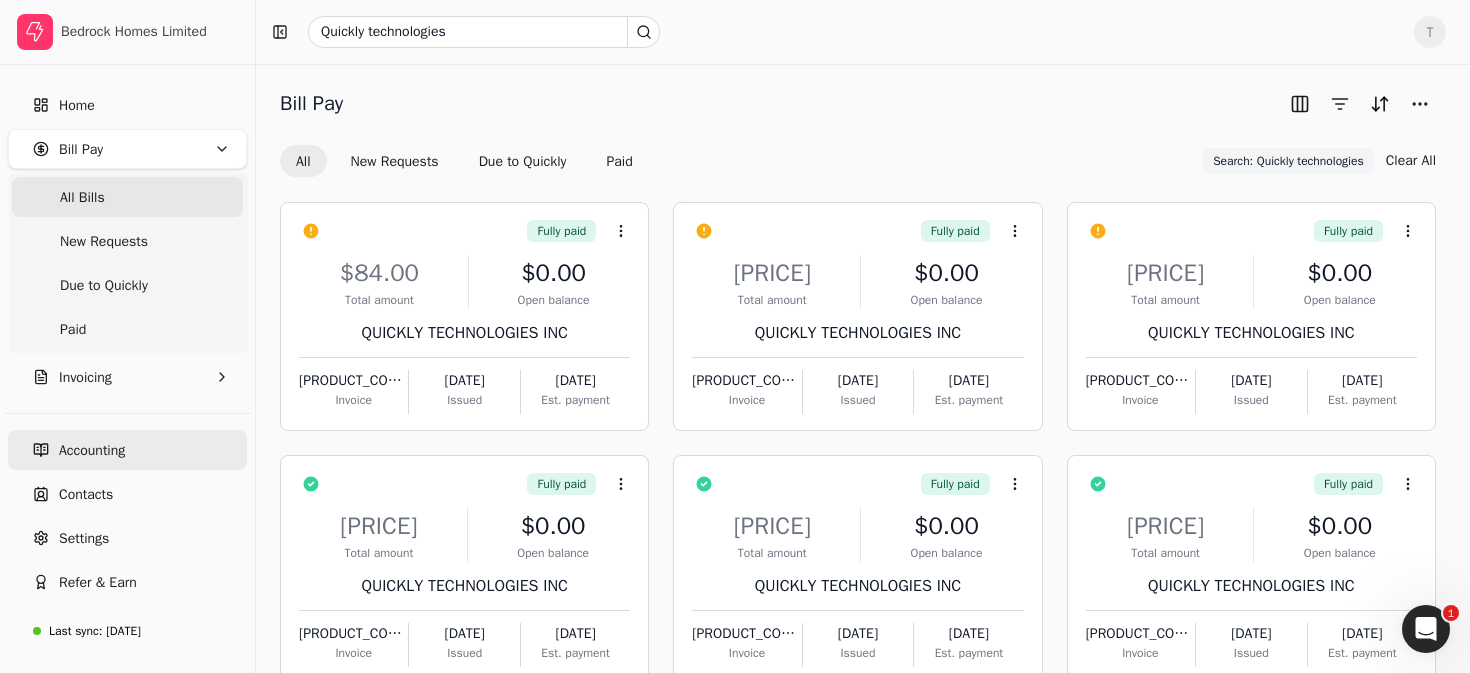 click on "Accounting" at bounding box center (92, 450) 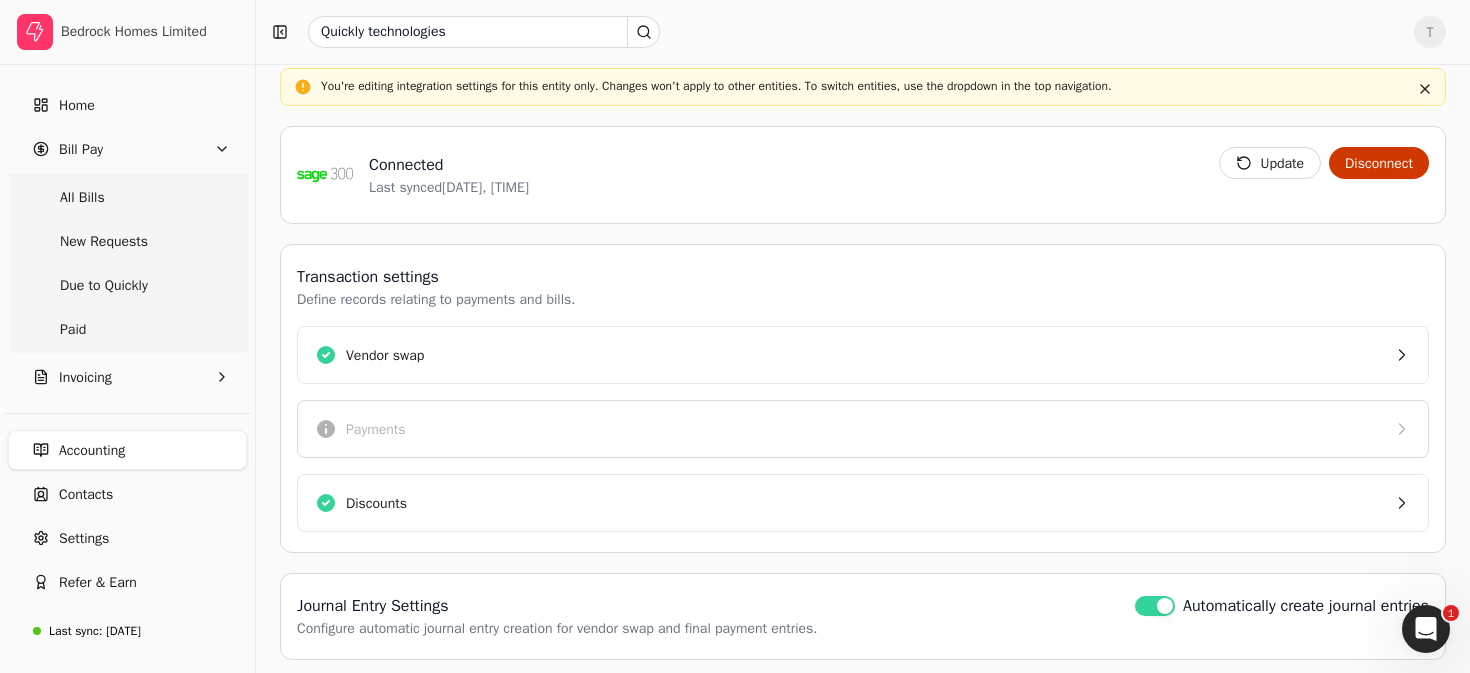 scroll, scrollTop: 266, scrollLeft: 0, axis: vertical 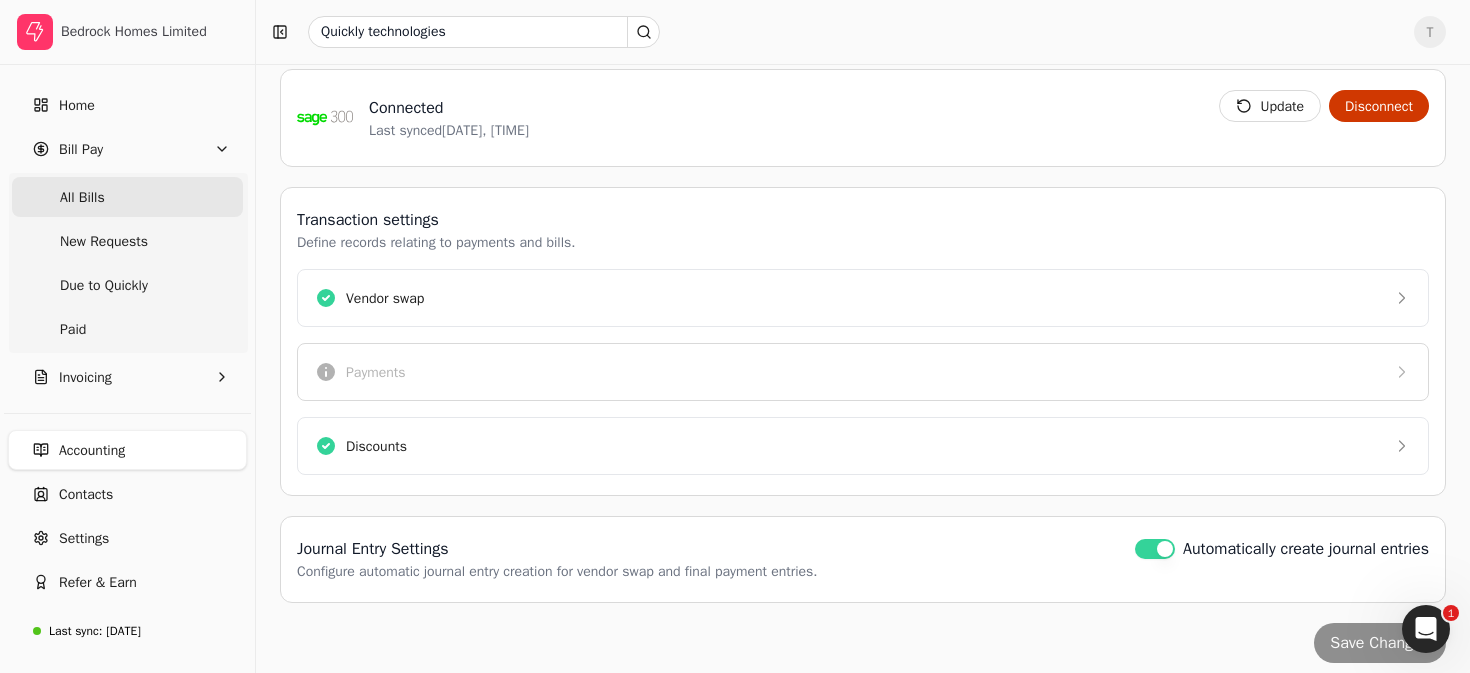 click on "All Bills" at bounding box center [82, 197] 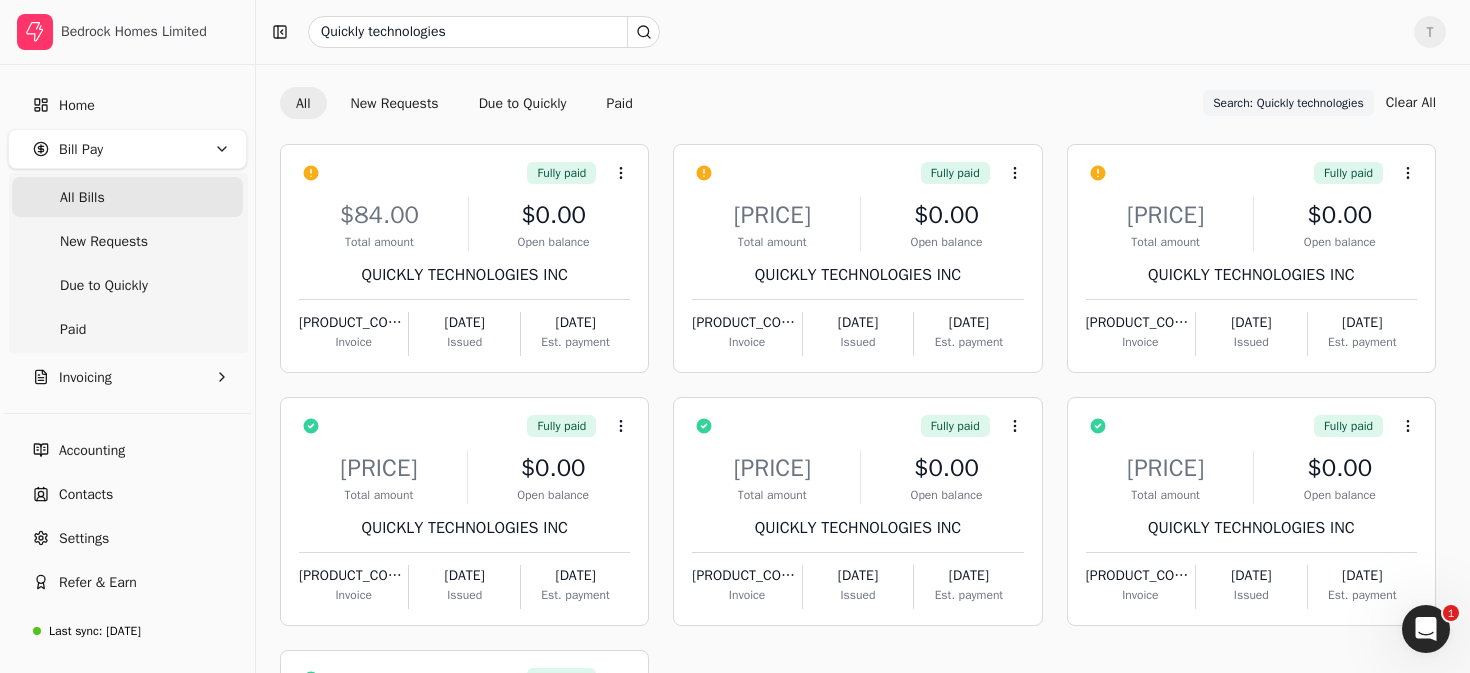scroll, scrollTop: 0, scrollLeft: 0, axis: both 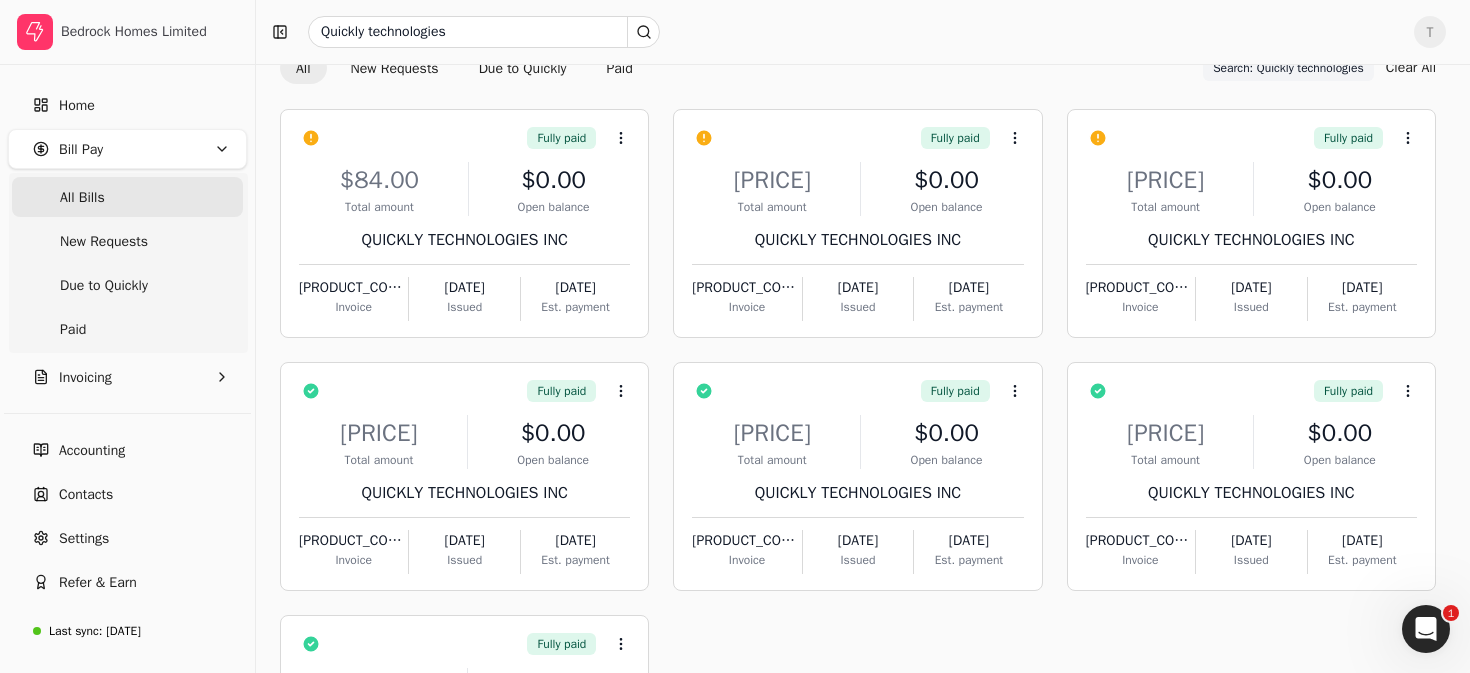 click on "All Bills New Requests Due to Quickly Paid" at bounding box center (128, 263) 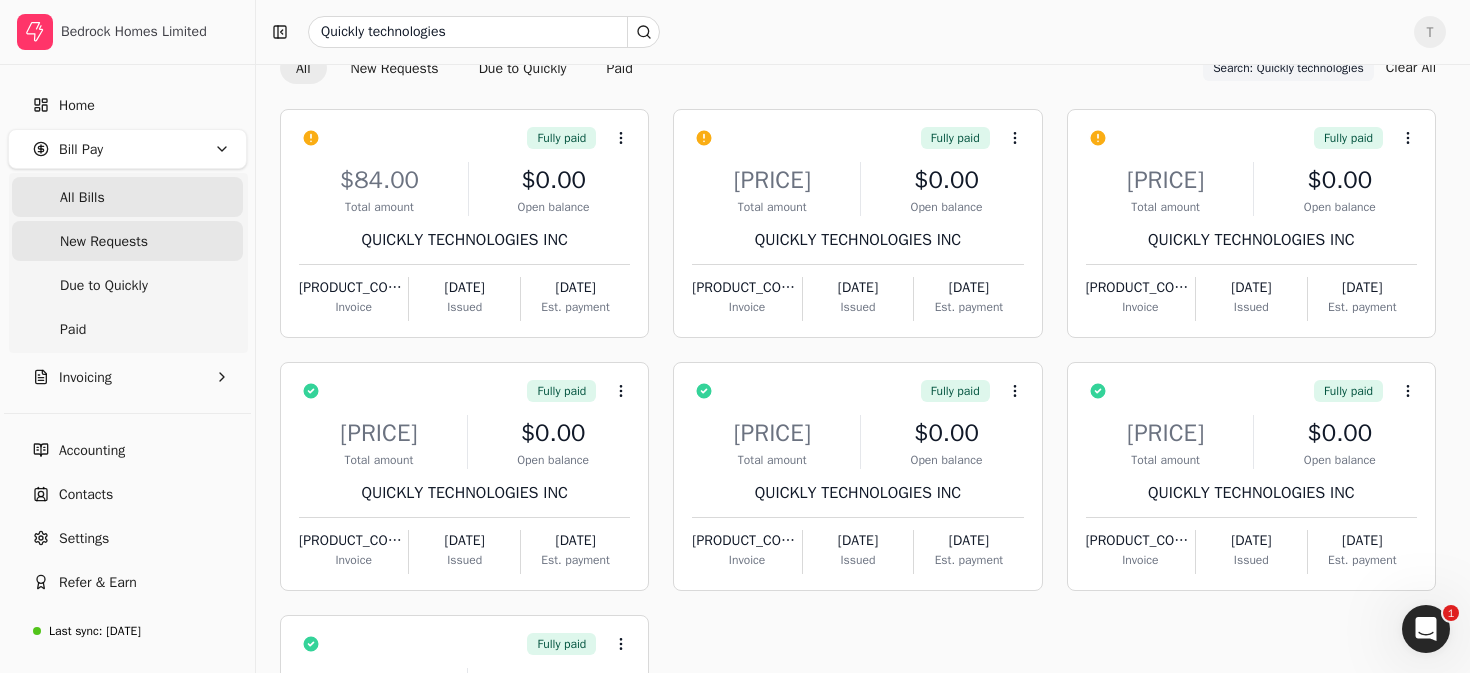click on "New Requests" at bounding box center [104, 241] 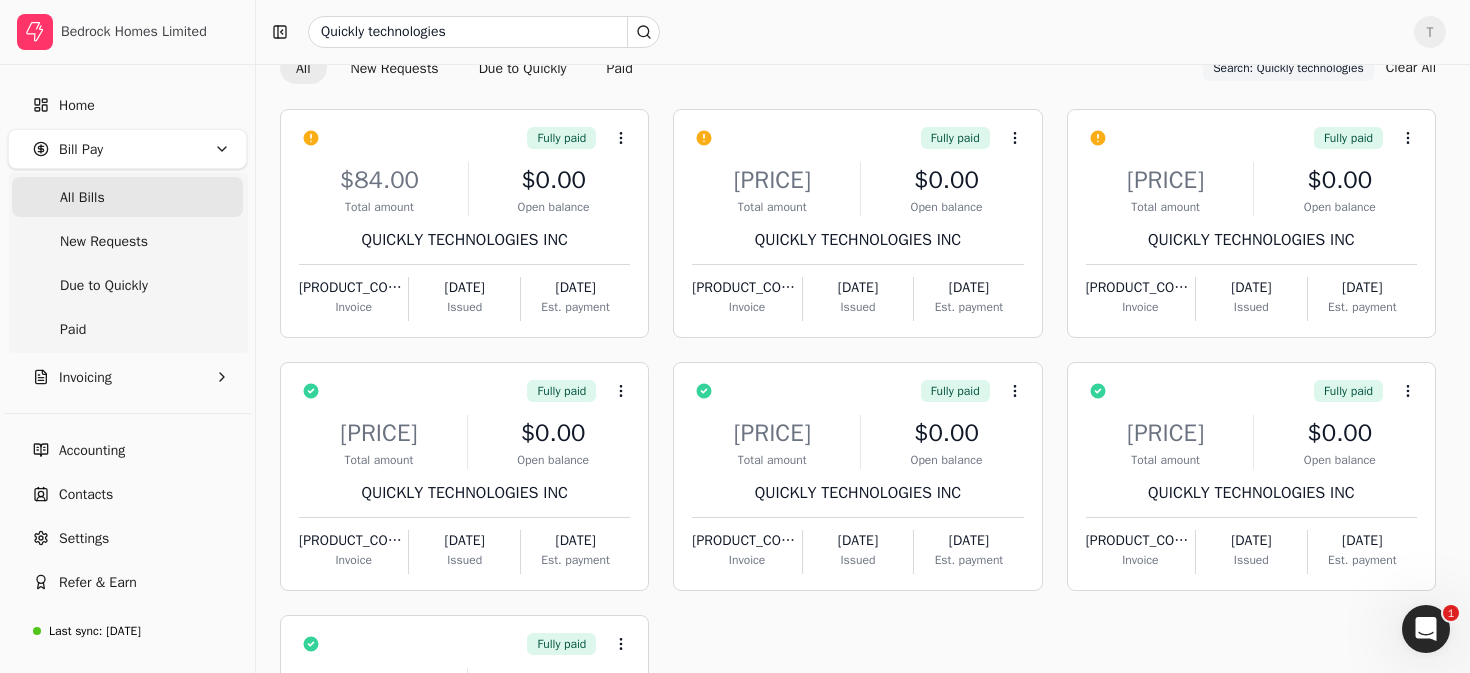 scroll, scrollTop: 0, scrollLeft: 0, axis: both 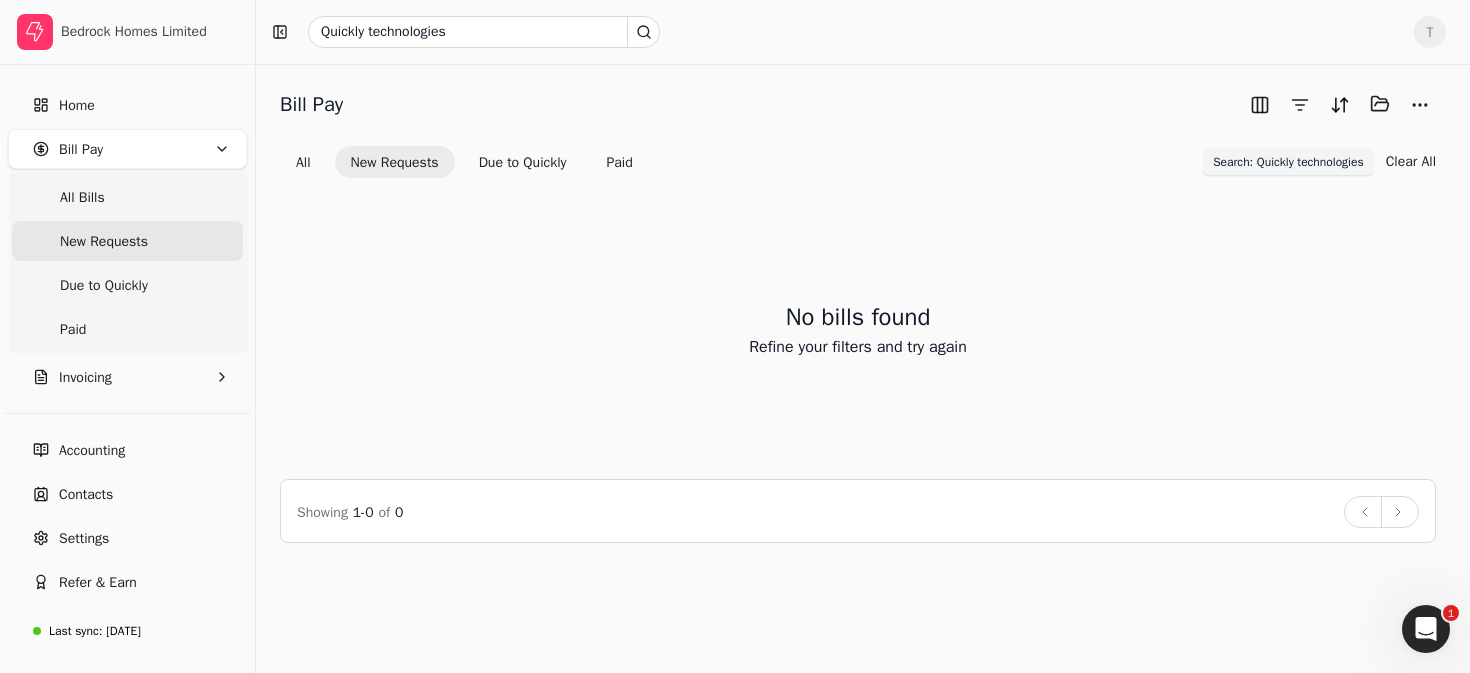 click on "Search: Quickly technologies" at bounding box center [1288, 162] 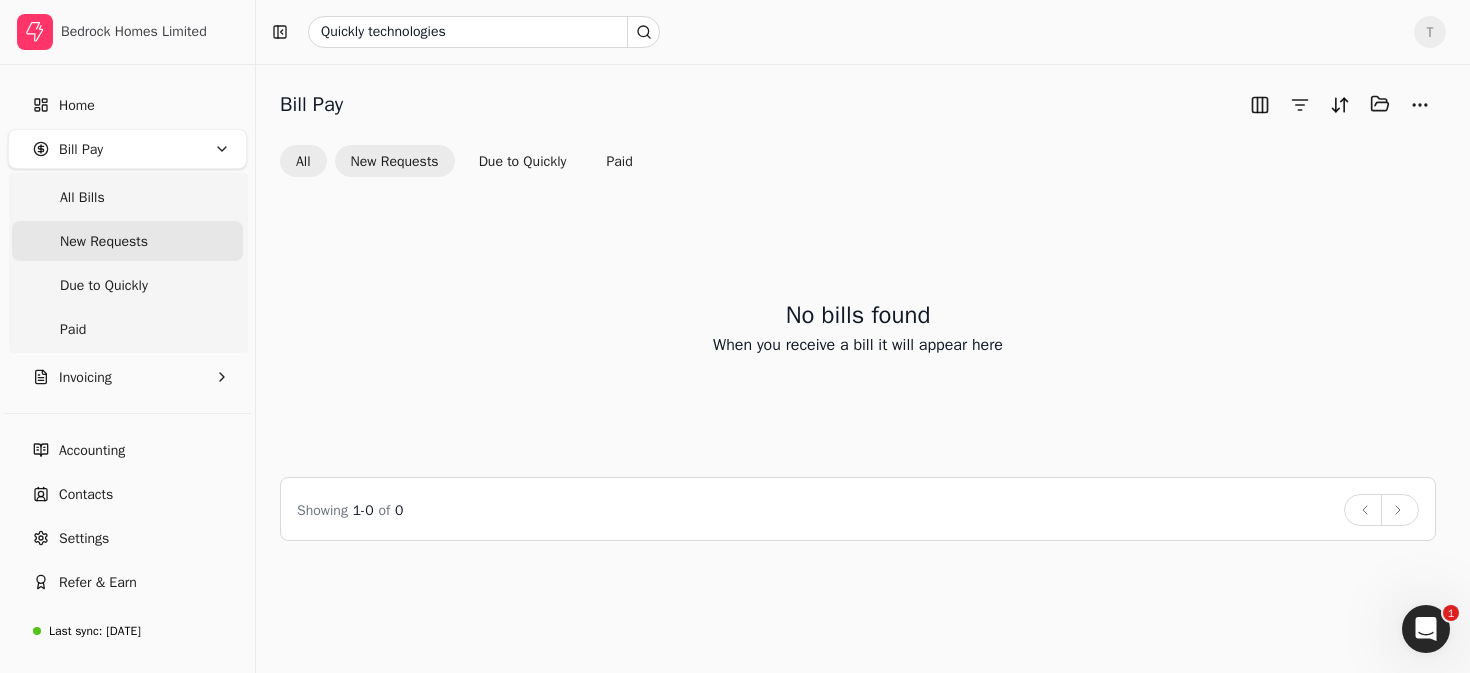 click on "All" at bounding box center [303, 161] 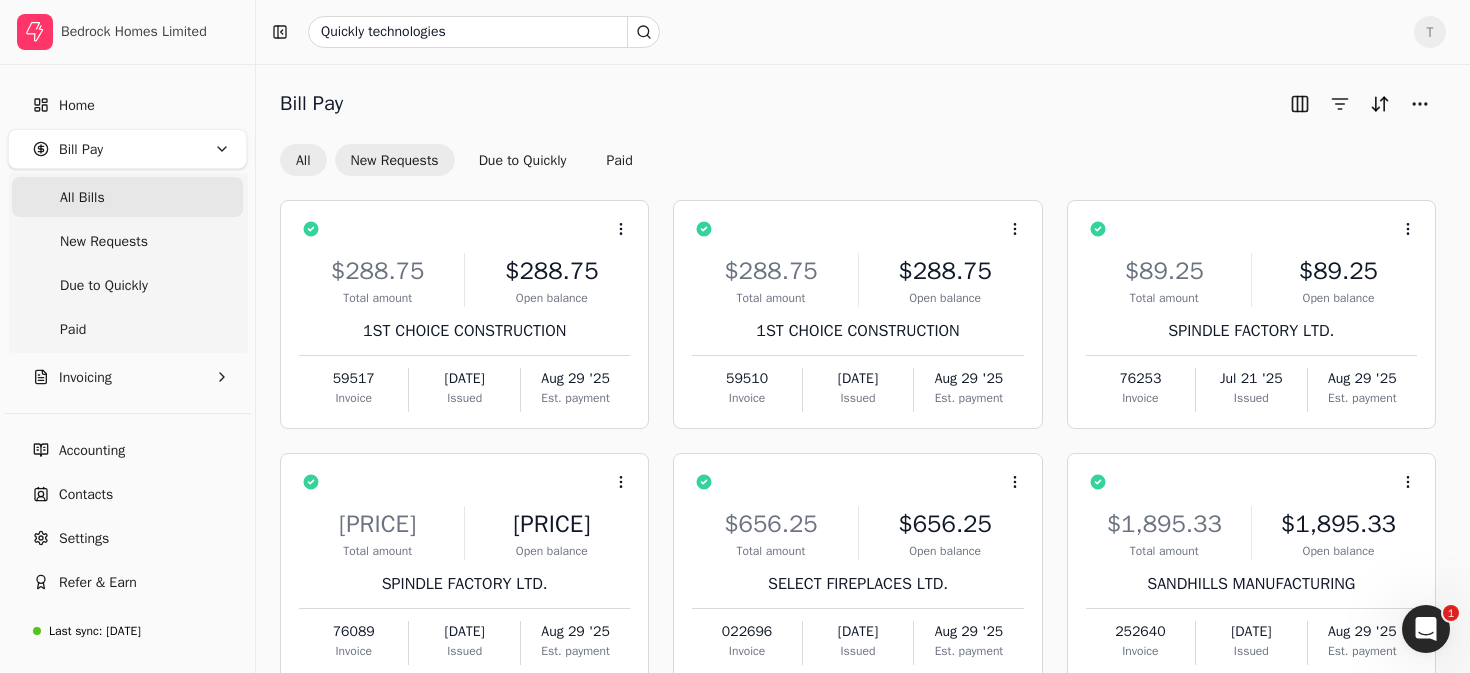 click on "New Requests" at bounding box center [395, 160] 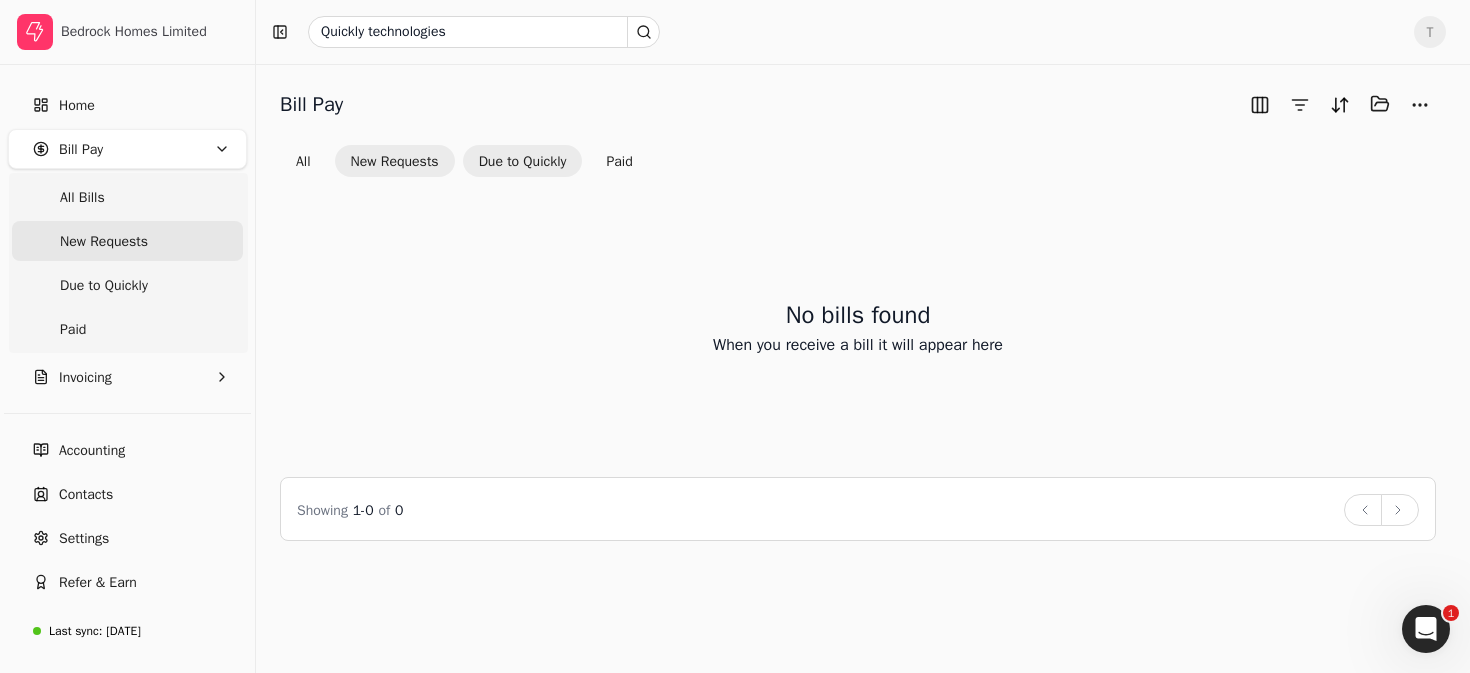 click on "Due to Quickly" at bounding box center (523, 161) 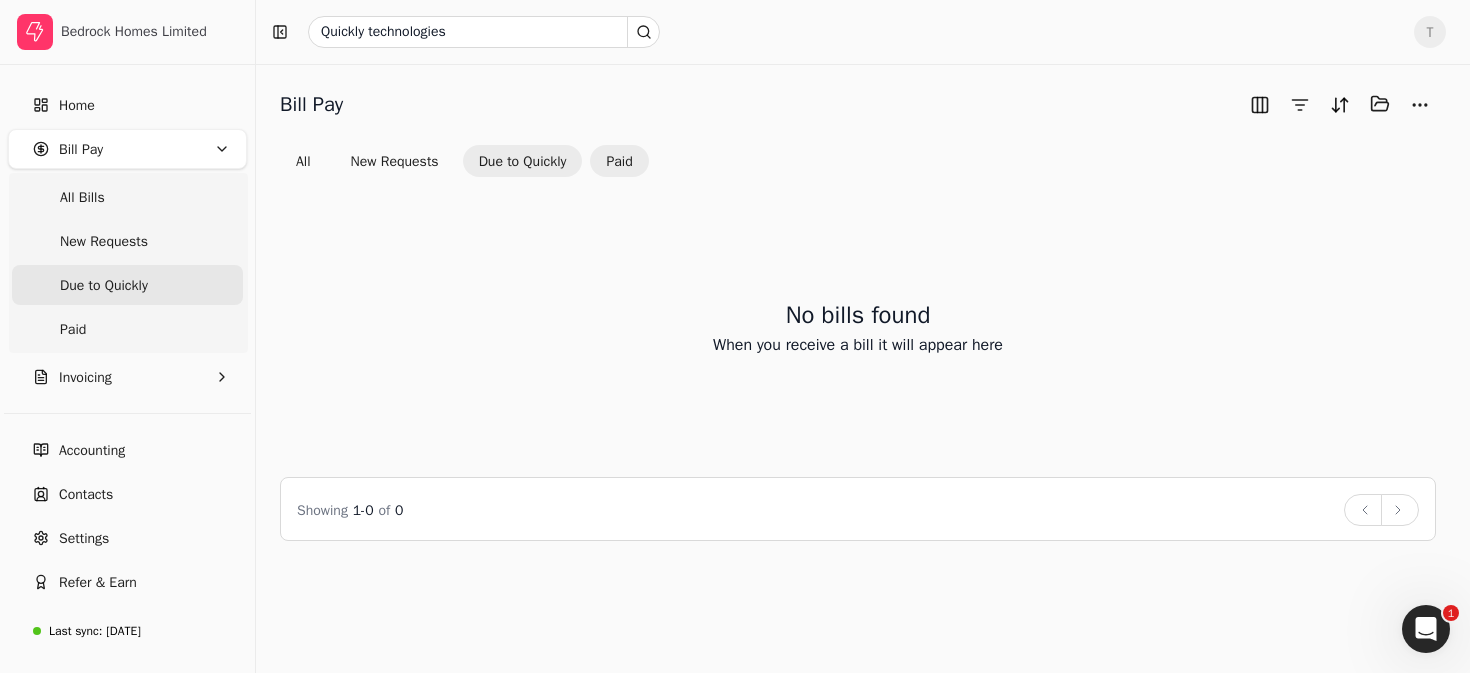 click on "Paid" at bounding box center [619, 161] 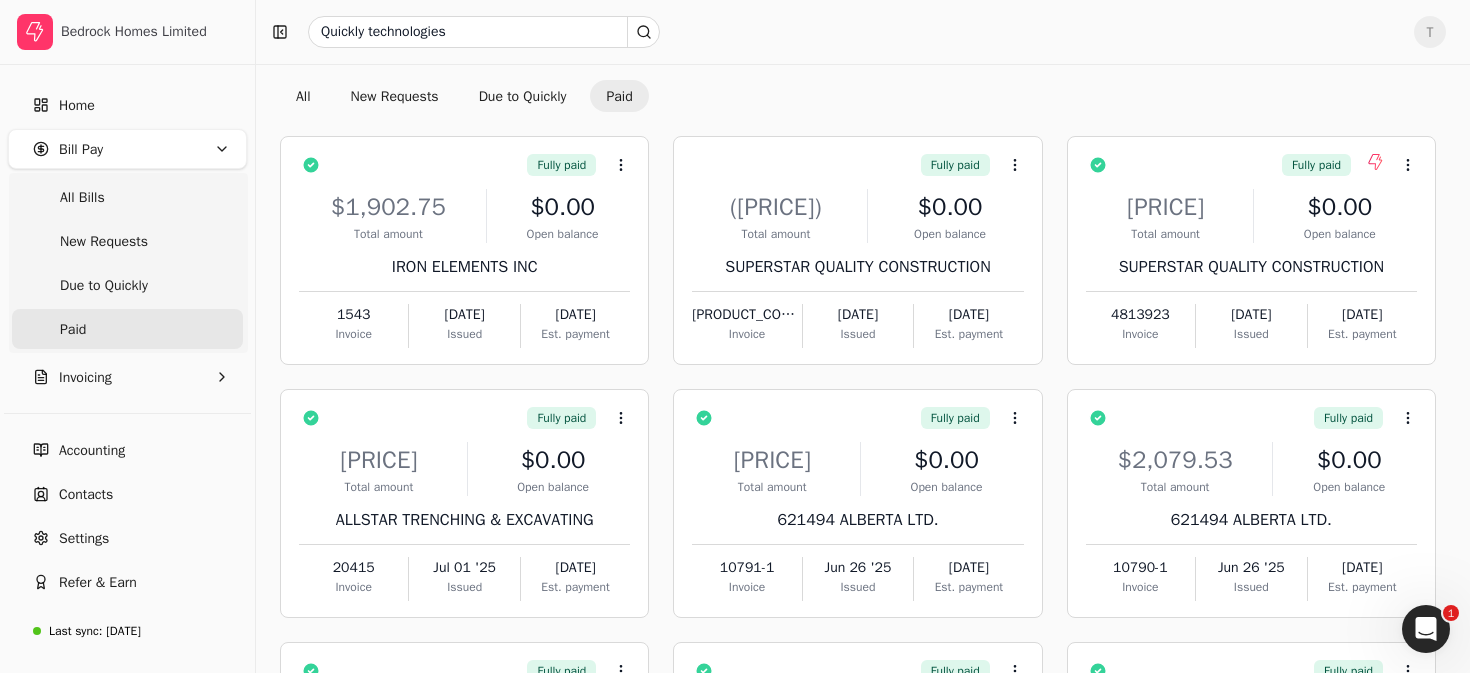 scroll, scrollTop: 90, scrollLeft: 0, axis: vertical 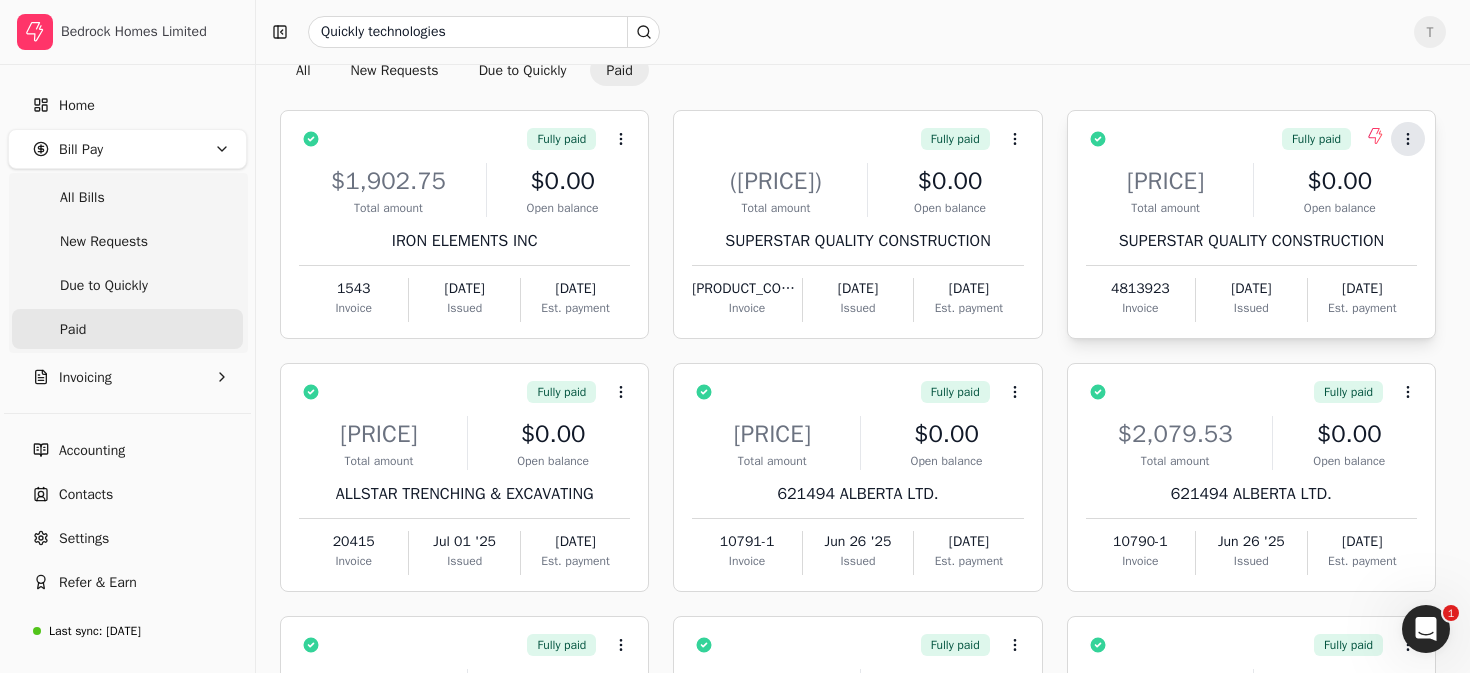 click 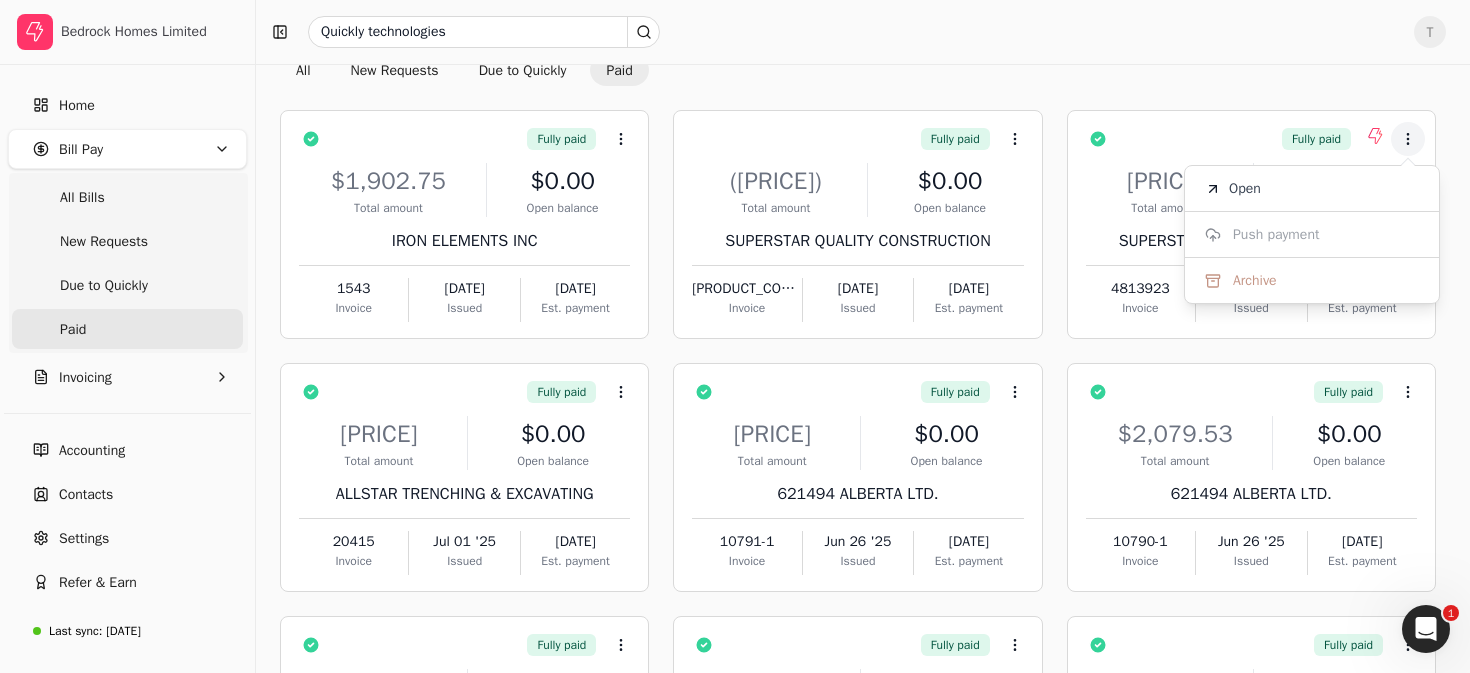 click on "Fully paid Context Menu Button $1,902.75 Total amount $0.00 Open balance IRON ELEMENTS INC 1543 Invoice Jul 31 '25 Issued Aug 15 '25 Est. payment Fully paid Context Menu Button ($298.86) Total amount $0.00 Open balance SUPERSTAR QUALITY CONSTRUCTION QCR-196285 Invoice Jul 31 '25 Issued Aug 15 '25 Est. payment Fully paid Context Menu Button $28,625.63 Total amount $0.00 Open balance SUPERSTAR QUALITY CONSTRUCTION 4813923 Invoice Jul 23 '25 Issued Aug 15 '25 Est. payment Fully paid Context Menu Button $3,988.43 Total amount $0.00 Open balance ALLSTAR TRENCHING & EXCAVATING 20415 Invoice Jul 01 '25 Issued Aug 15 '25 Est. payment Fully paid Context Menu Button $1,087.28 Total amount $0.00 Open balance 621494 ALBERTA LTD. 10791-1 Invoice Jun 26 '25 Issued Aug 15 '25 Est. payment Fully paid Context Menu Button $2,079.53 Total amount $0.00 Open balance 621494 ALBERTA LTD. 10790-1 Invoice Jun 26 '25 Issued Aug 15 '25 Est. payment Fully paid Context Menu Button $1,550.59 Total amount $0.00 Open balance 10777-1 Invoice" at bounding box center (858, 509) 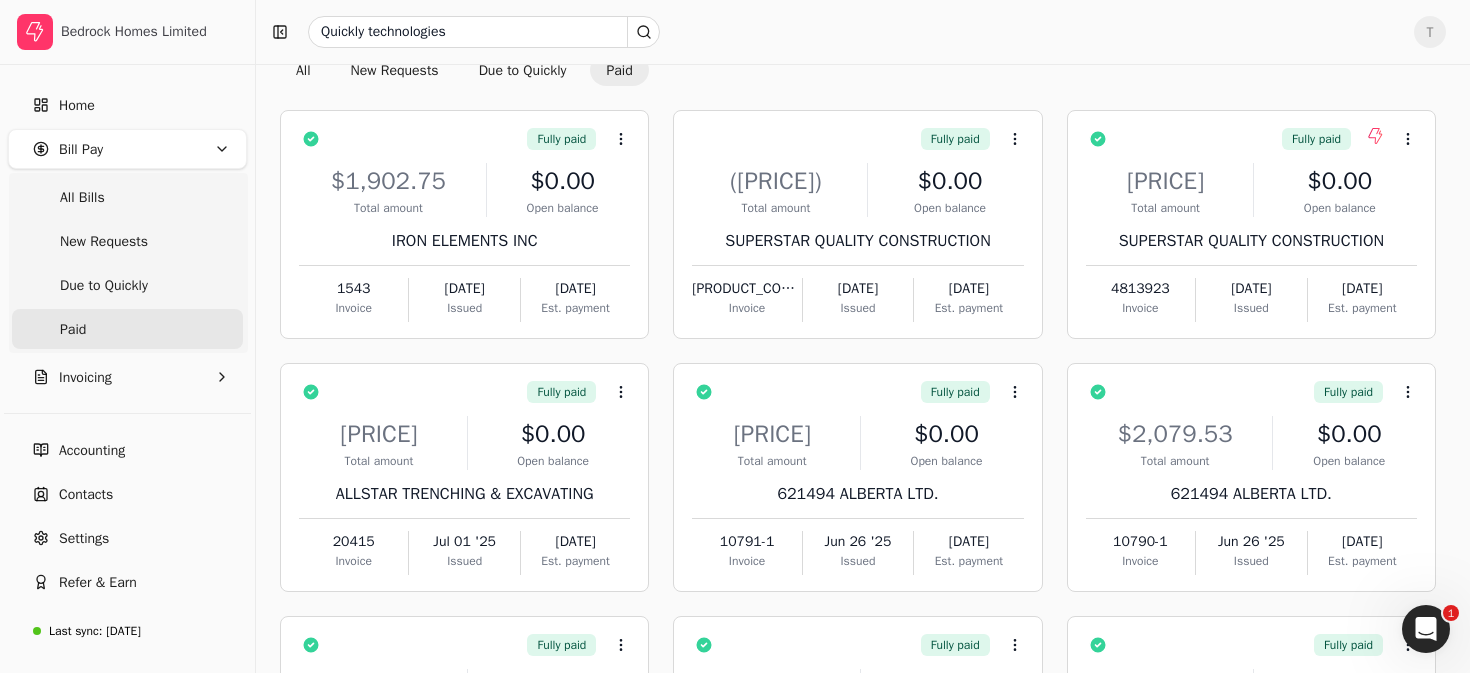 scroll, scrollTop: 0, scrollLeft: 0, axis: both 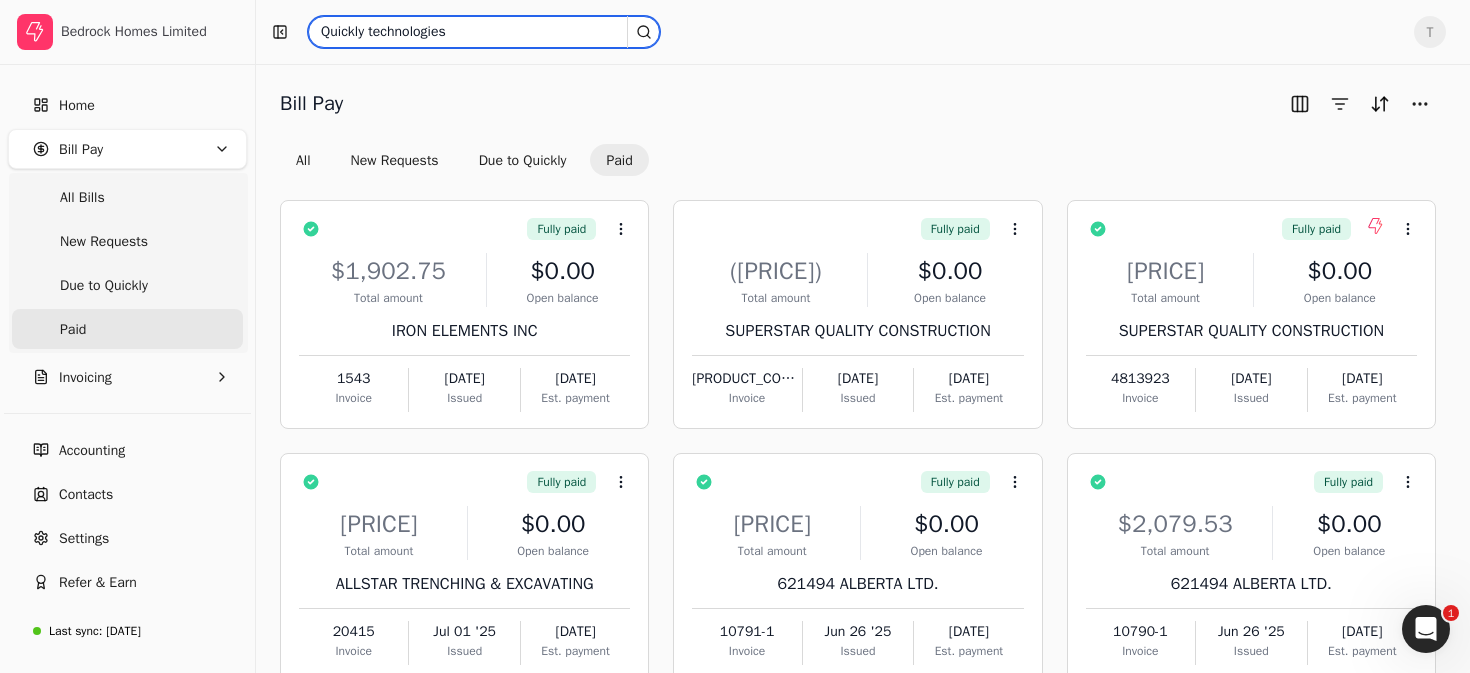 click on "Quickly technologies" at bounding box center [484, 32] 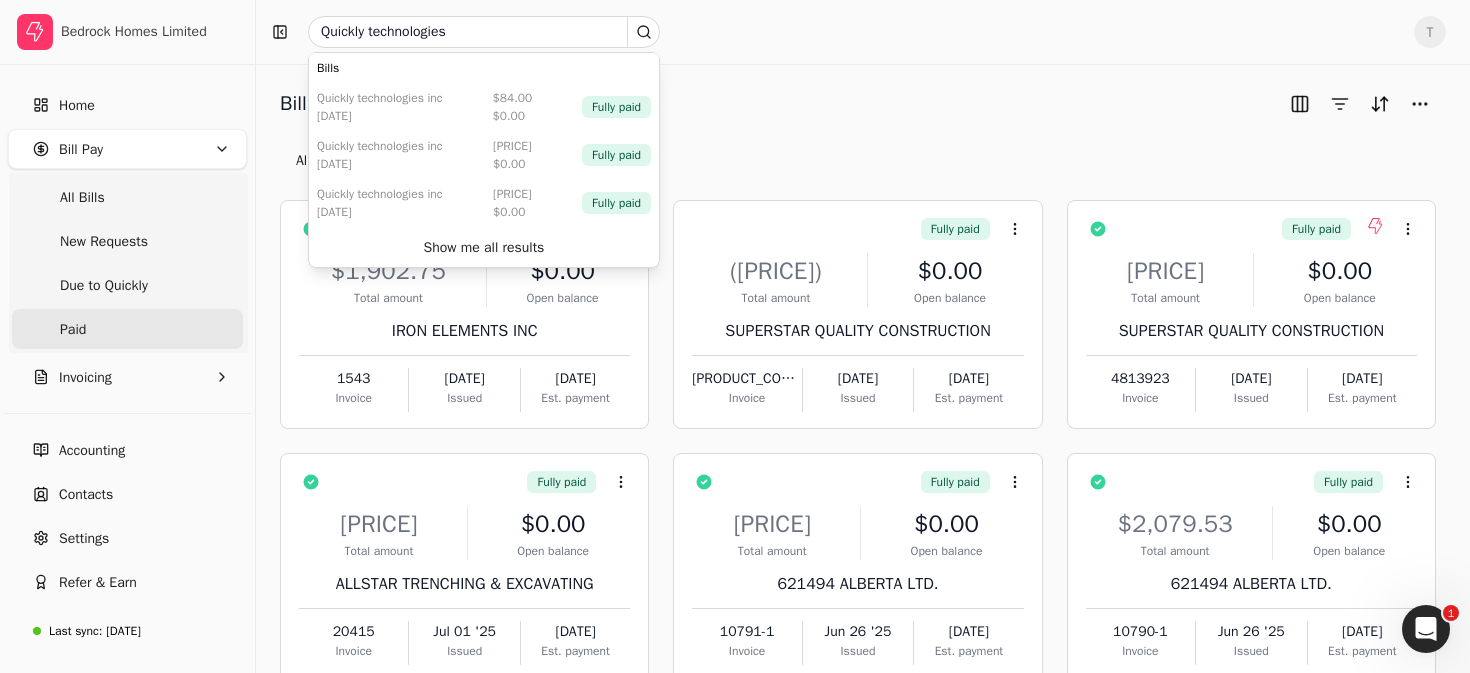 click on "Bill Pay" at bounding box center (858, 104) 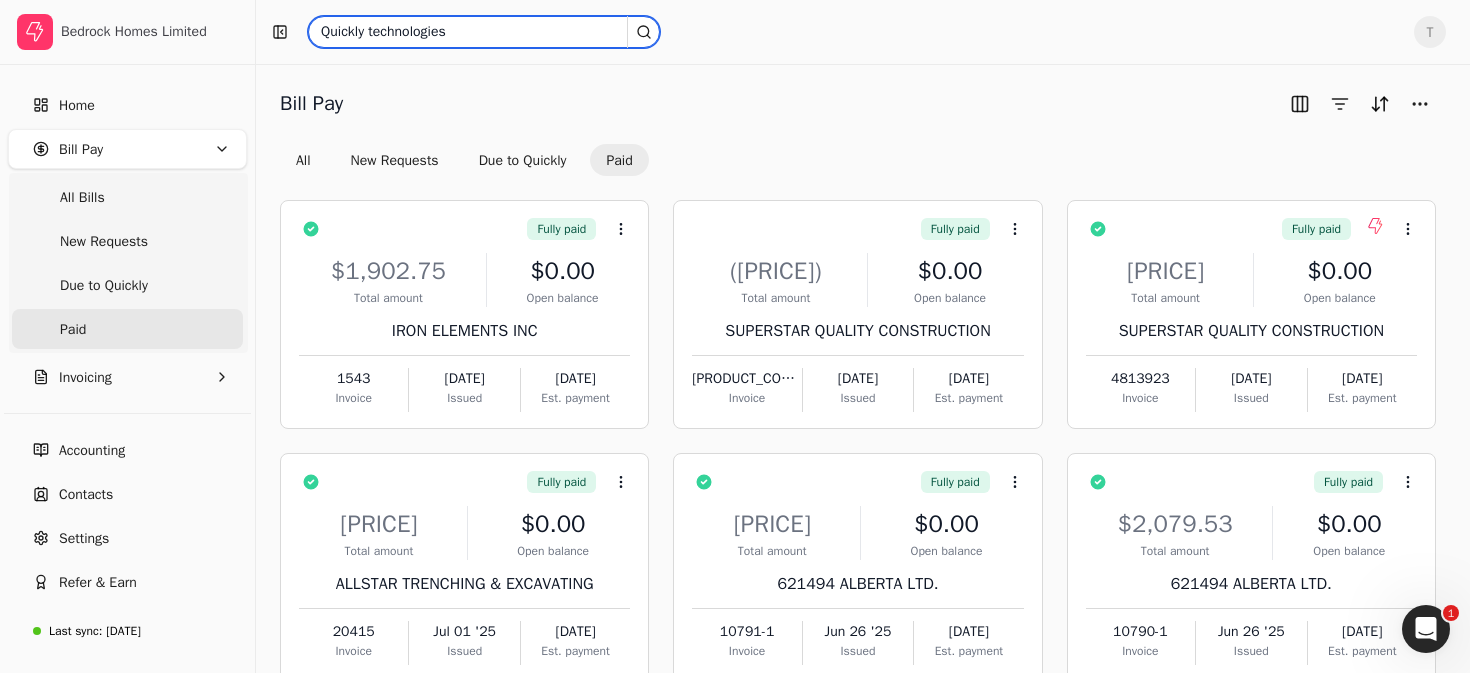drag, startPoint x: 537, startPoint y: 25, endPoint x: 178, endPoint y: -1, distance: 359.94028 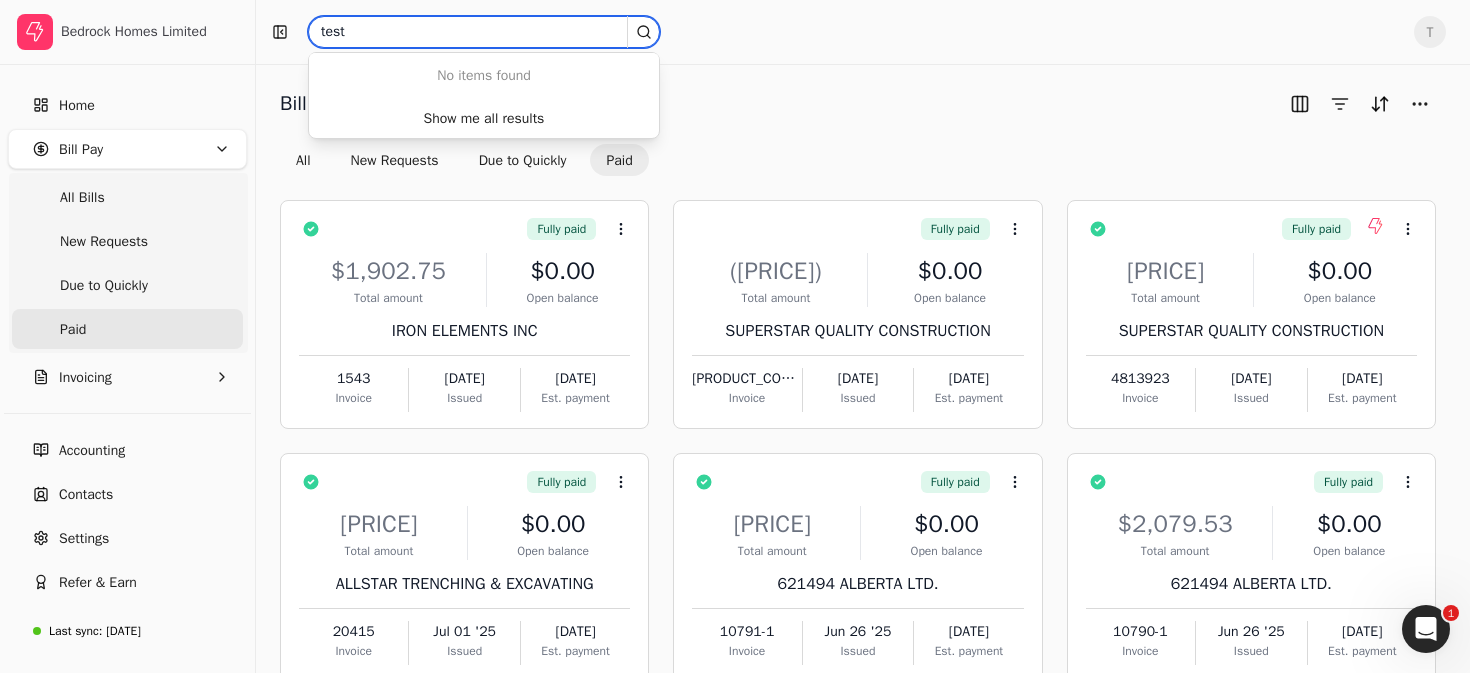 type on "test" 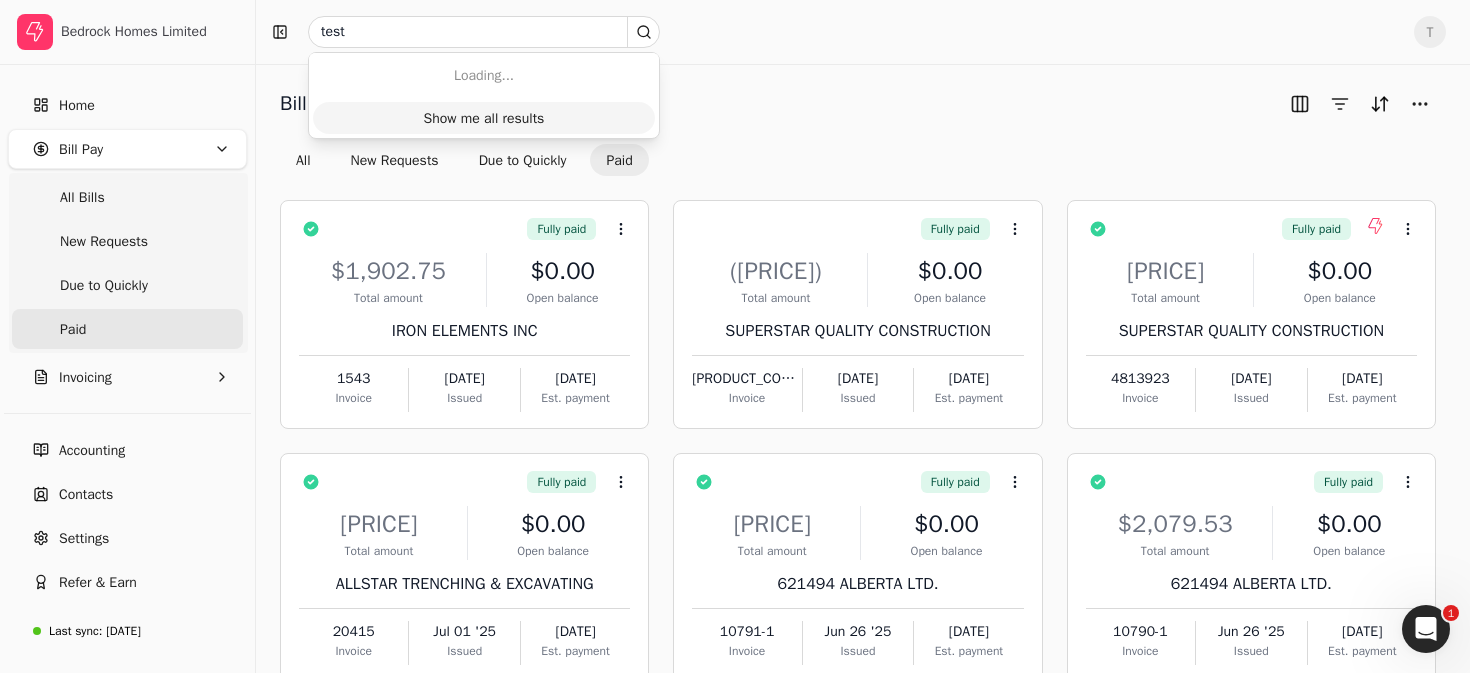 click on "Show me all results" at bounding box center [484, 118] 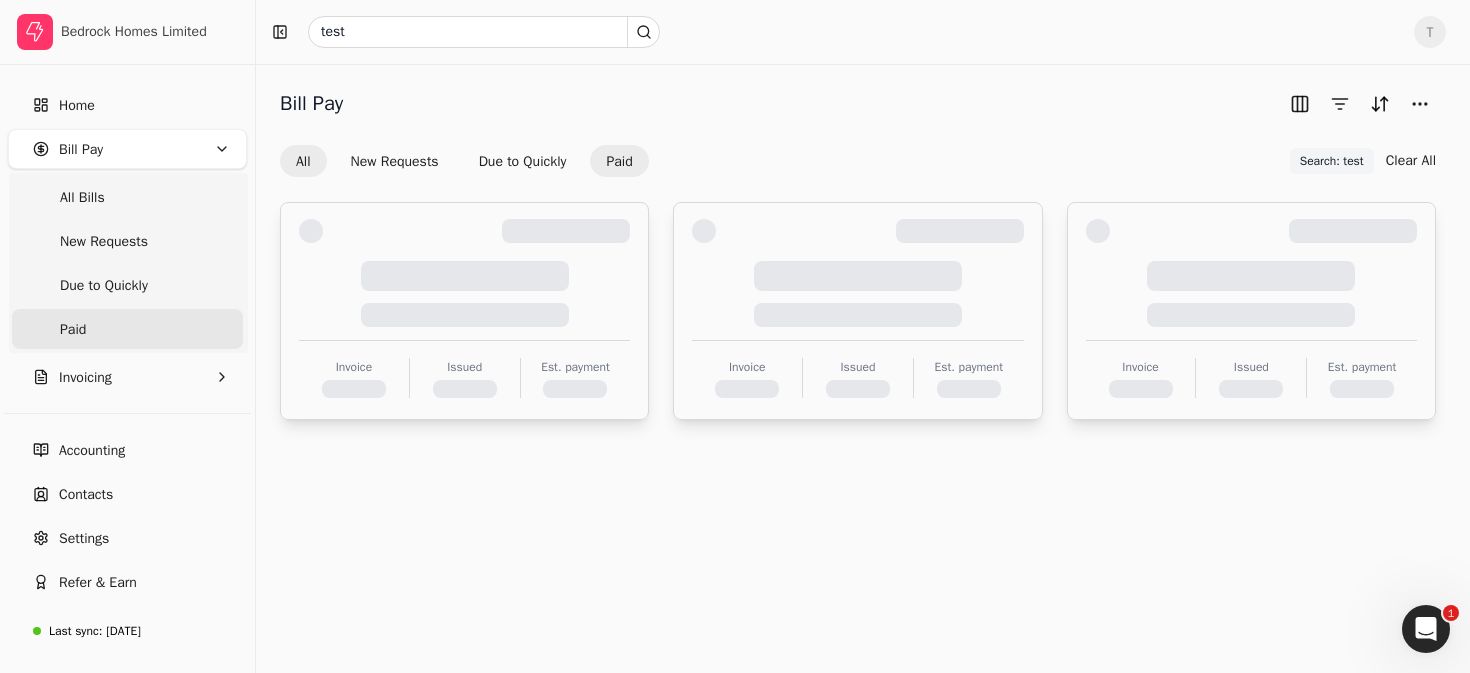 click on "All" at bounding box center (303, 161) 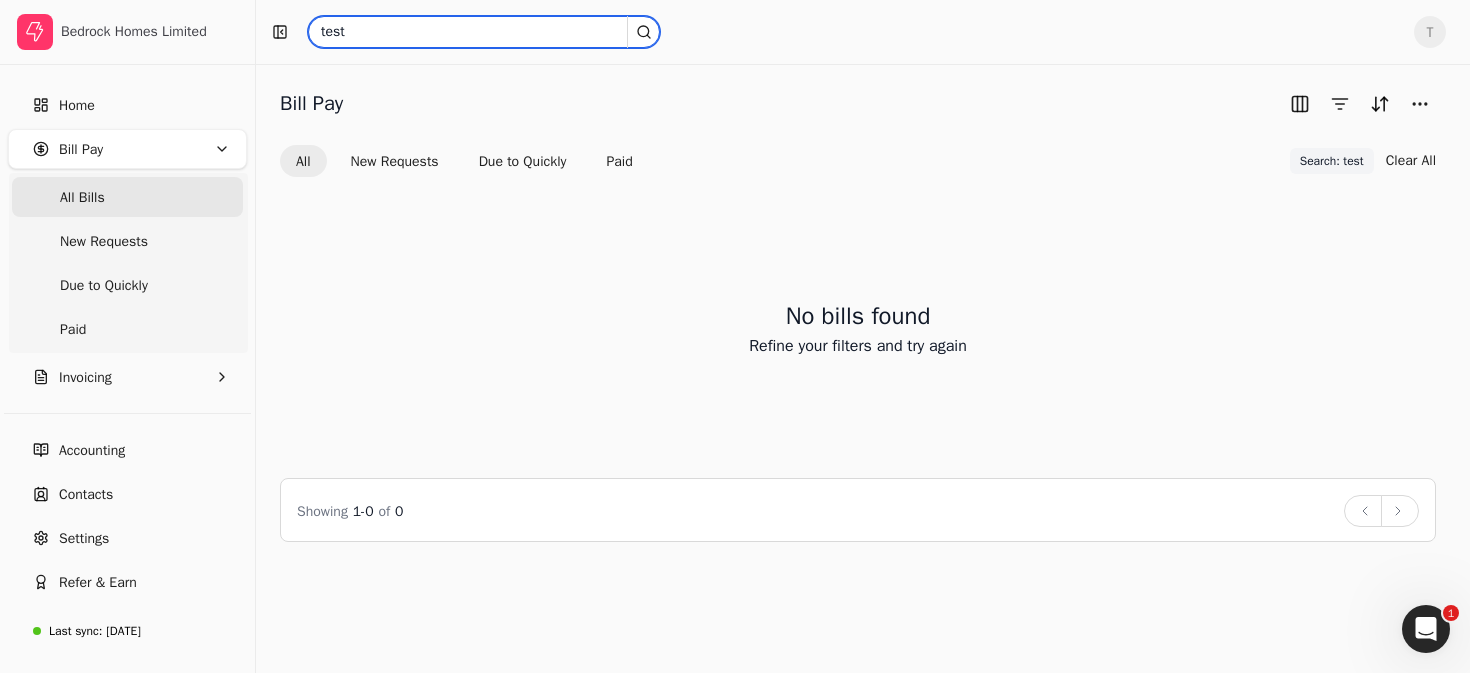 drag, startPoint x: 511, startPoint y: 25, endPoint x: 219, endPoint y: 2, distance: 292.90442 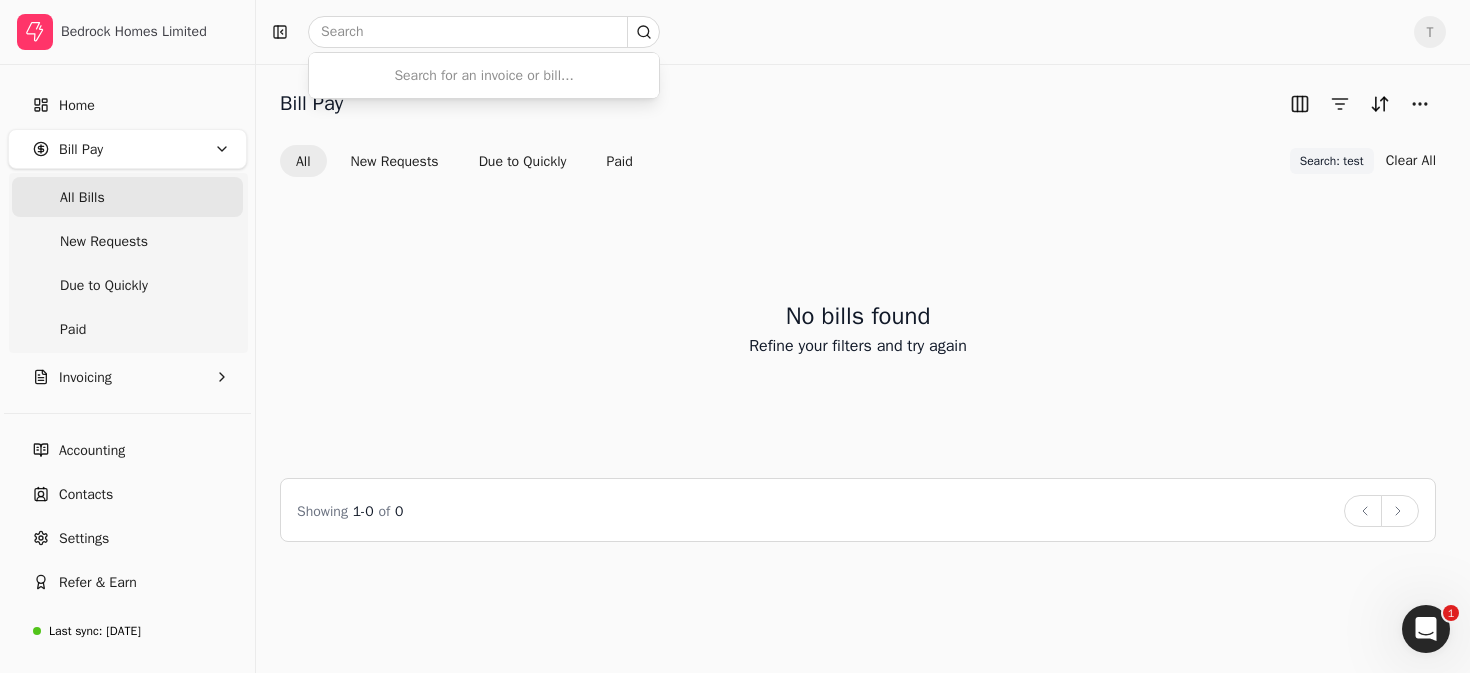 click on "Bill Pay All New Requests Due to Quickly Paid Search: test Search: test Clear All" at bounding box center [858, 133] 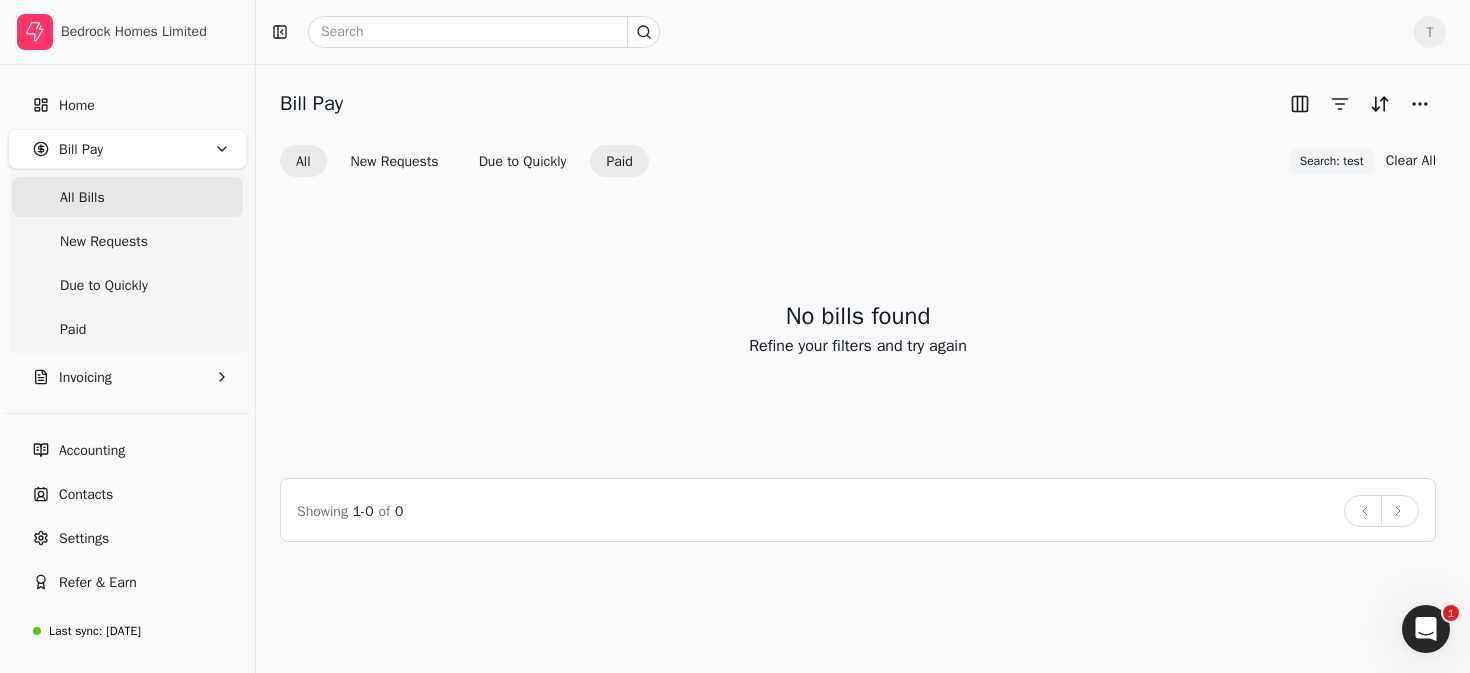 click on "Paid" at bounding box center [619, 161] 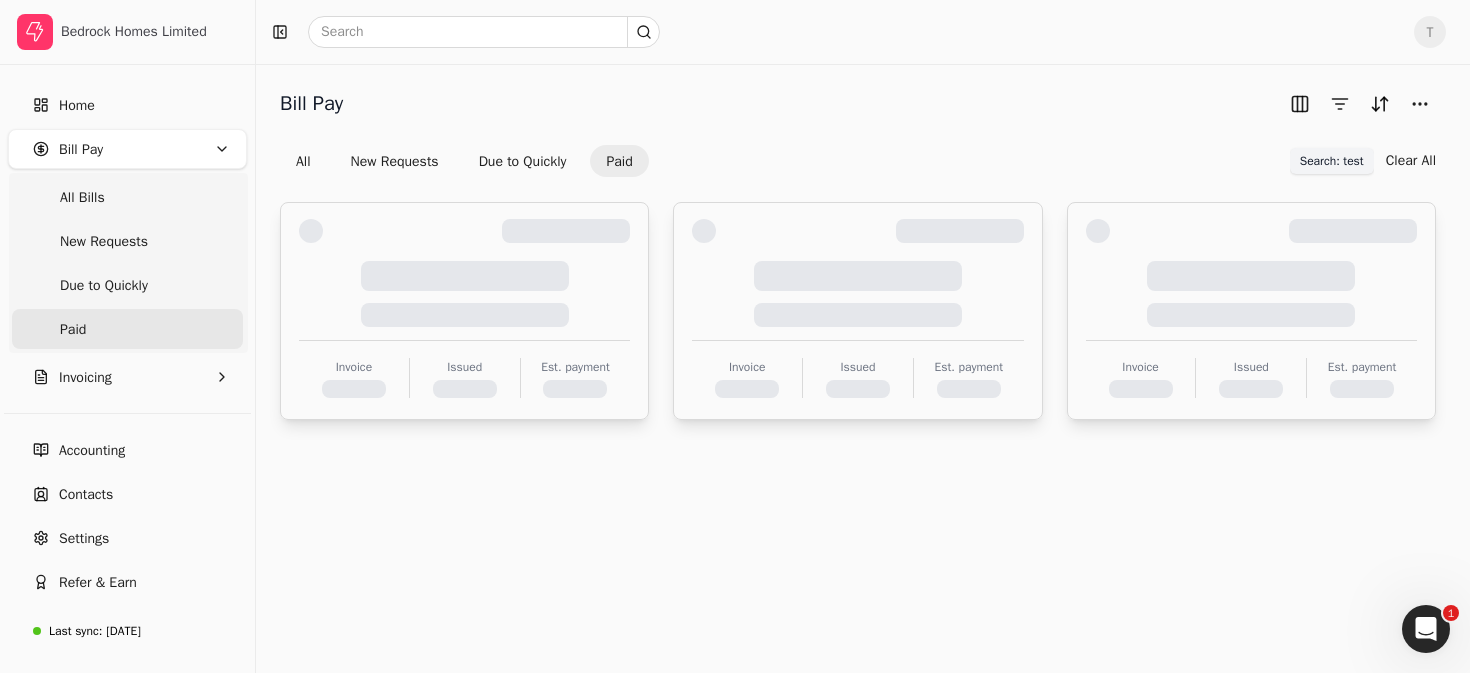 click on "Search: test" at bounding box center (1332, 161) 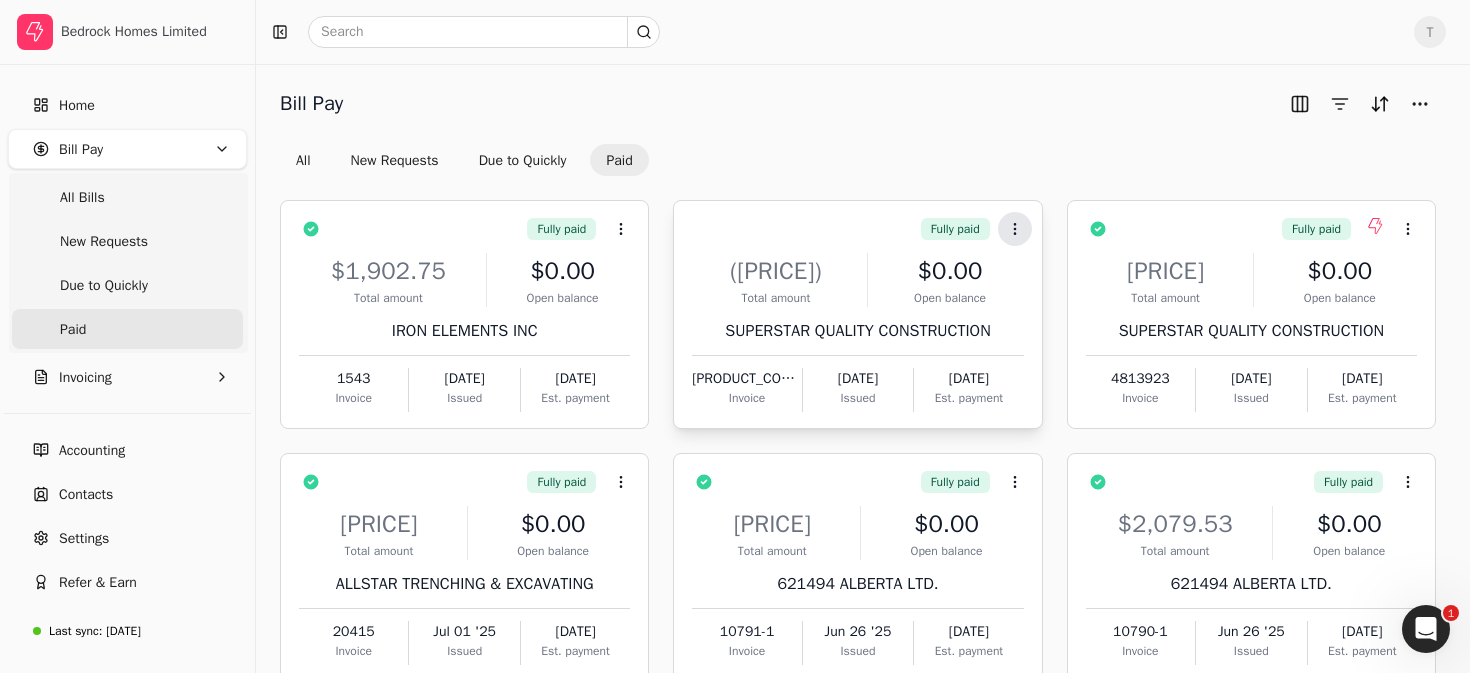click 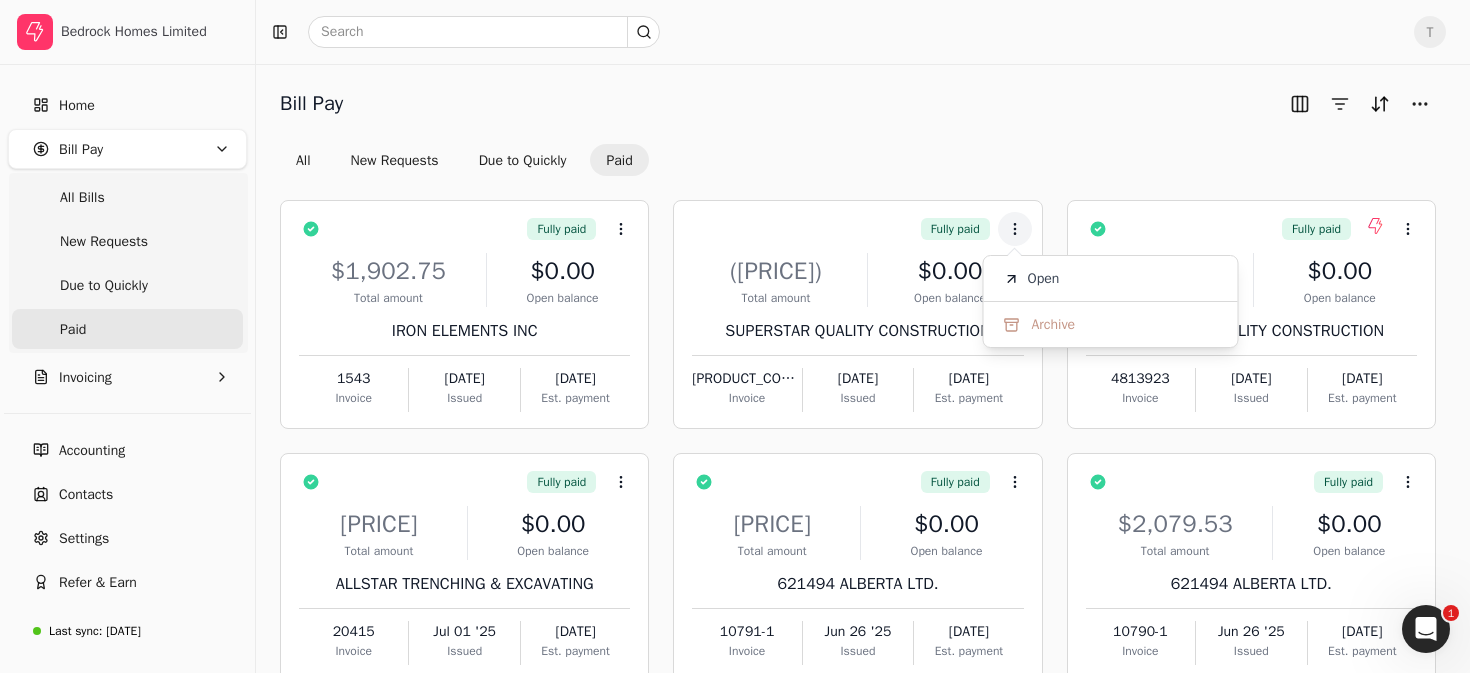 click on "Bill Pay All New Requests Due to Quickly Paid" at bounding box center (858, 132) 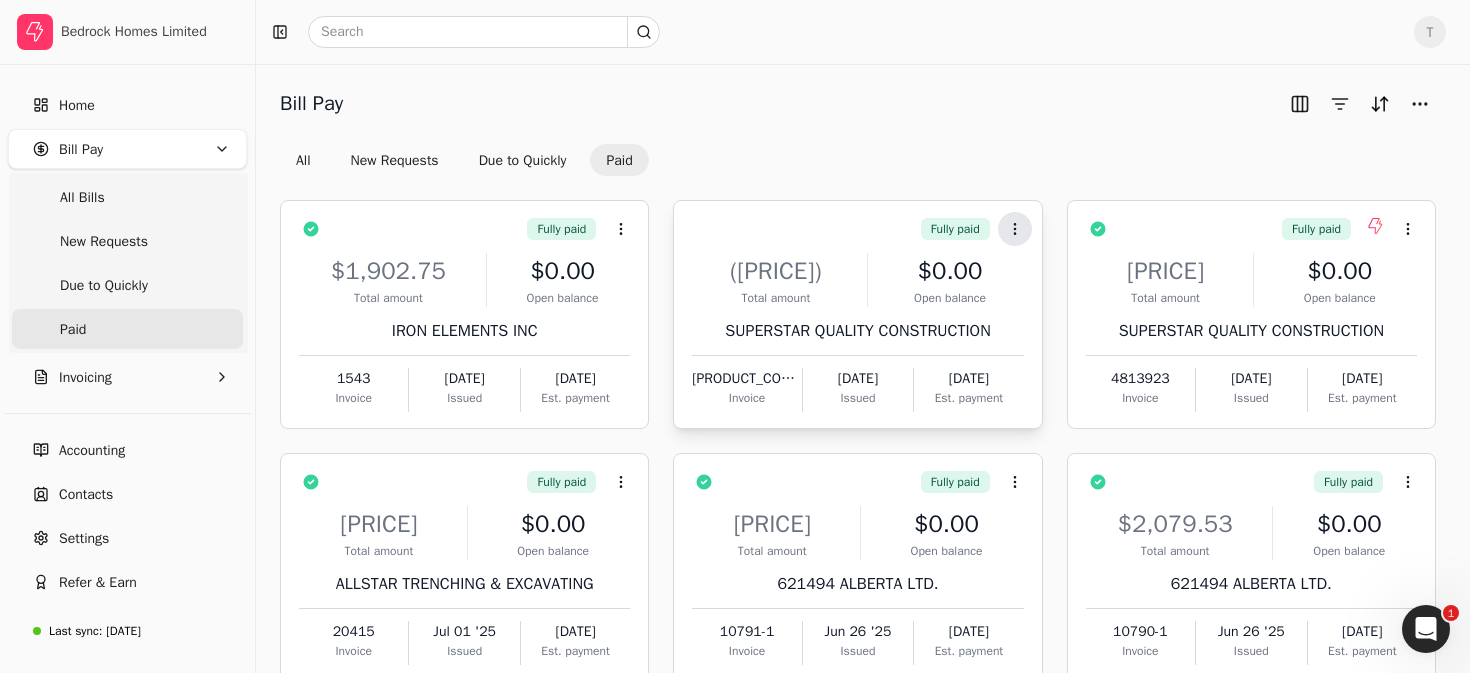 click on "Context Menu Button" at bounding box center (1015, 229) 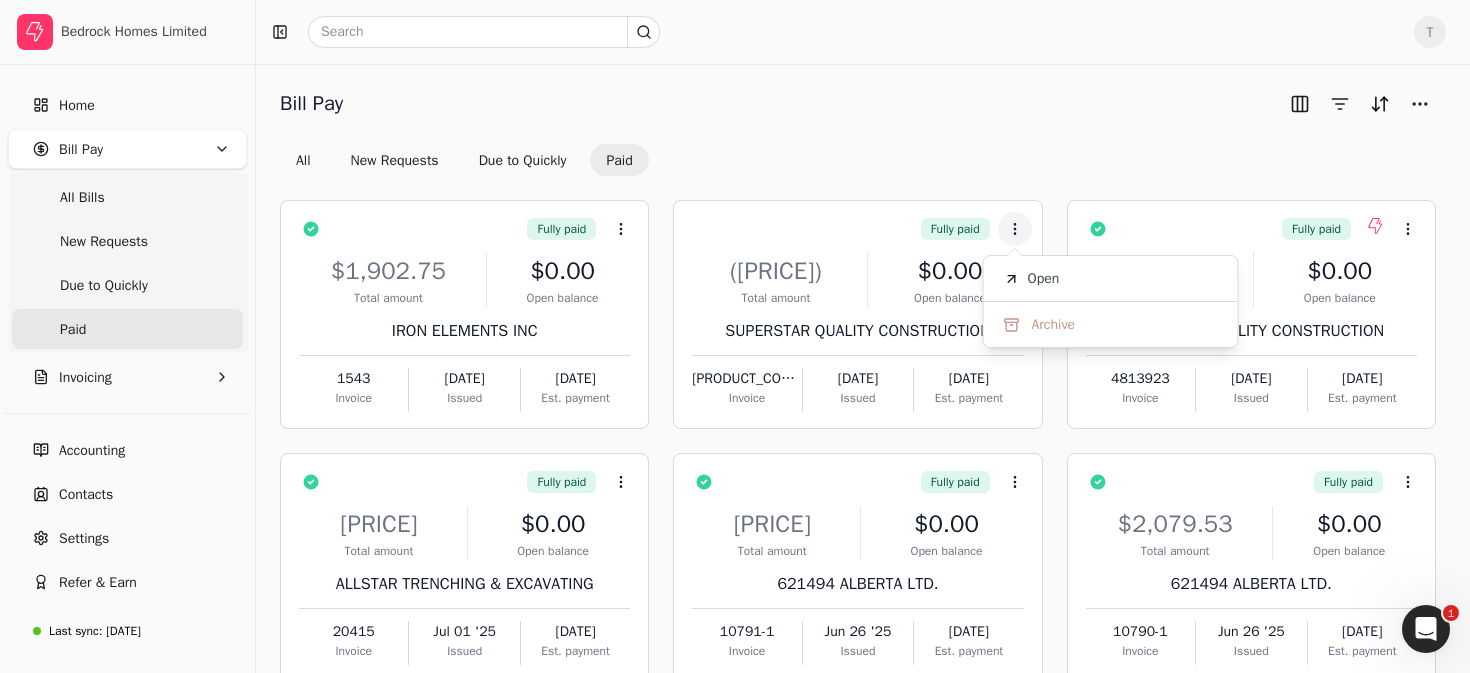 click on "Bill Pay All New Requests Due to Quickly Paid" at bounding box center (858, 132) 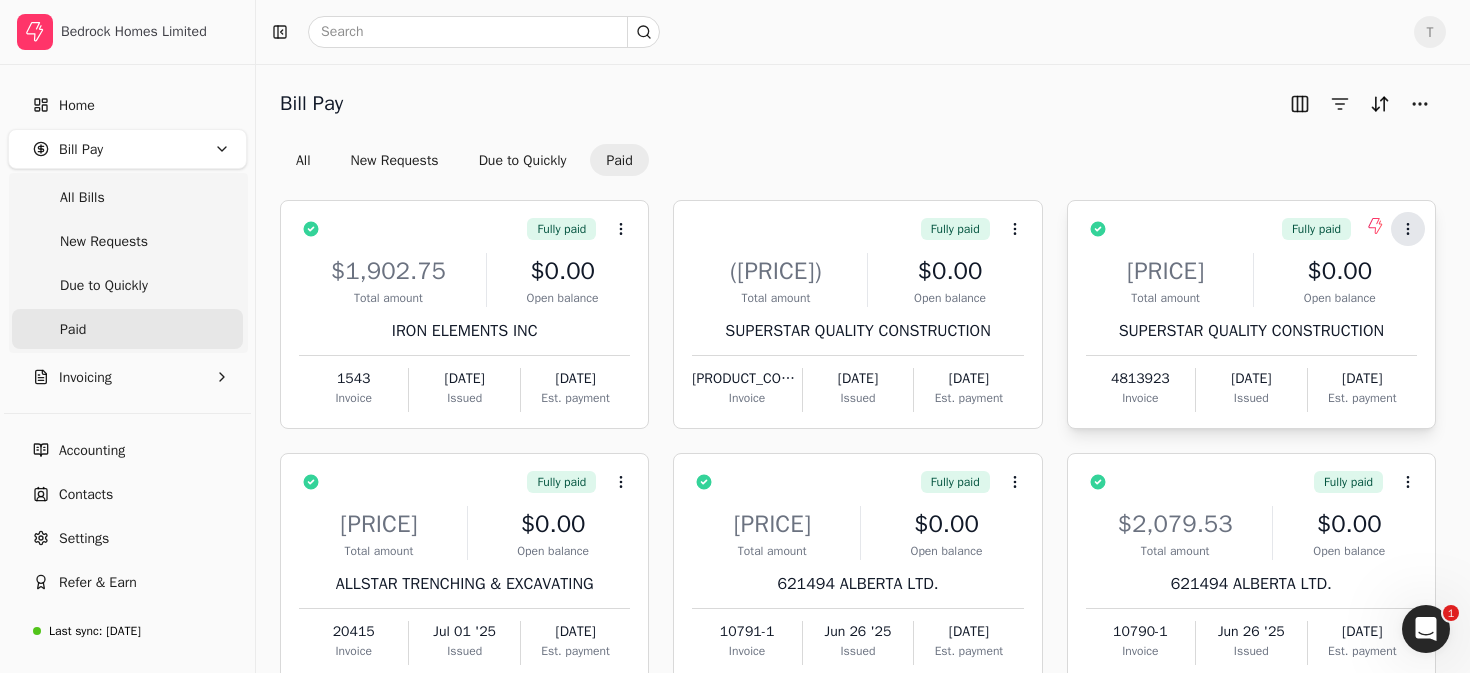 click 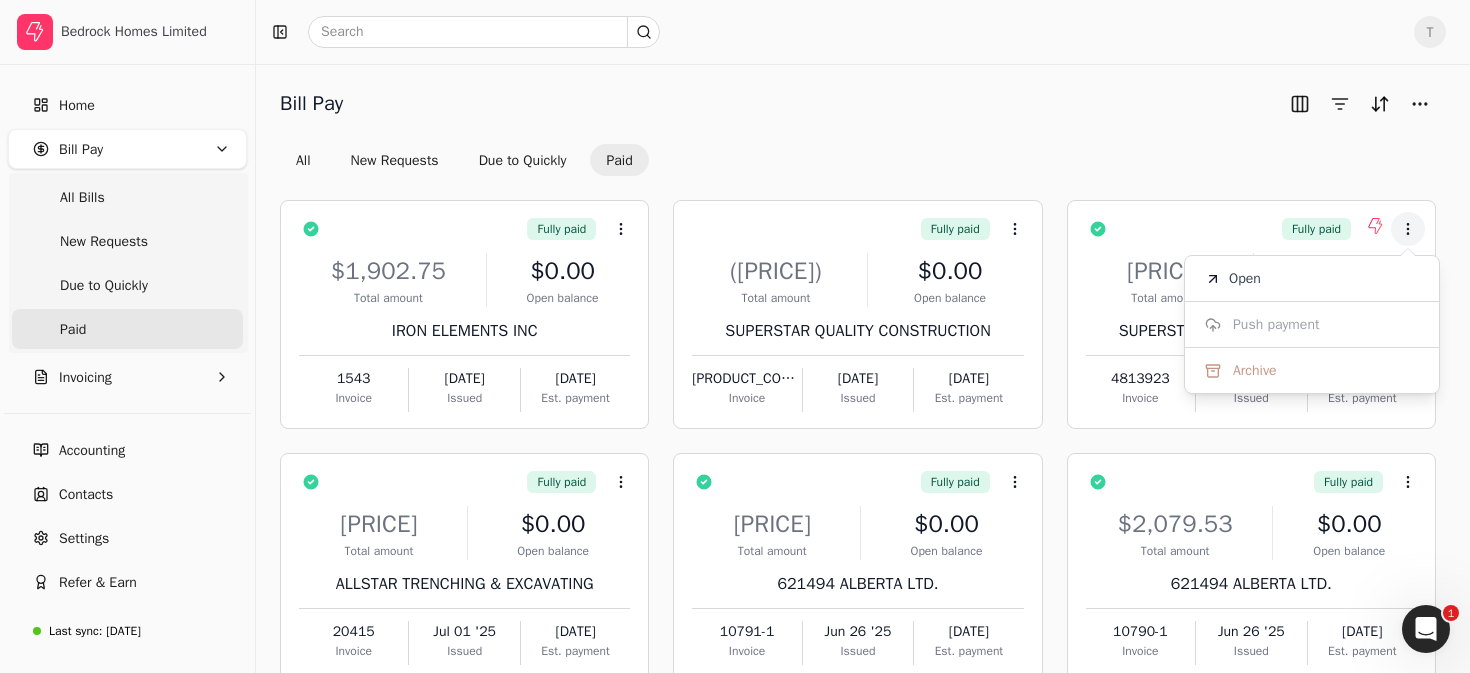 click on "All New Requests Due to Quickly Paid" at bounding box center [858, 160] 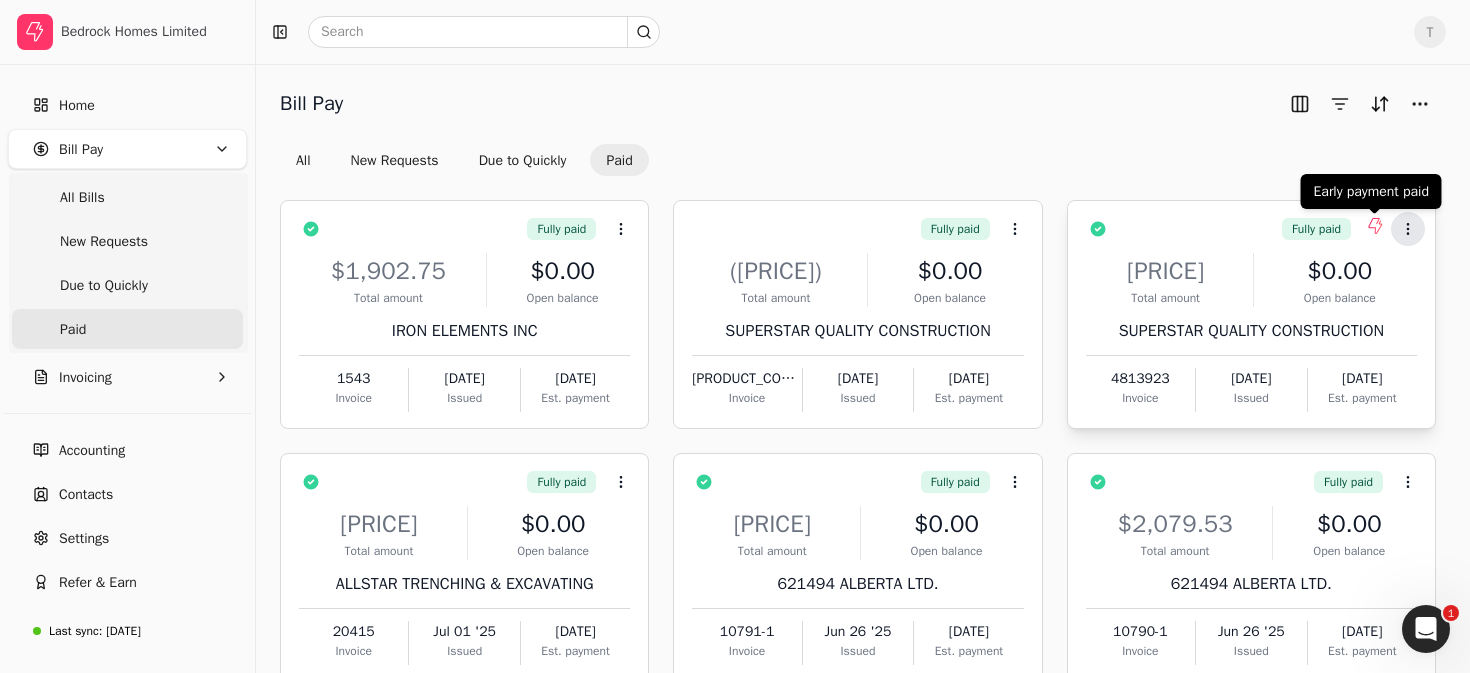 click 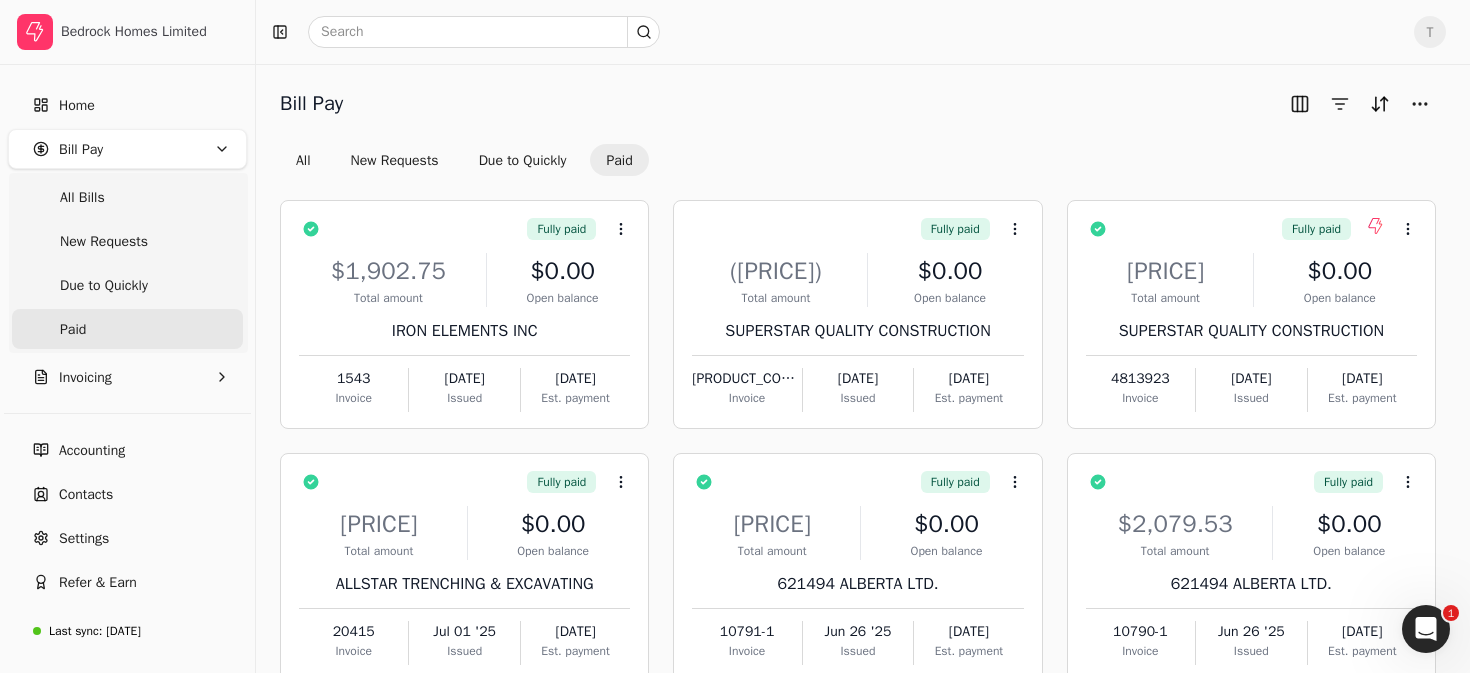 click on "All New Requests Due to Quickly Paid" at bounding box center (858, 160) 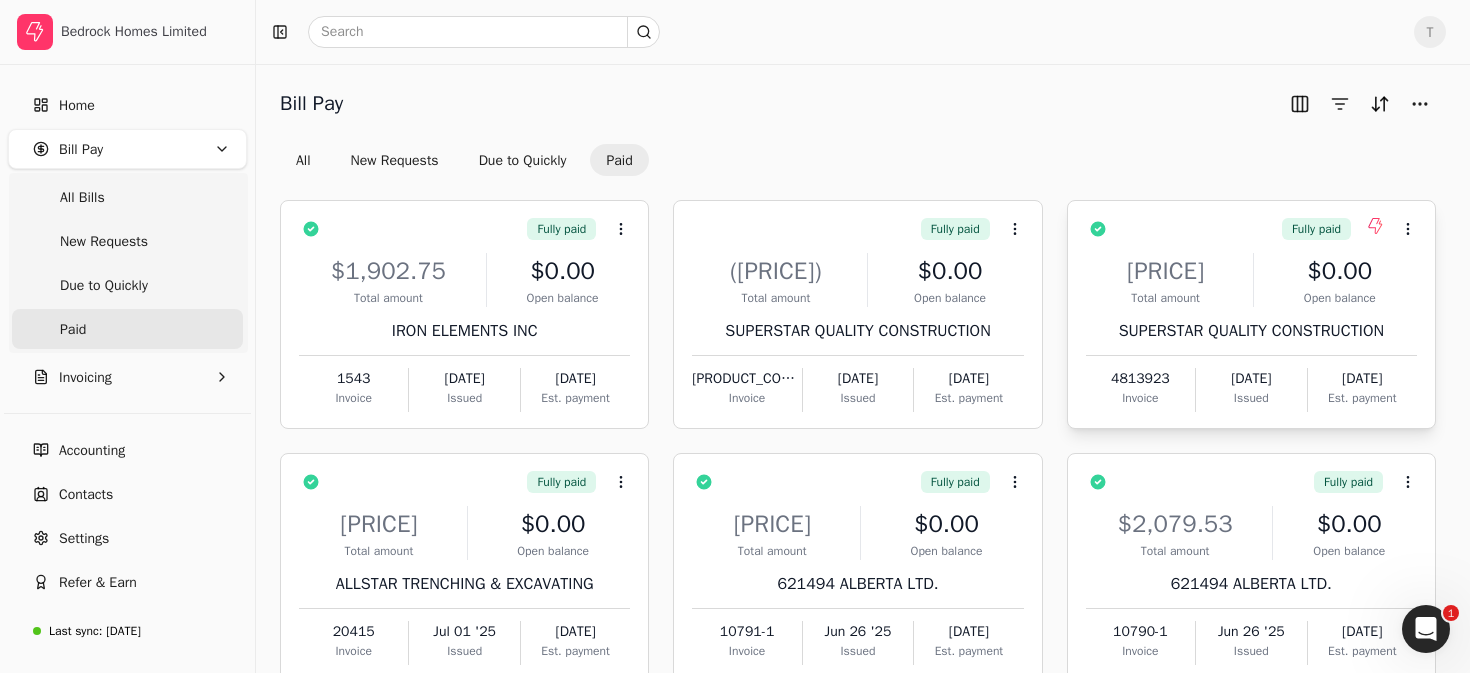 click on "Total amount" at bounding box center (1166, 298) 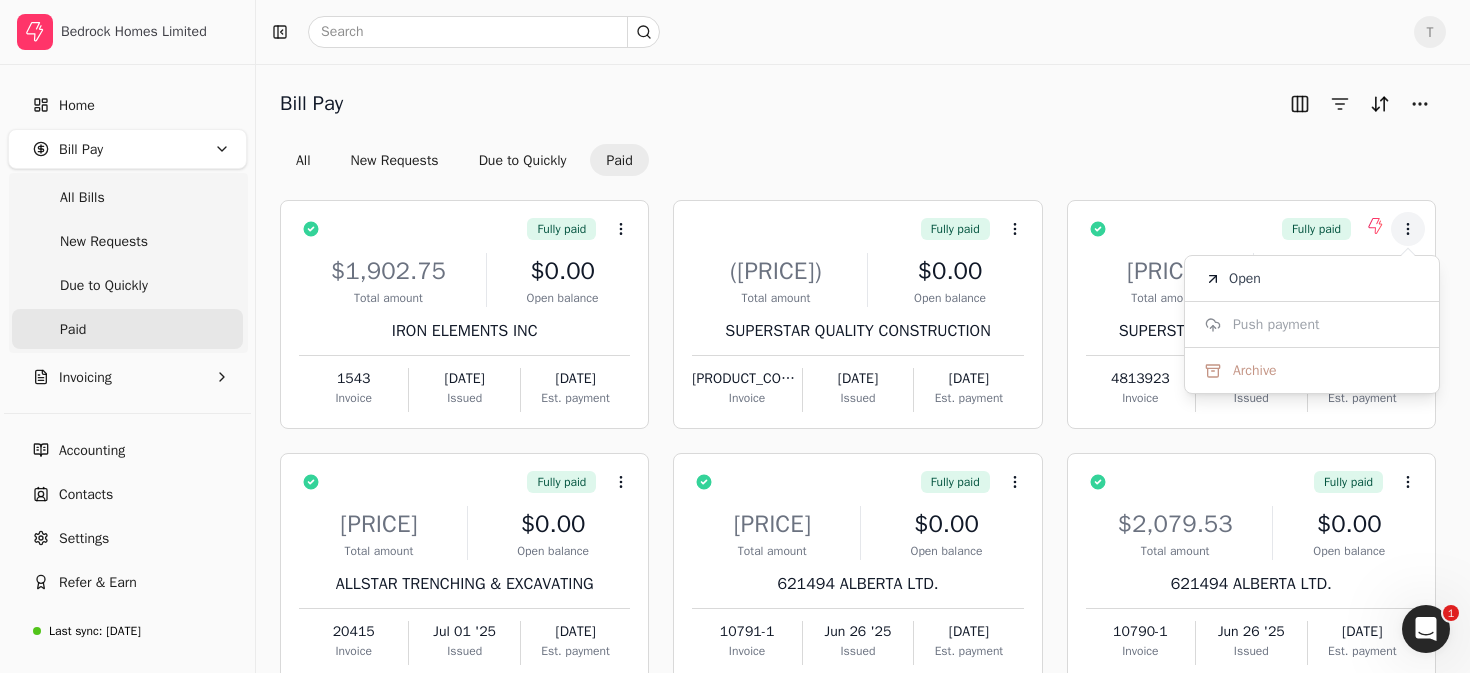 click on "All New Requests Due to Quickly Paid" at bounding box center [858, 160] 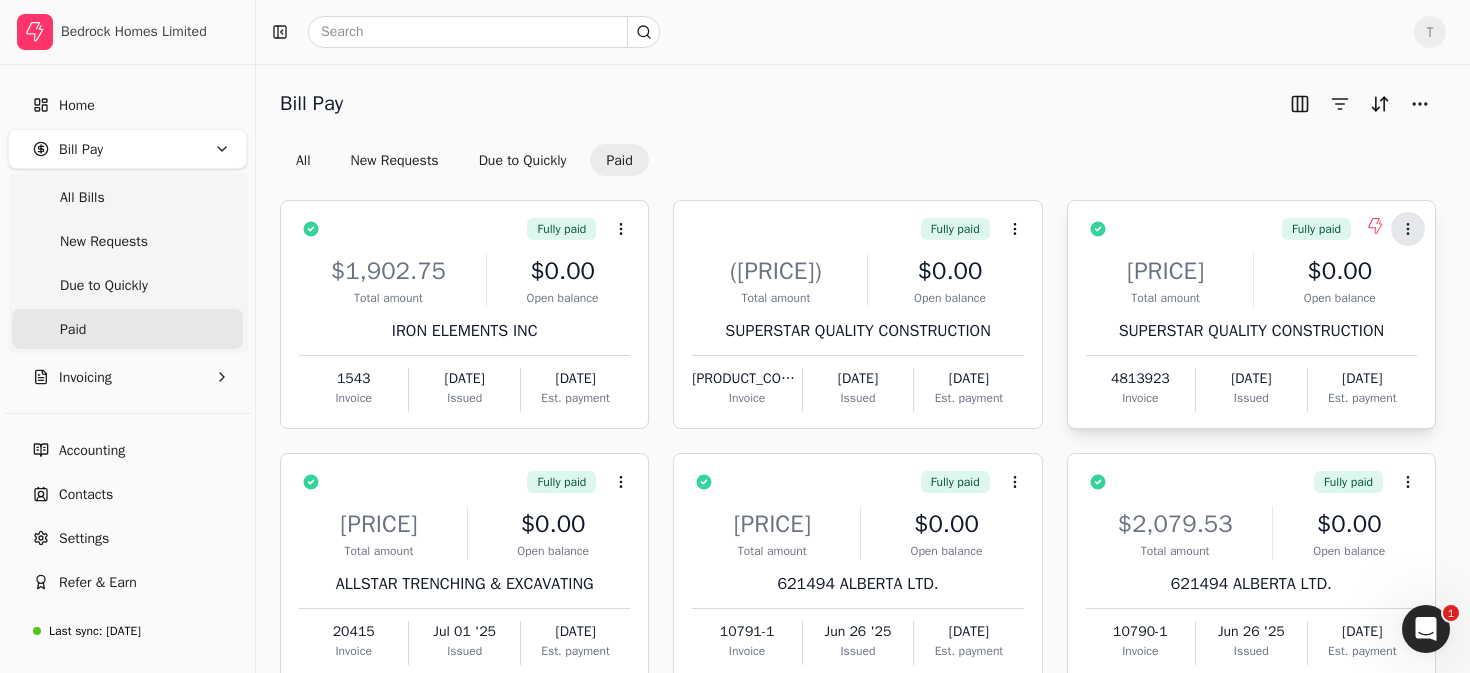 click 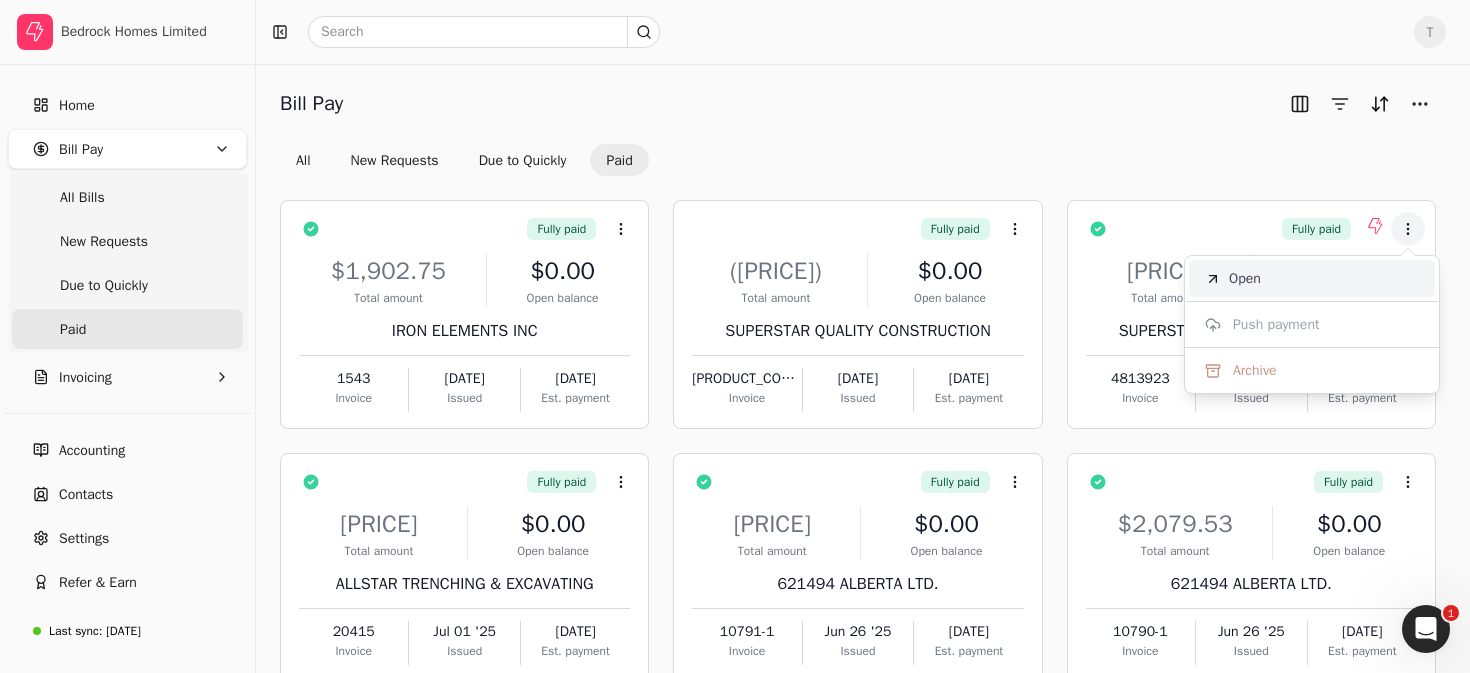 click on "Open" at bounding box center (1312, 278) 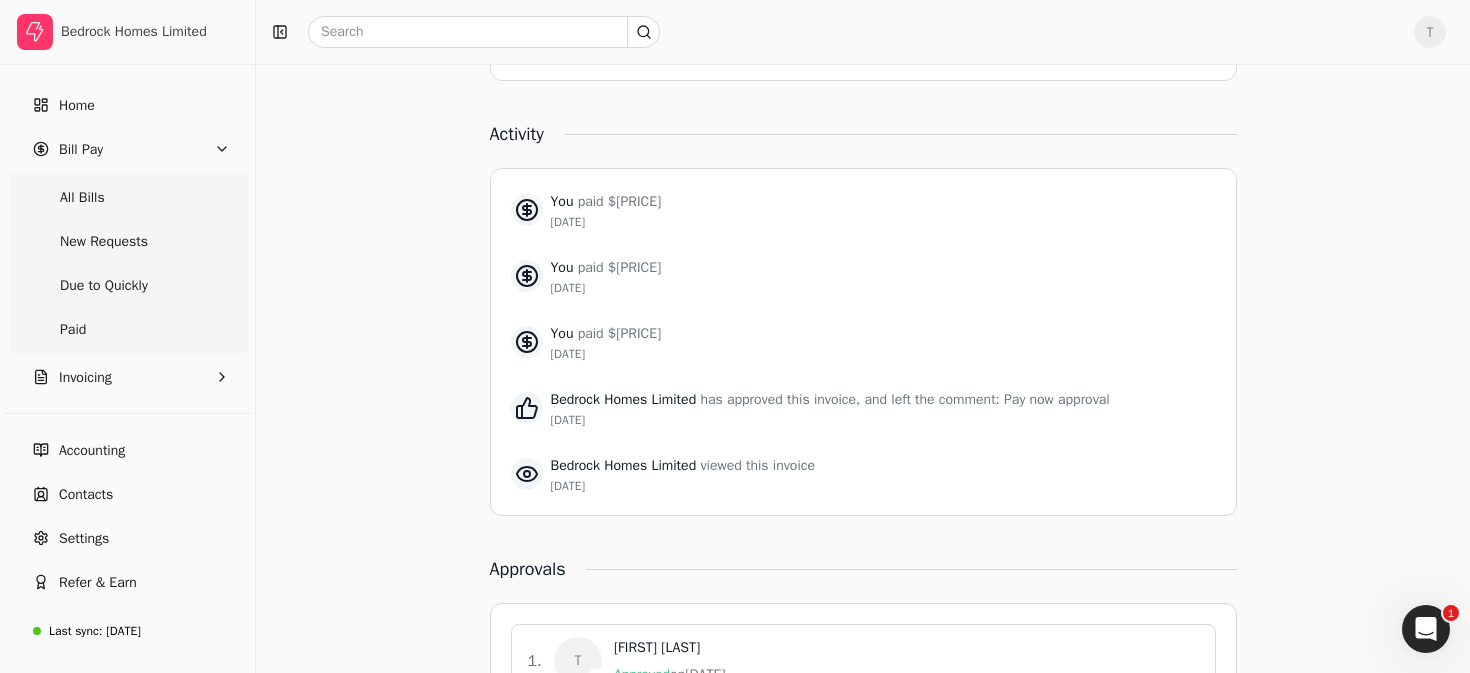 scroll, scrollTop: 2309, scrollLeft: 0, axis: vertical 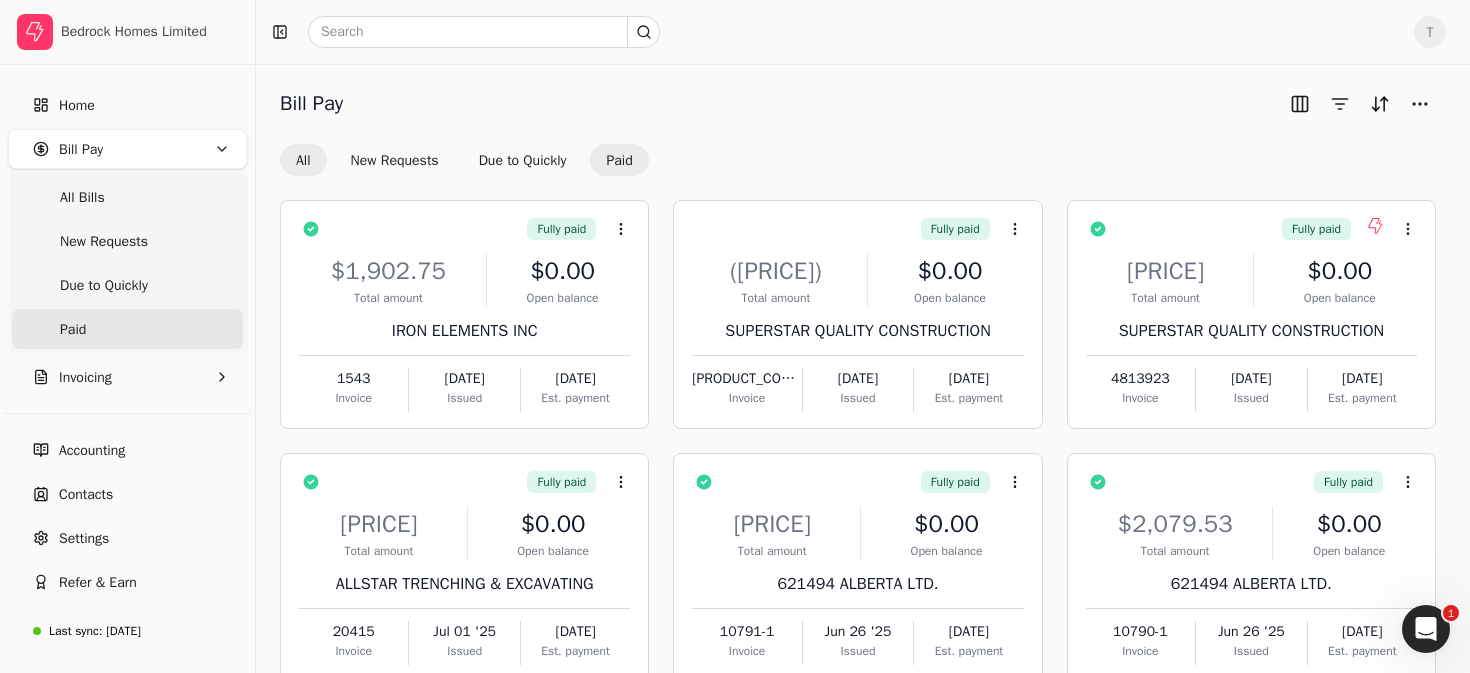 click on "All" at bounding box center [303, 160] 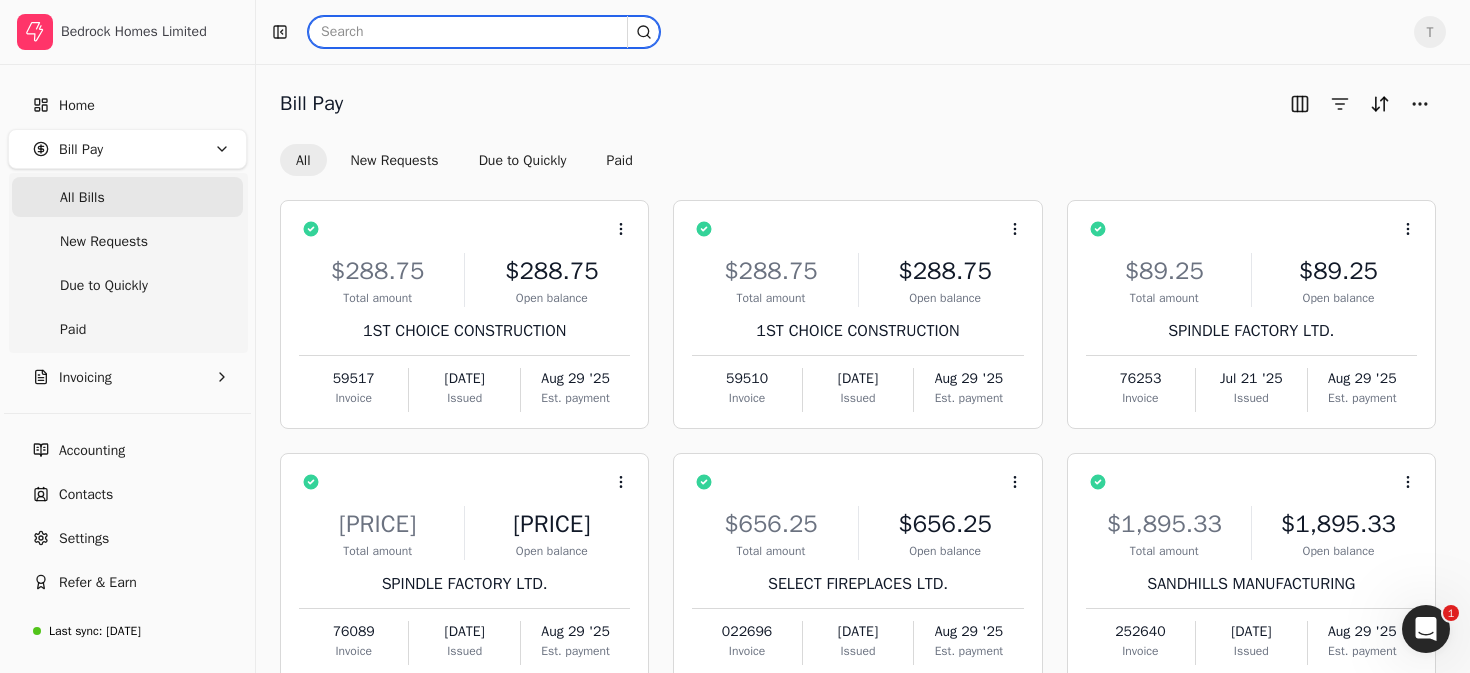 click at bounding box center [484, 32] 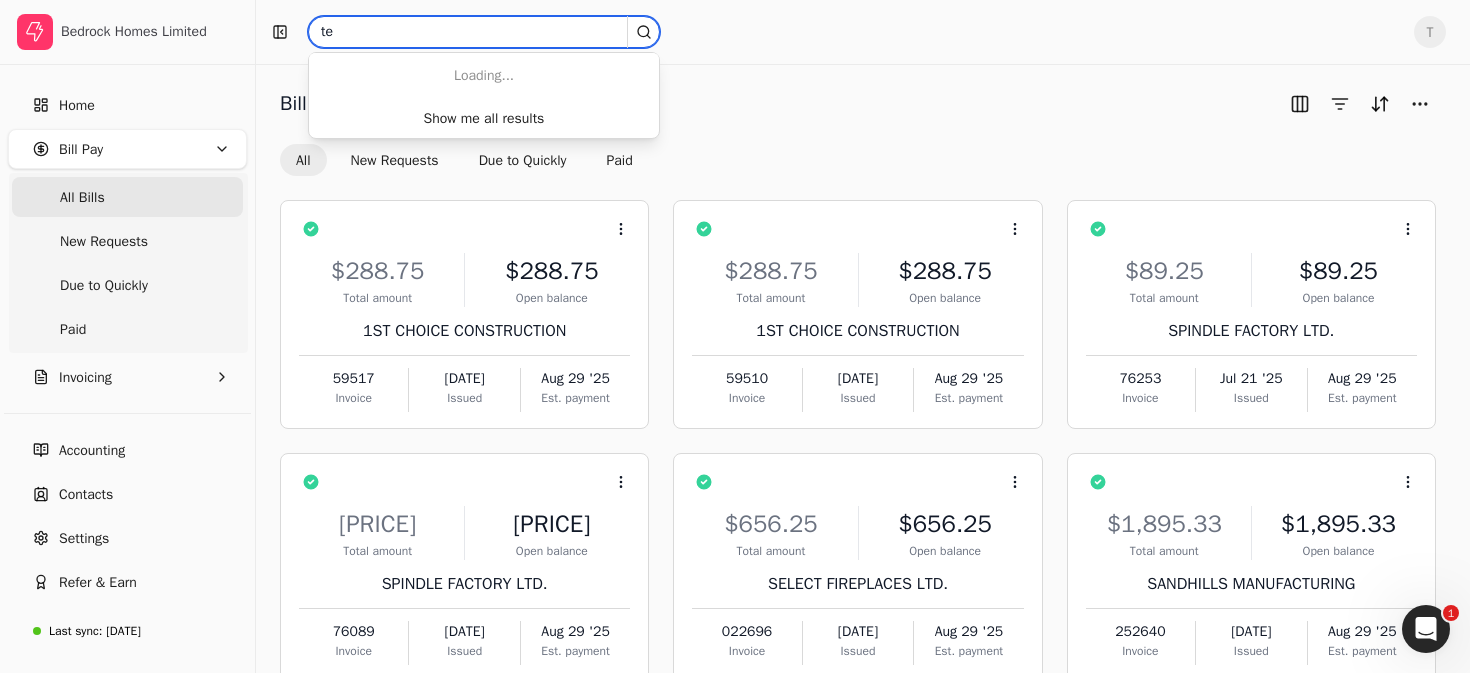 type on "t" 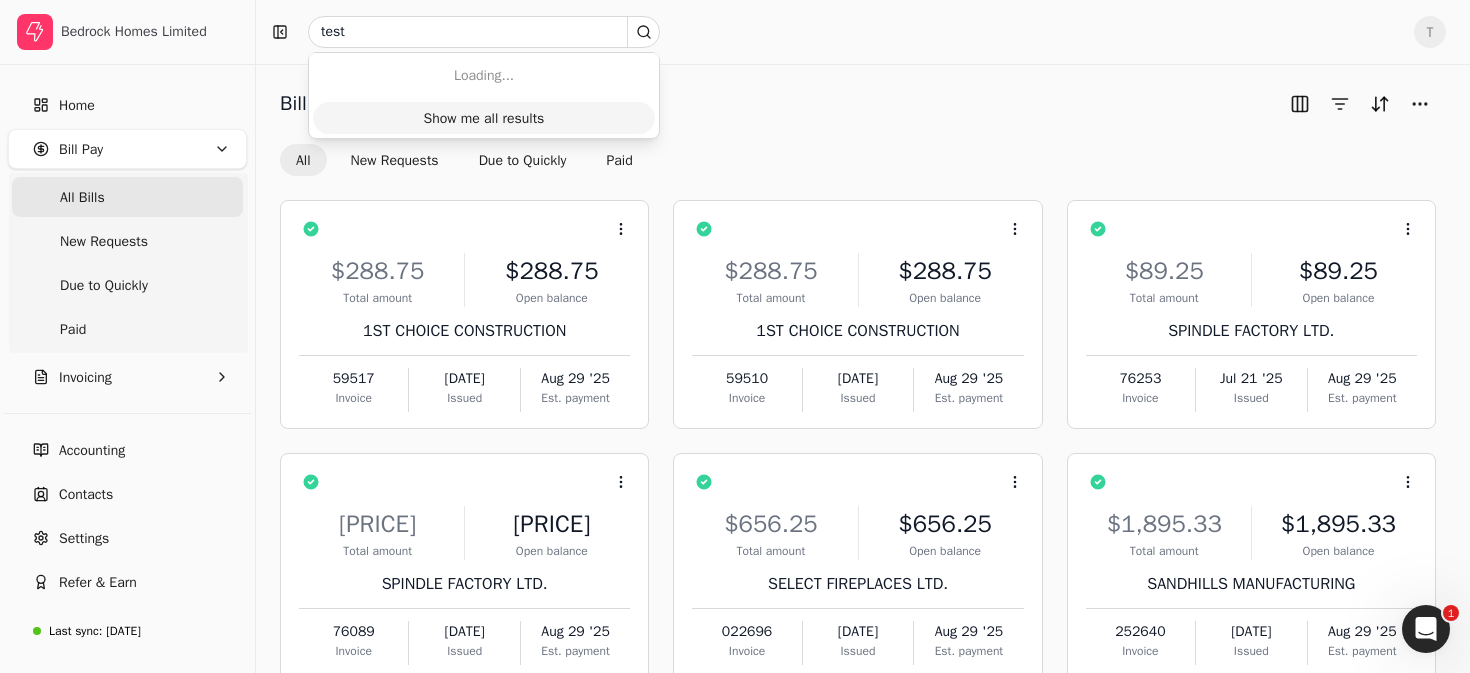click on "Show me all results" at bounding box center [484, 118] 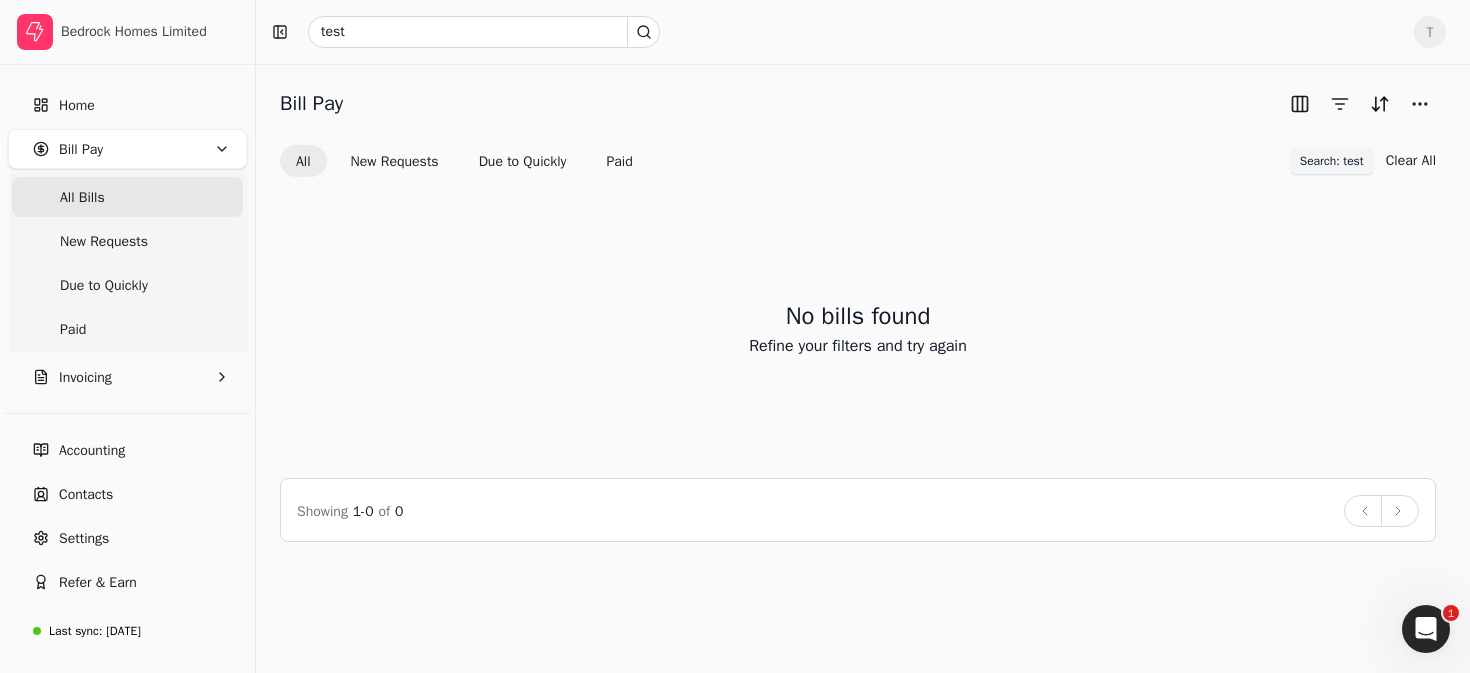 click on "Search: test" at bounding box center (1332, 161) 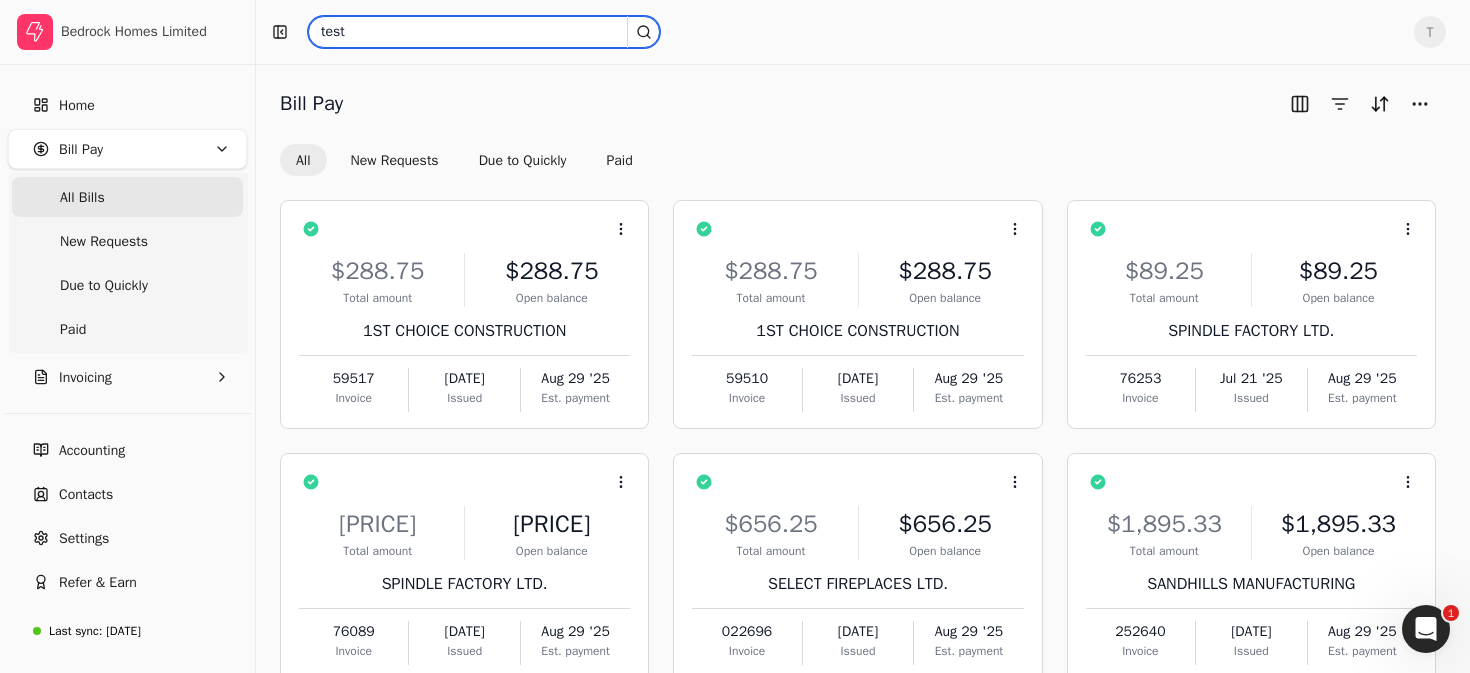 drag, startPoint x: 511, startPoint y: 31, endPoint x: 57, endPoint y: -21, distance: 456.96826 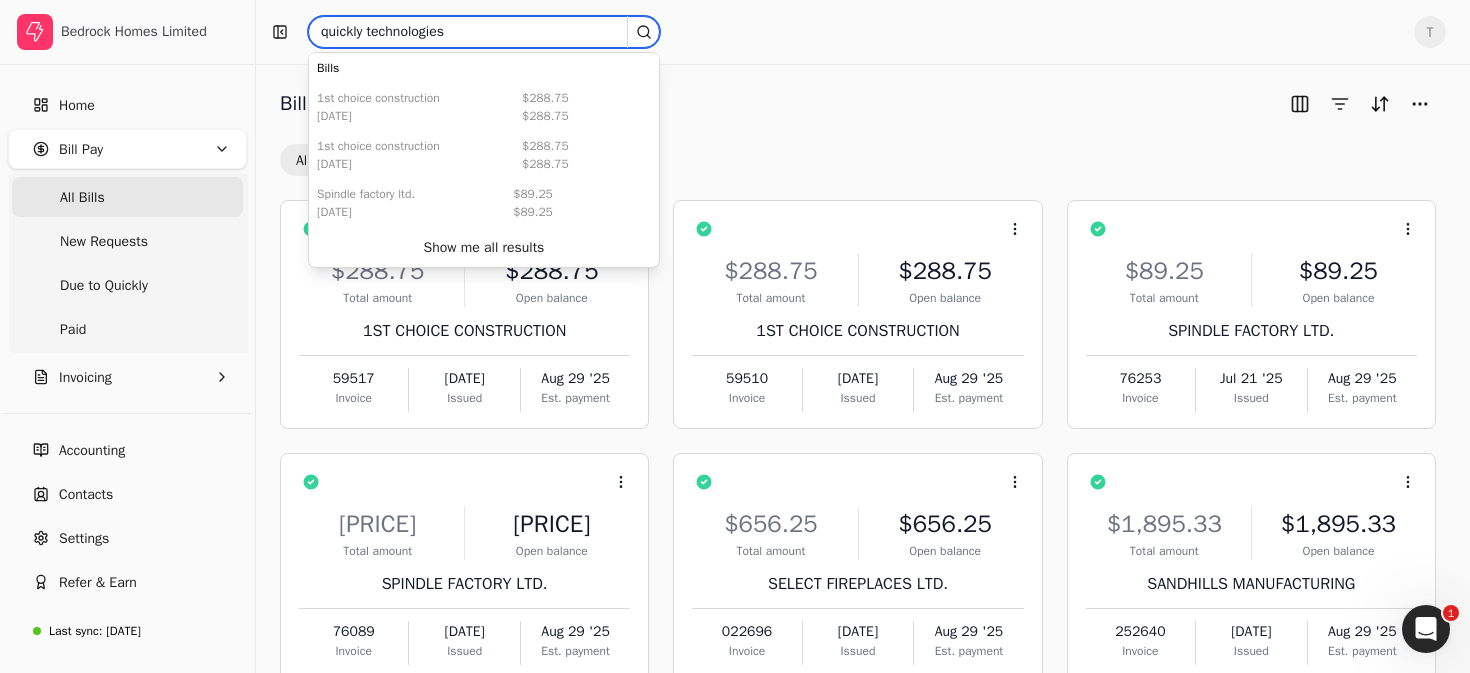 type on "quickly technologies" 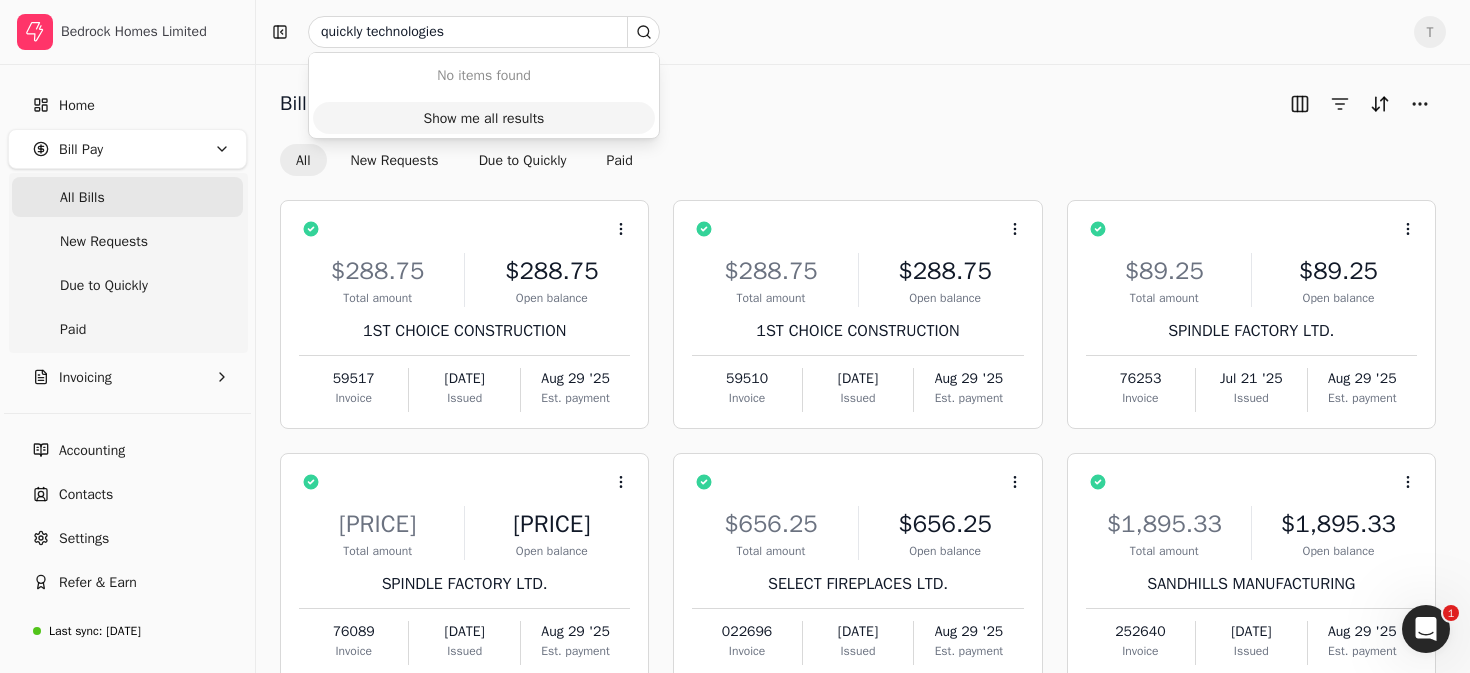 click on "Show me all results" at bounding box center (484, 118) 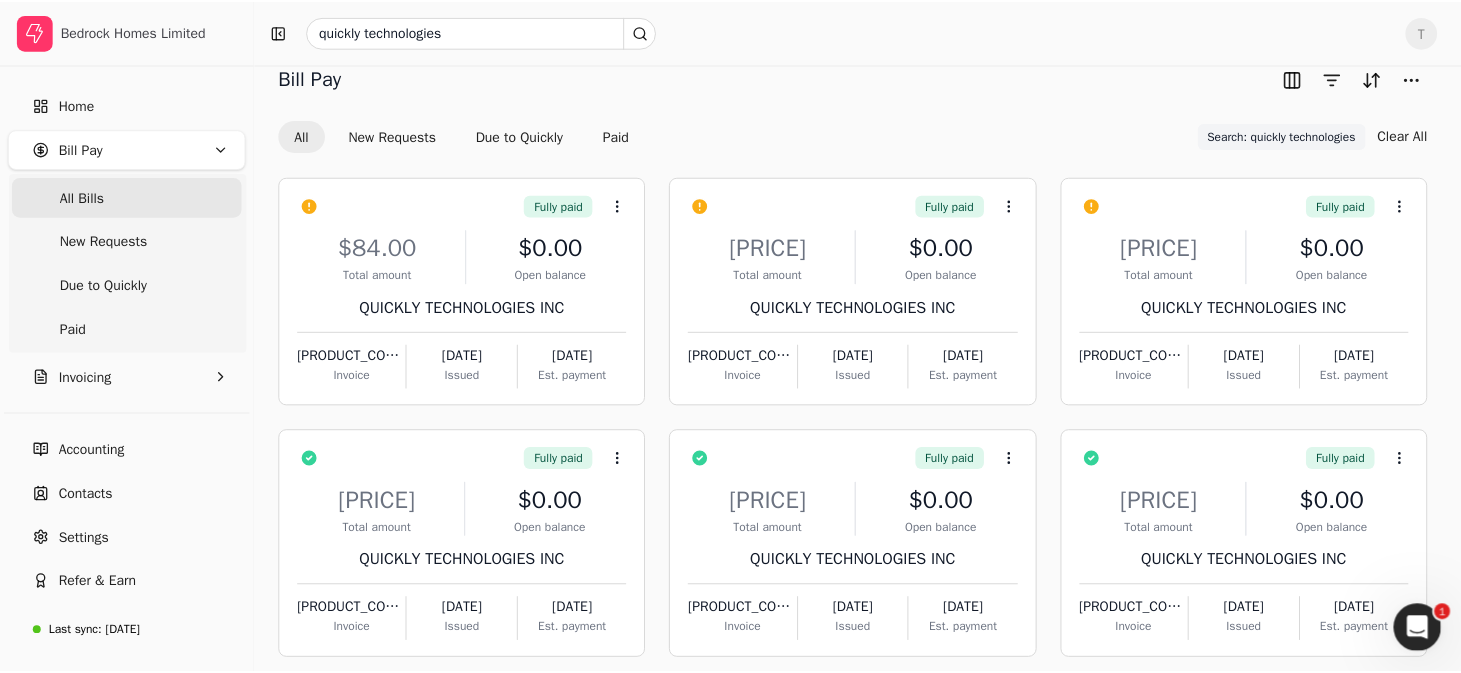 scroll, scrollTop: 0, scrollLeft: 0, axis: both 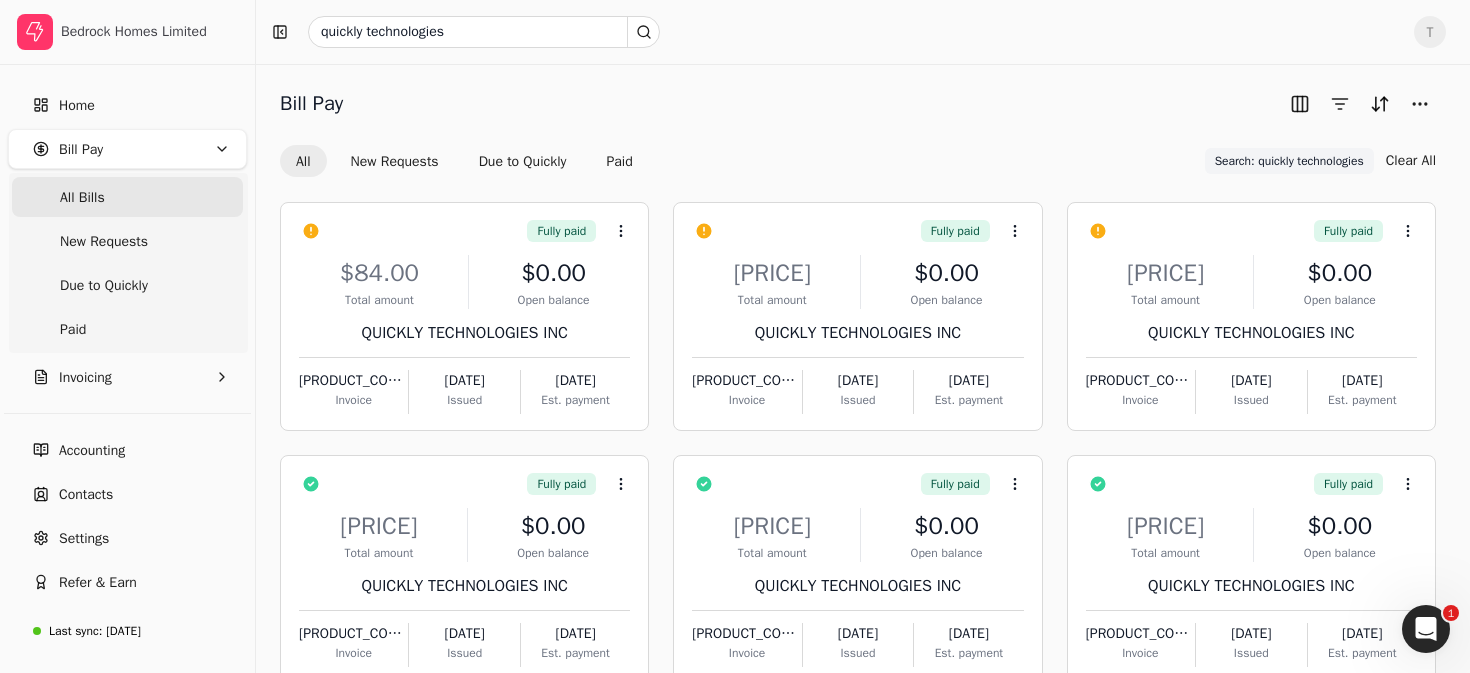click on "Bill Pay All New Requests Due to Quickly Paid Search: quickly technologies Search: quickly technologies Clear All Fully paid Context Menu Button $84.00 Total amount $0.00 Open balance QUICKLY TECHNOLOGIES INC QDR71039-5029 Invoice Jan 16 '25 Issued Jan 30 '25 Est. payment Fully paid Context Menu Button $63.00 Total amount $0.00 Open balance QUICKLY TECHNOLOGIES INC QDR71040-5032 Invoice Jan 16 '25 Issued Jan 30 '25 Est. payment Fully paid Context Menu Button $63.00 Total amount $0.00 Open balance QUICKLY TECHNOLOGIES INC QDR71038-5031 Invoice Jan 16 '25 Issued Jan 30 '25 Est. payment Fully paid Context Menu Button $22,333.77 Total amount $0.00 Open balance QUICKLY TECHNOLOGIES INC QDR82575-2131 Invoice Jan 30 '25 Issued Feb 28 '25 Est. payment Fully paid Context Menu Button $21,930.56 Total amount $0.00 Open balance QUICKLY TECHNOLOGIES INC QDR83840-6436 Invoice Feb 07 '25 Issued Feb 14 '25 Est. payment Fully paid Context Menu Button $19,885.16 Total amount $0.00 Open balance QUICKLY TECHNOLOGIES INC Invoice" at bounding box center (863, 556) 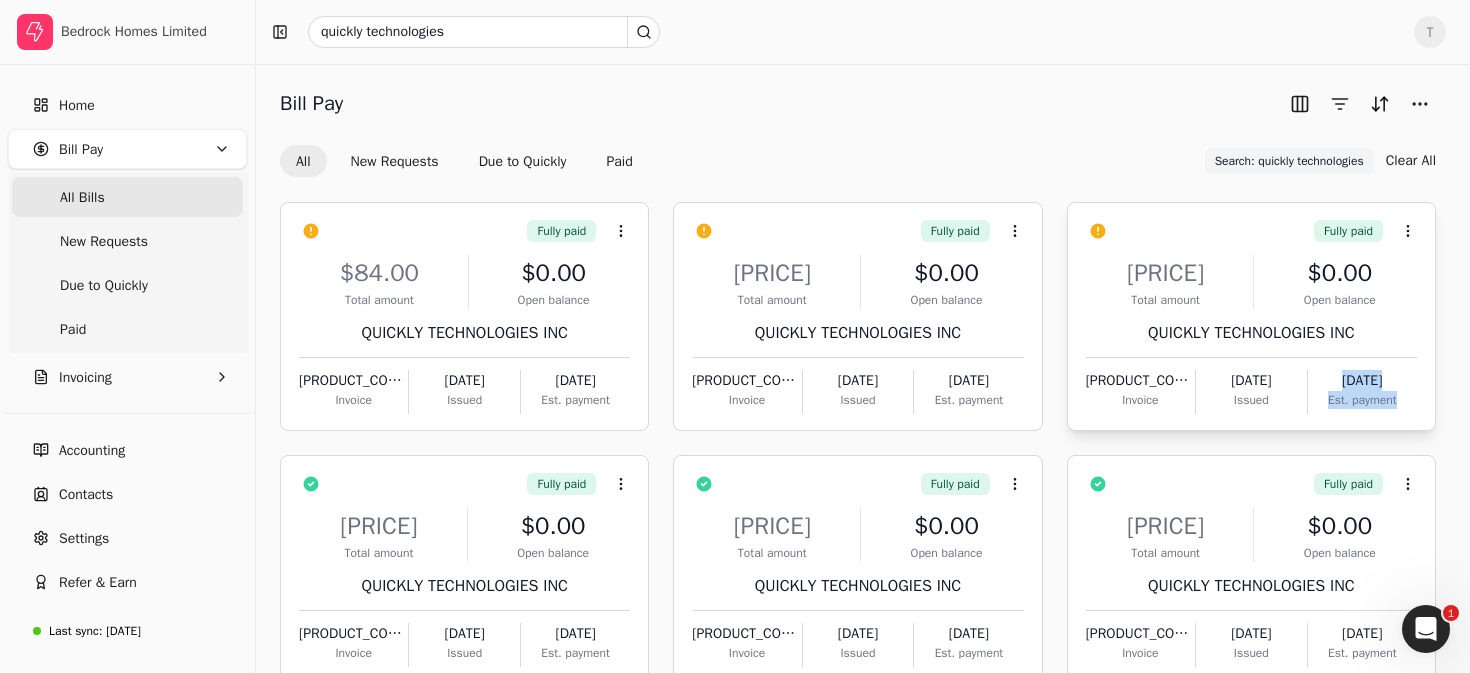 drag, startPoint x: 1465, startPoint y: 391, endPoint x: 1433, endPoint y: 366, distance: 40.60788 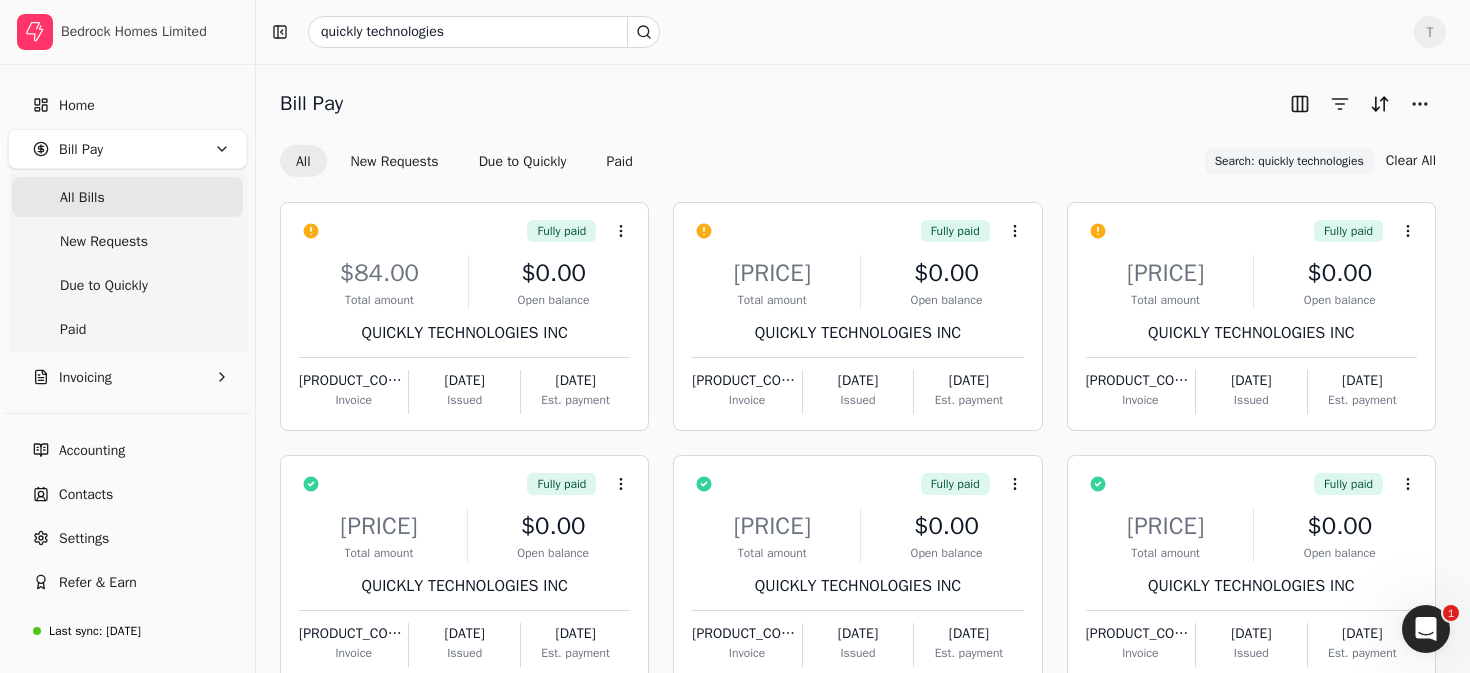 click on "Bill Pay All New Requests Due to Quickly Paid Search: quickly technologies Search: quickly technologies Clear All Fully paid Context Menu Button $84.00 Total amount $0.00 Open balance QUICKLY TECHNOLOGIES INC QDR71039-5029 Invoice Jan 16 '25 Issued Jan 30 '25 Est. payment Fully paid Context Menu Button $63.00 Total amount $0.00 Open balance QUICKLY TECHNOLOGIES INC QDR71040-5032 Invoice Jan 16 '25 Issued Jan 30 '25 Est. payment Fully paid Context Menu Button $63.00 Total amount $0.00 Open balance QUICKLY TECHNOLOGIES INC QDR71038-5031 Invoice Jan 16 '25 Issued Jan 30 '25 Est. payment Fully paid Context Menu Button $22,333.77 Total amount $0.00 Open balance QUICKLY TECHNOLOGIES INC QDR82575-2131 Invoice Jan 30 '25 Issued Feb 28 '25 Est. payment Fully paid Context Menu Button $21,930.56 Total amount $0.00 Open balance QUICKLY TECHNOLOGIES INC QDR83840-6436 Invoice Feb 07 '25 Issued Feb 14 '25 Est. payment Fully paid Context Menu Button $19,885.16 Total amount $0.00 Open balance QUICKLY TECHNOLOGIES INC Invoice" at bounding box center [863, 556] 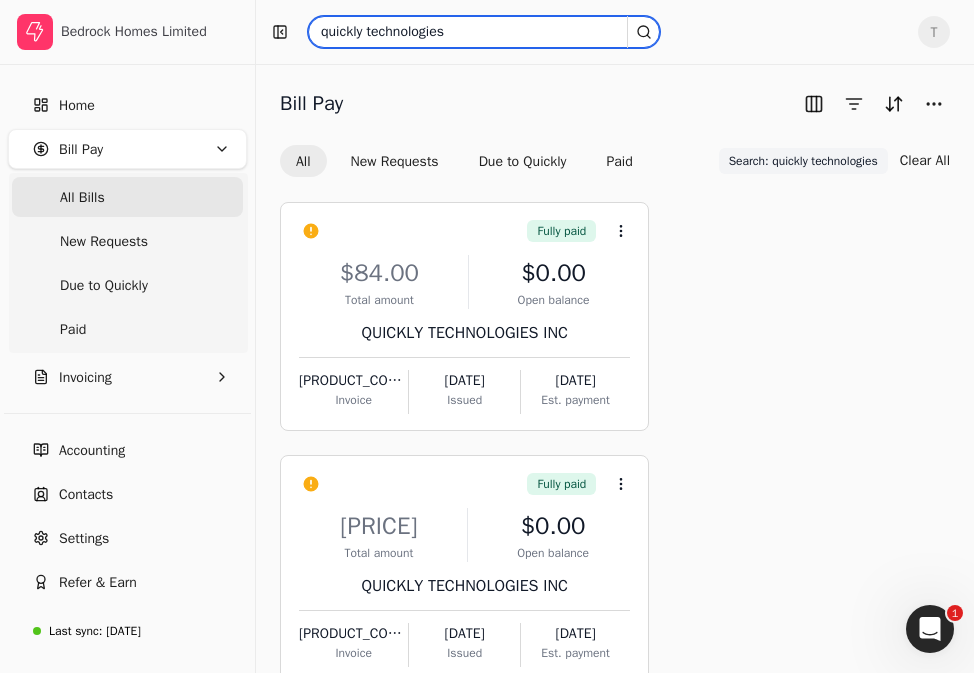 click on "quickly technologies" at bounding box center (484, 32) 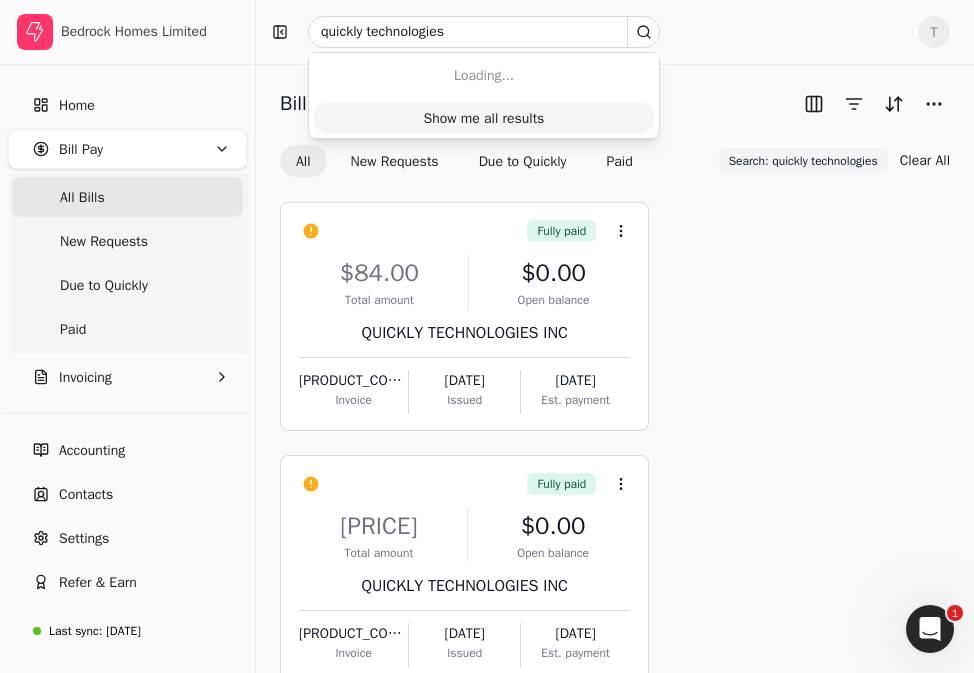 click on "Show me all results" at bounding box center (484, 118) 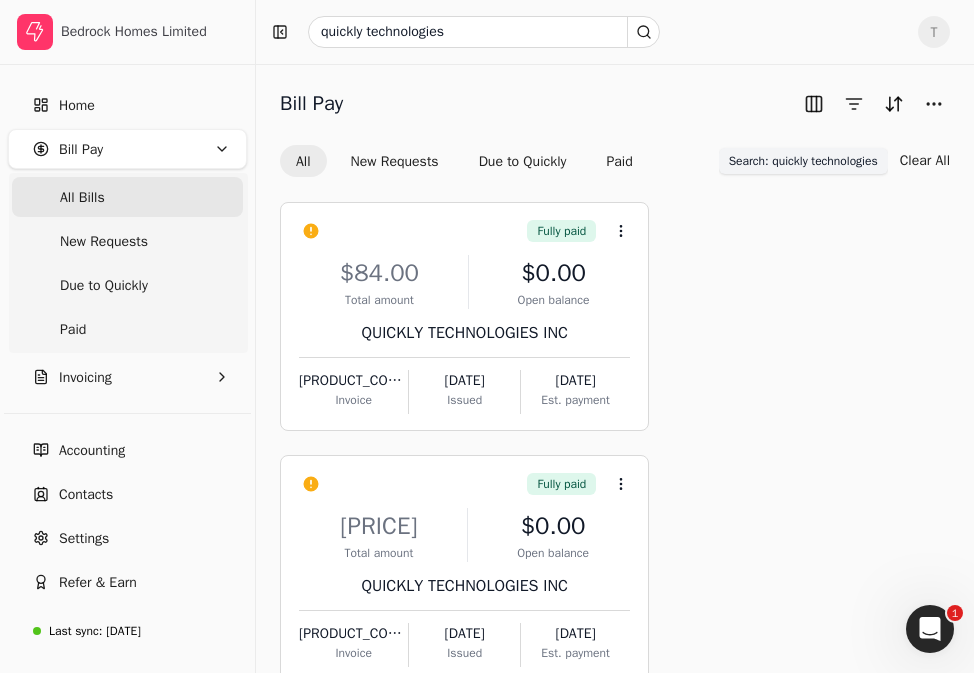 click on "Search: quickly technologies" at bounding box center (803, 161) 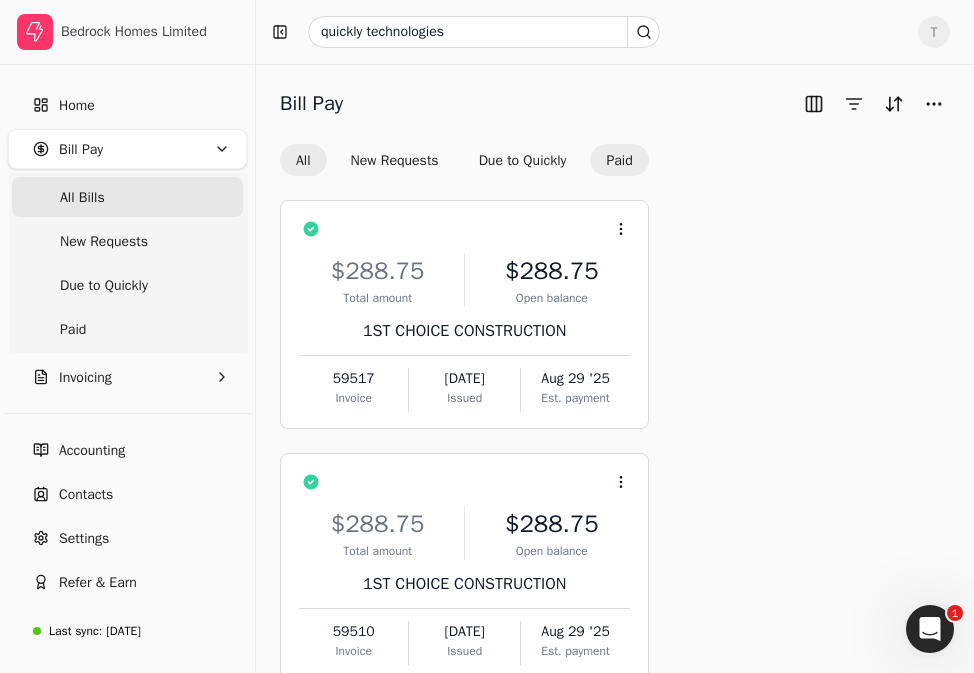 click on "Paid" at bounding box center [619, 160] 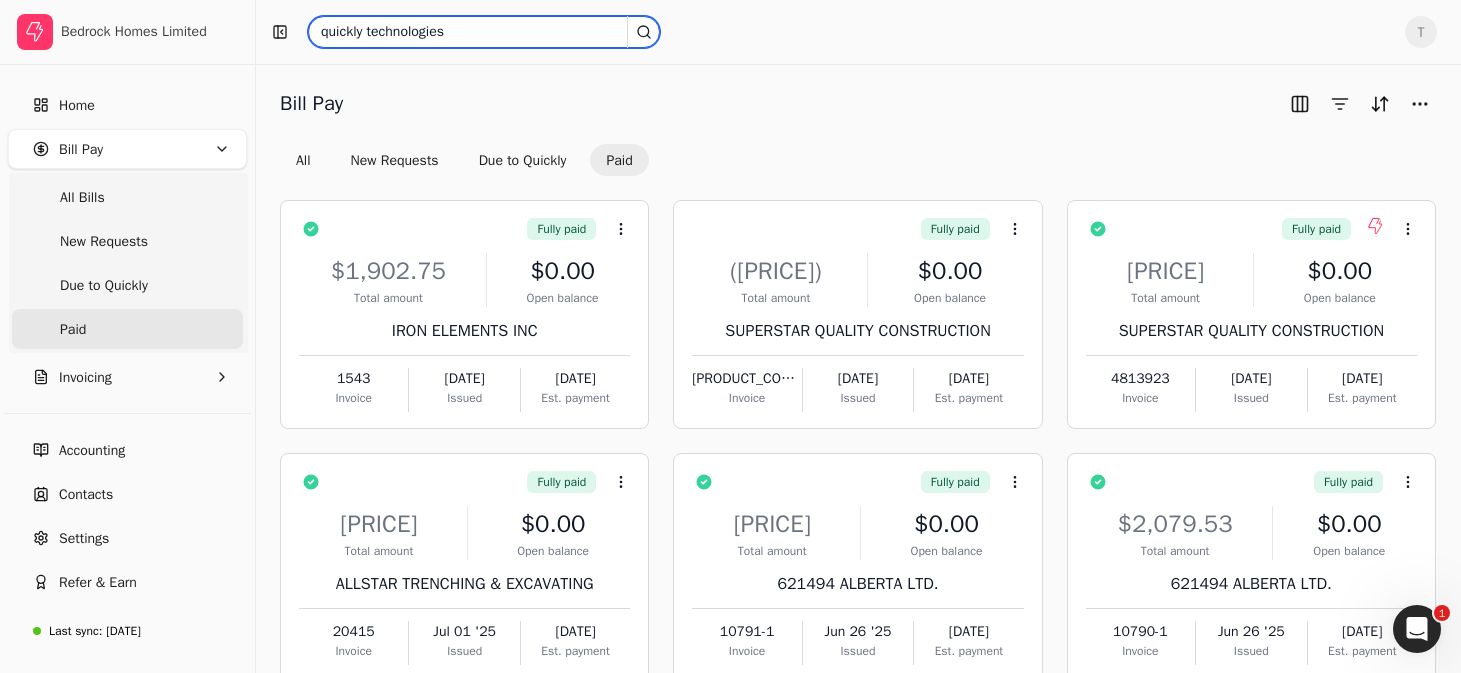 click on "quickly technologies" at bounding box center [484, 32] 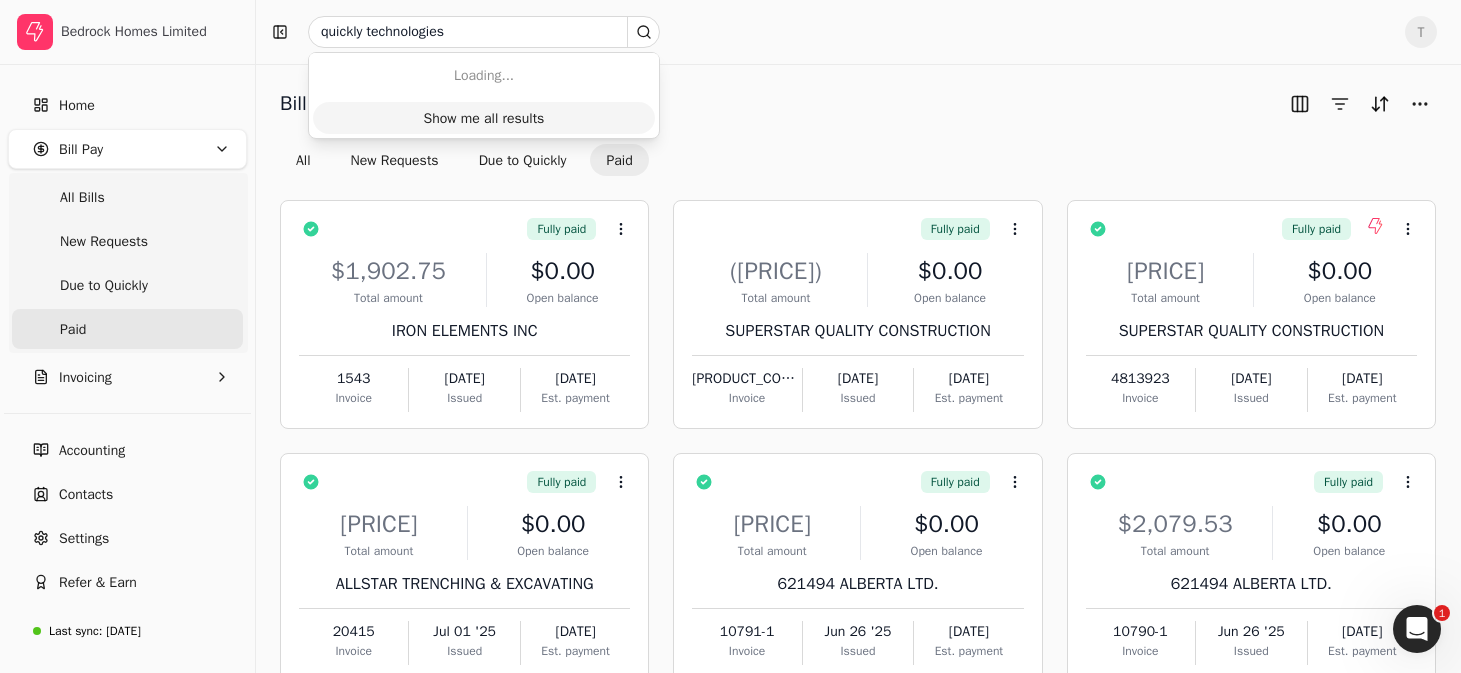 click on "Show me all results" at bounding box center (484, 118) 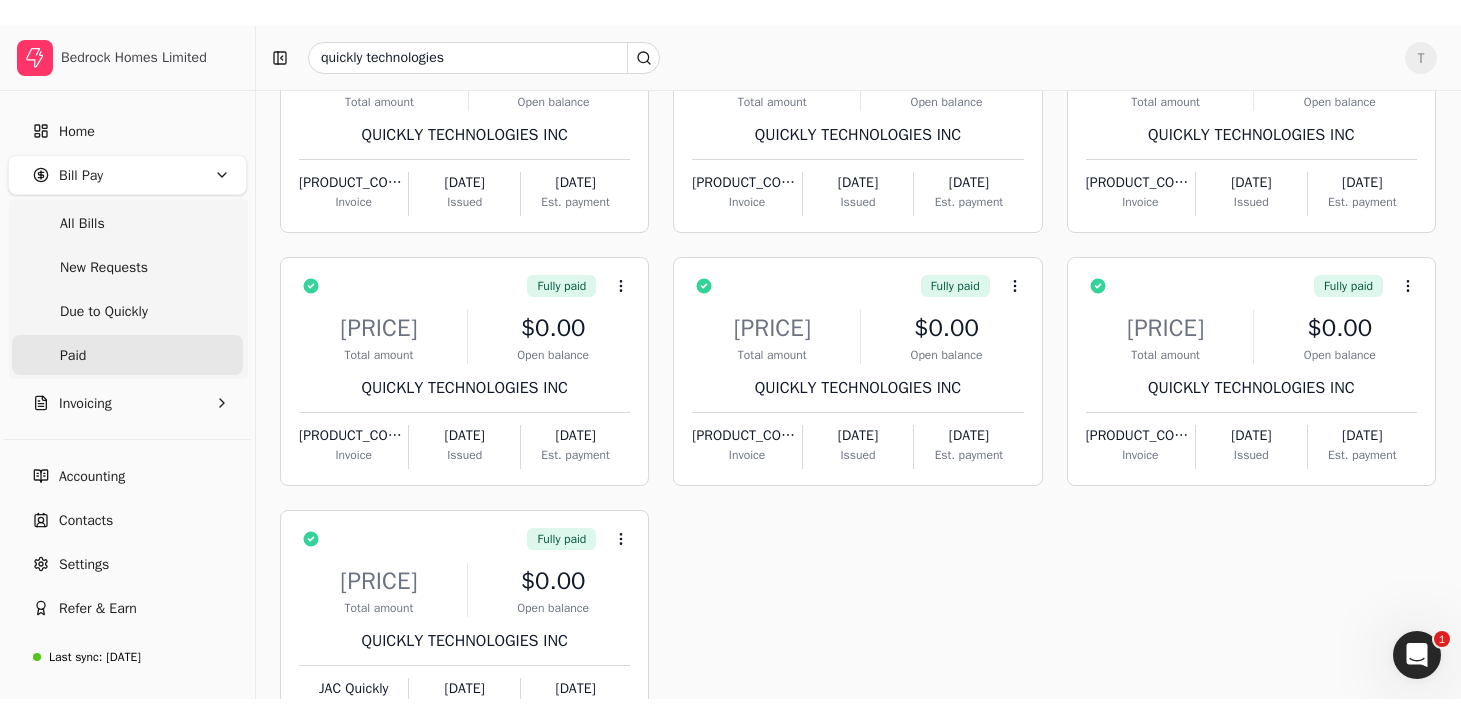 scroll, scrollTop: 0, scrollLeft: 0, axis: both 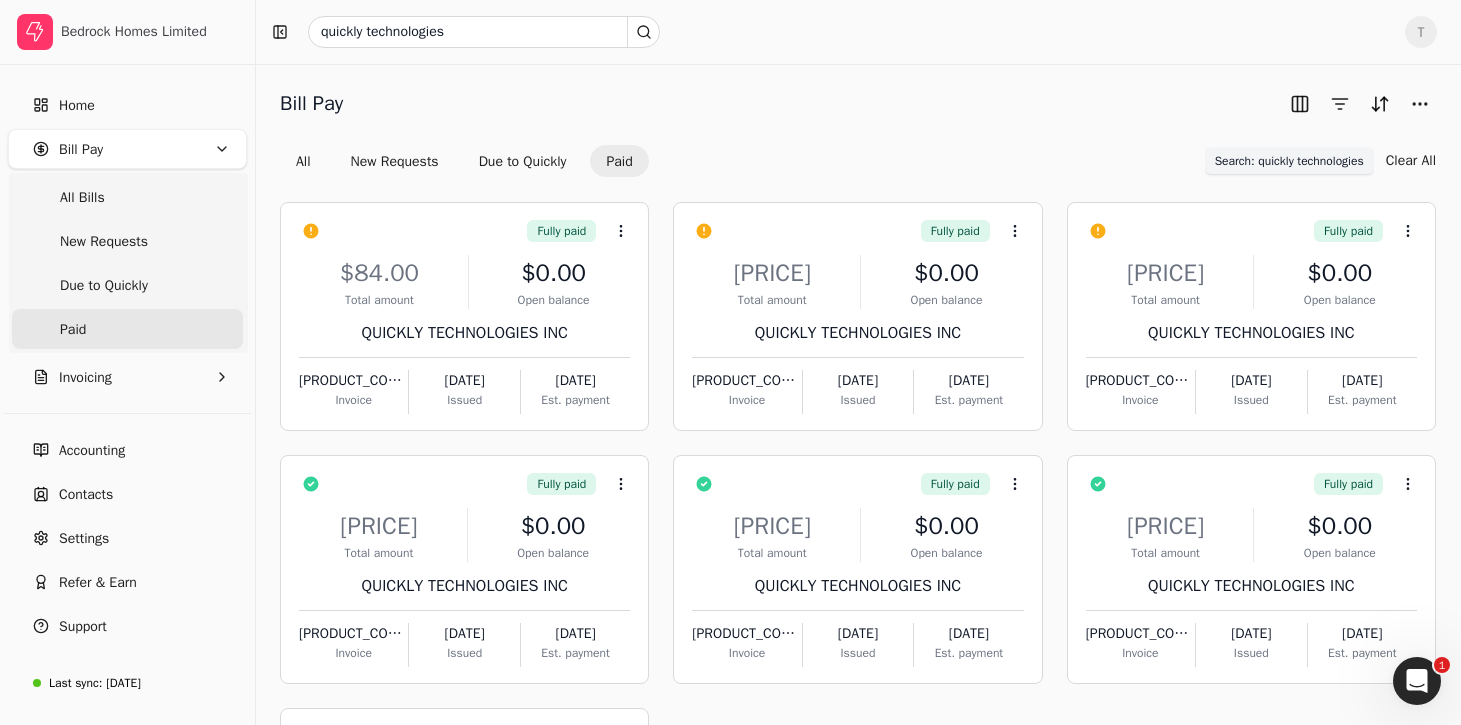 click on "Search: quickly technologies" at bounding box center [1289, 161] 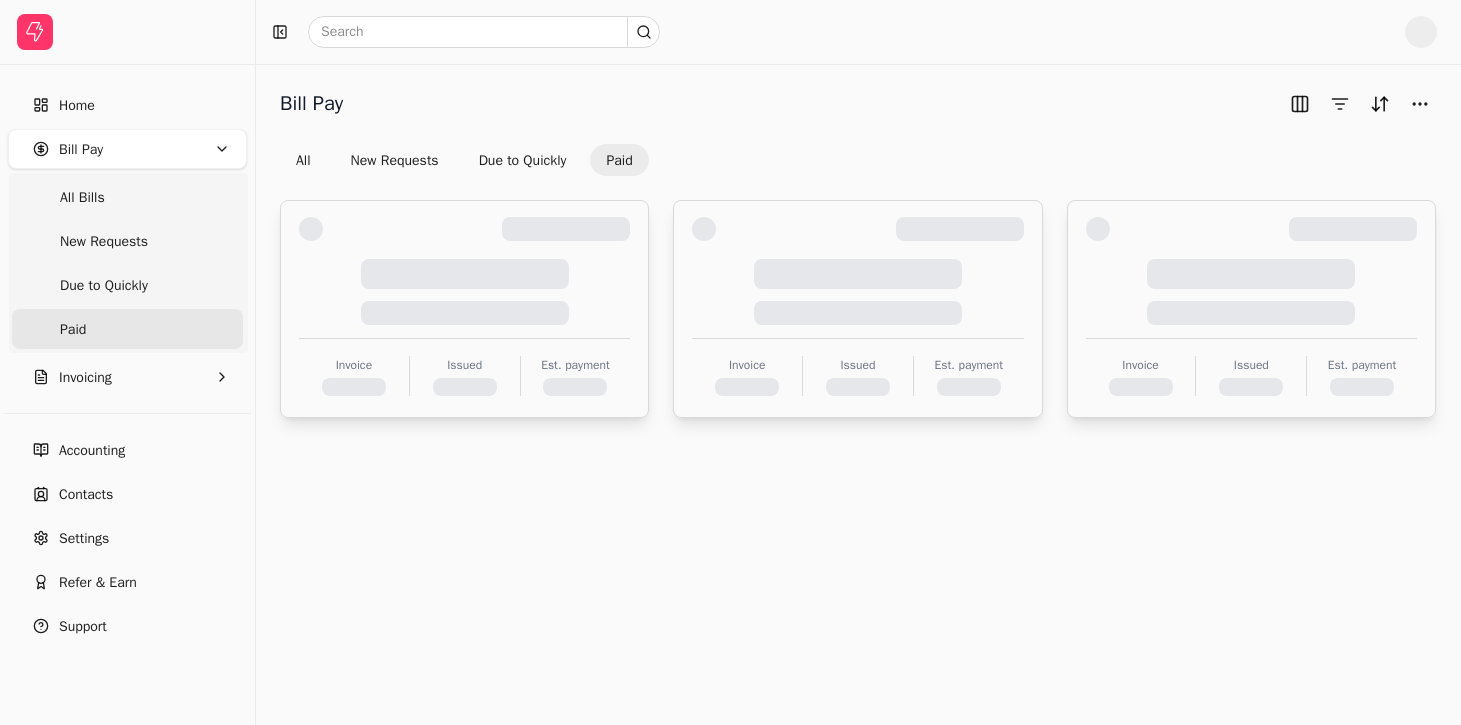 scroll, scrollTop: 0, scrollLeft: 0, axis: both 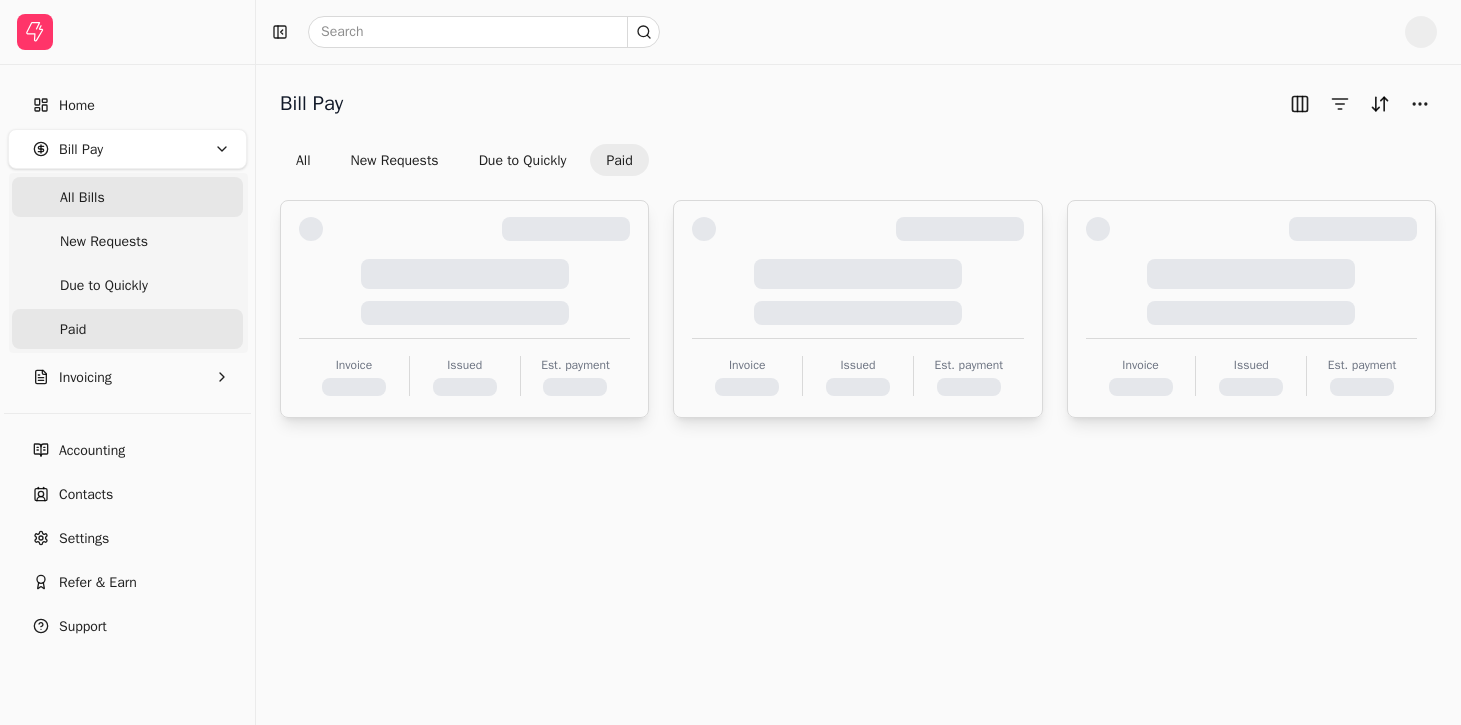 click on "All Bills" at bounding box center (127, 197) 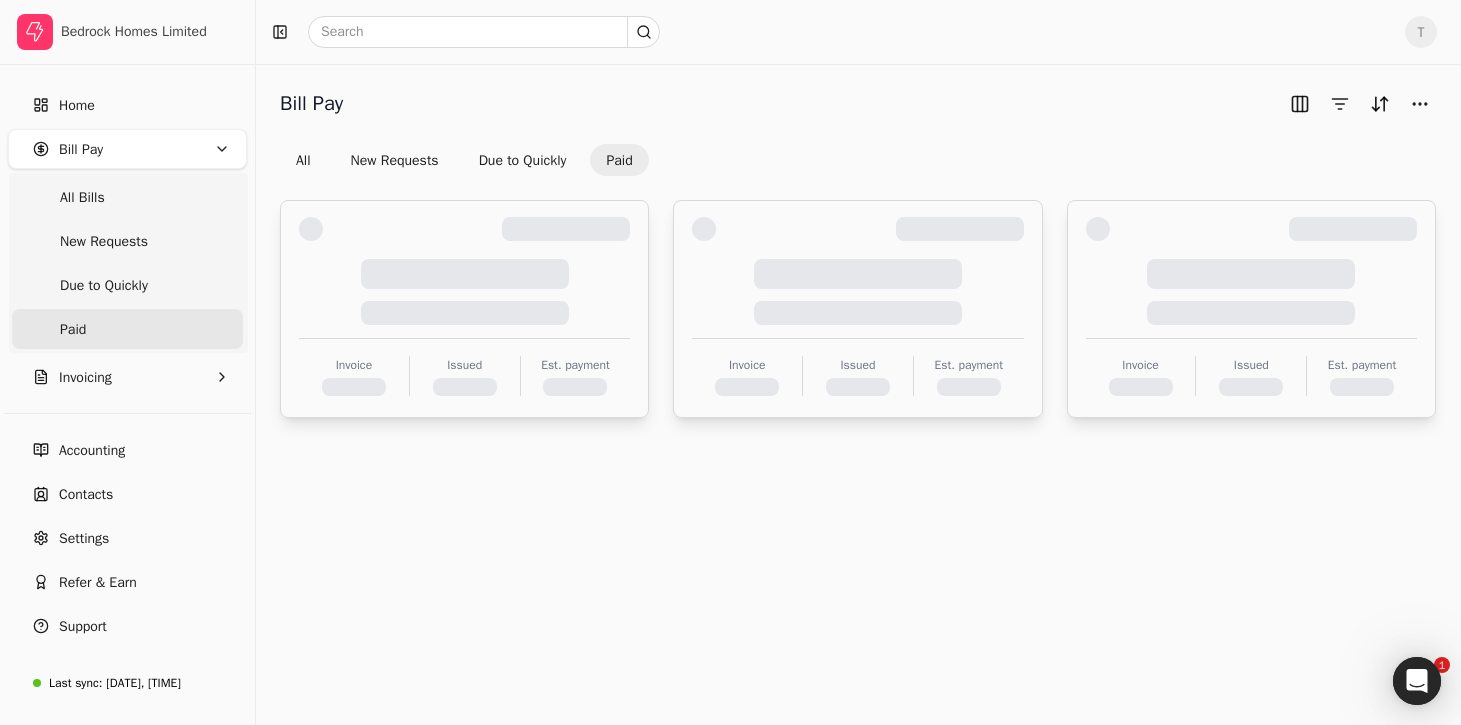 scroll, scrollTop: 0, scrollLeft: 0, axis: both 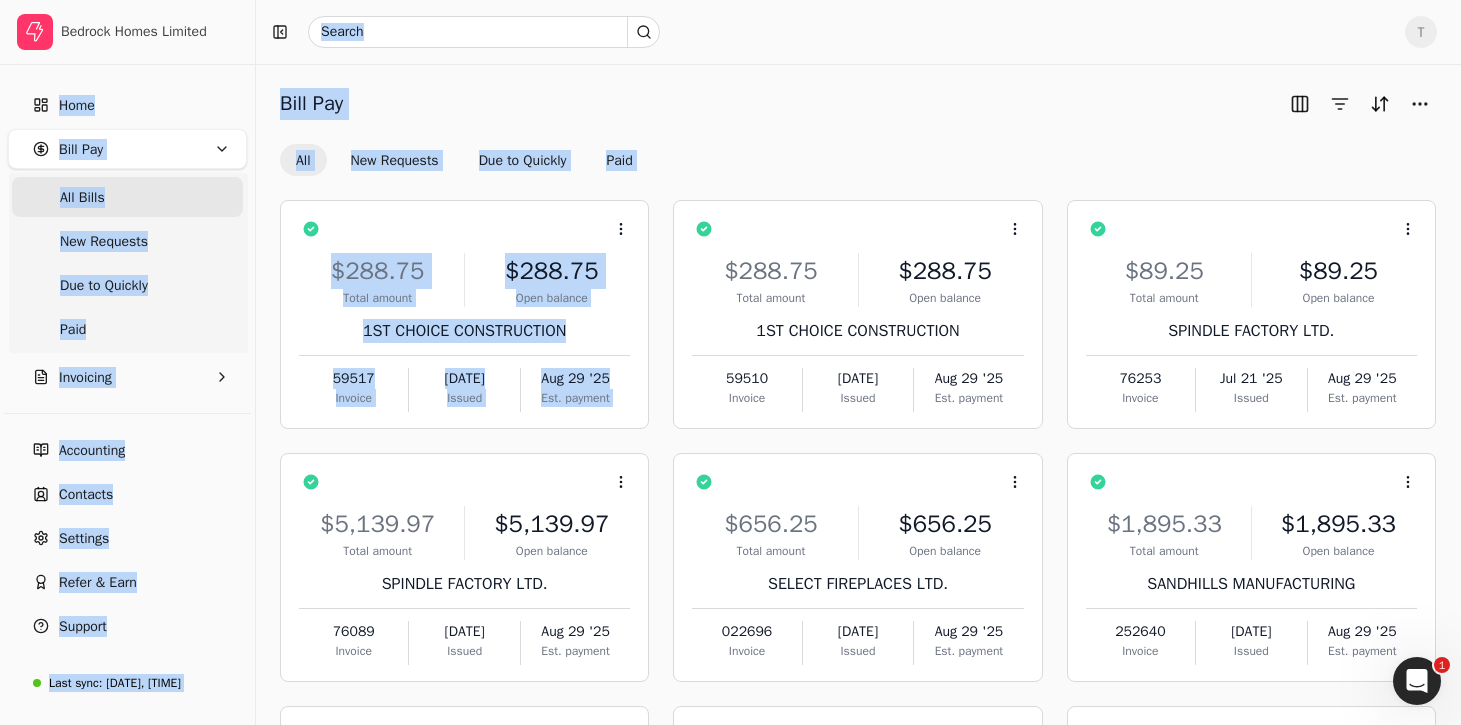 drag, startPoint x: 889, startPoint y: 208, endPoint x: 56, endPoint y: -44, distance: 870.28326 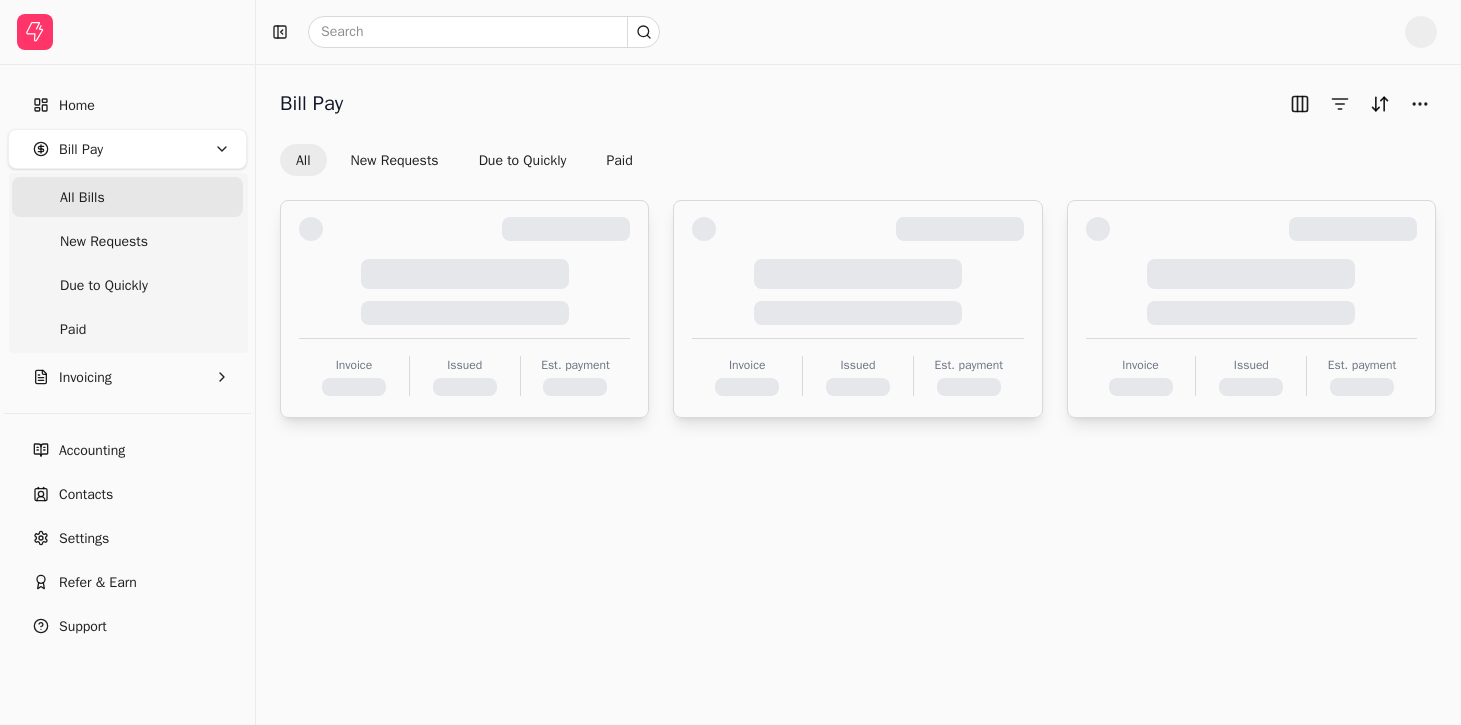 scroll, scrollTop: 0, scrollLeft: 0, axis: both 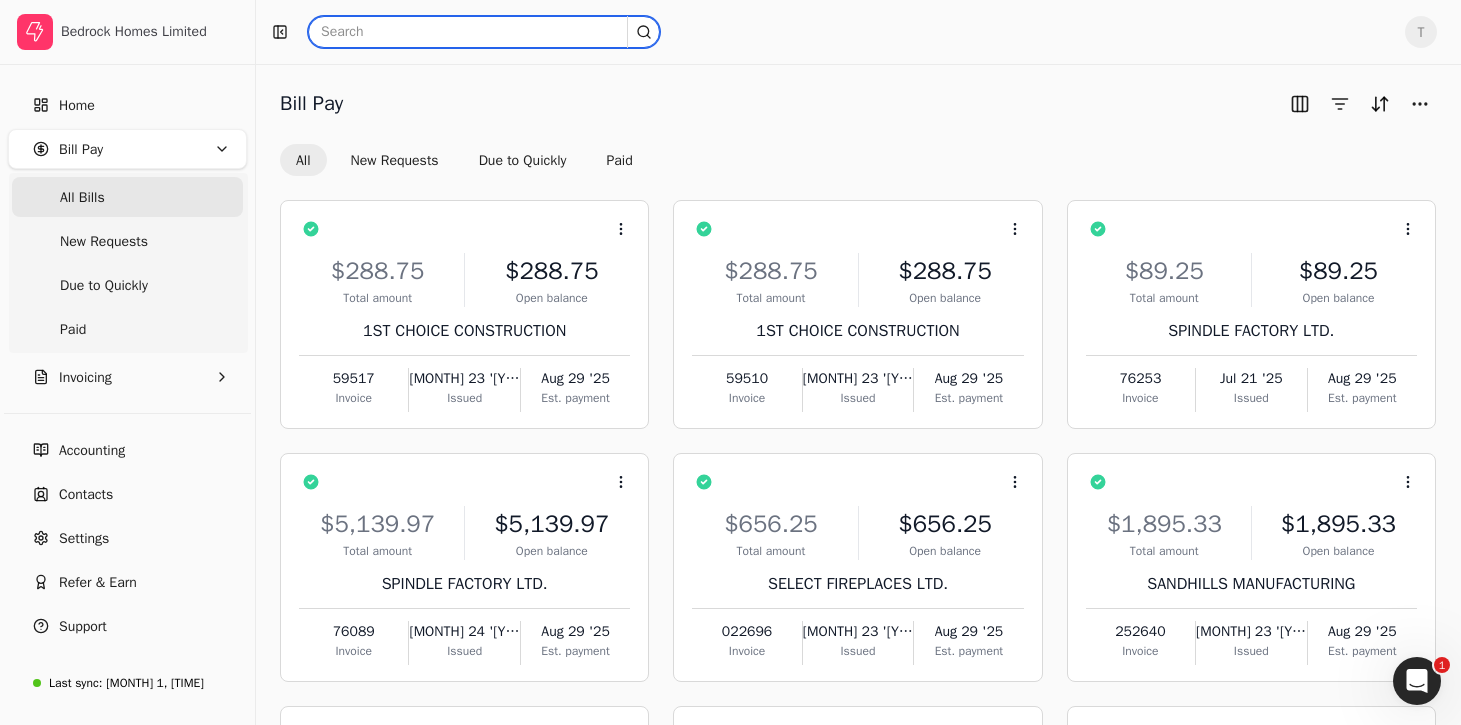 click at bounding box center [484, 32] 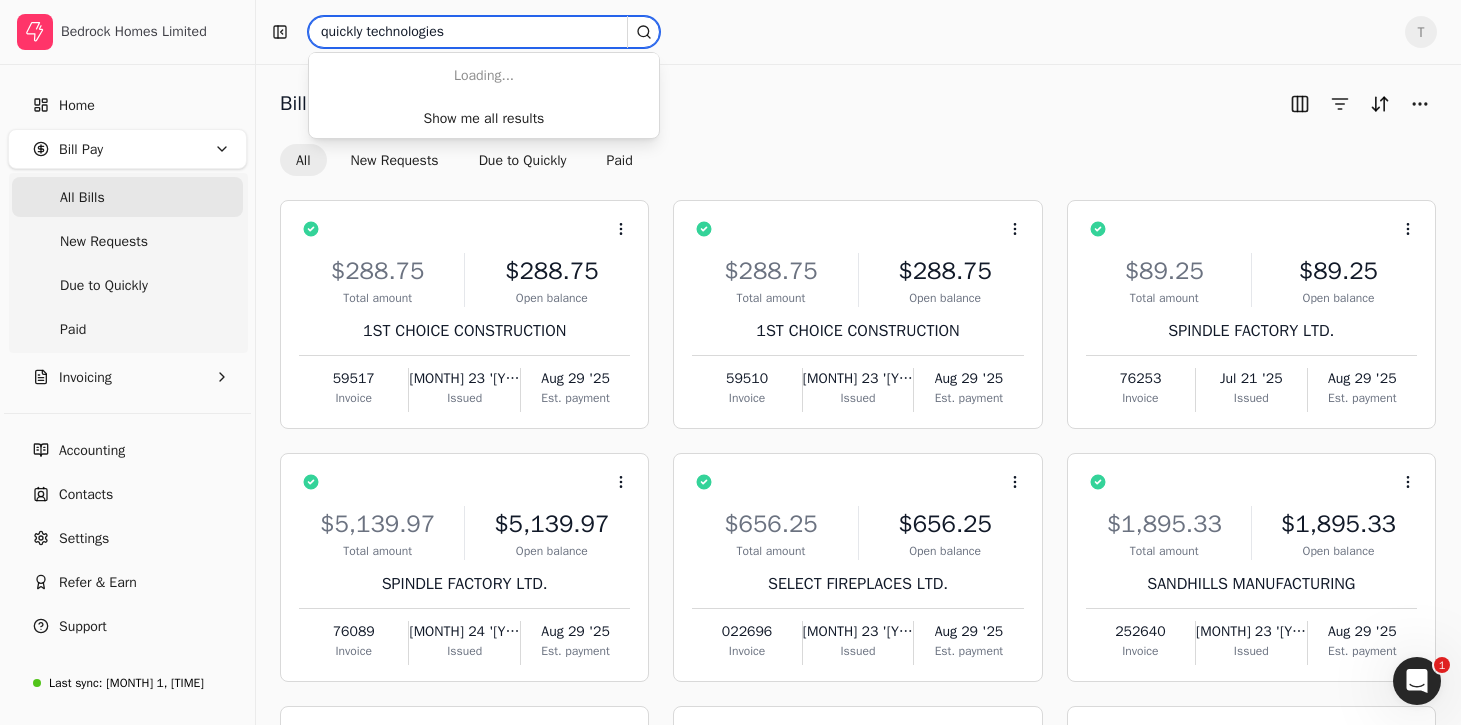 type on "quickly technologies" 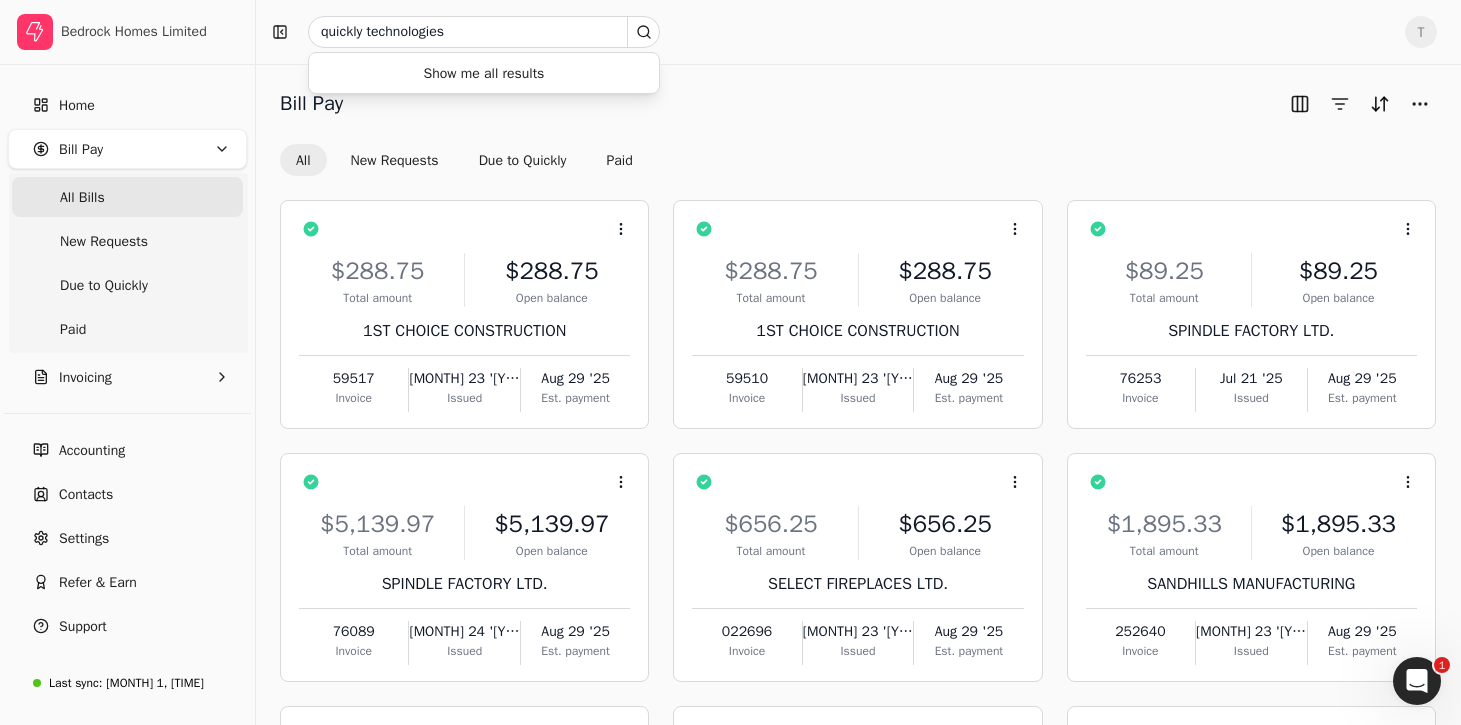 click on "All New Requests Due to Quickly Paid" at bounding box center [858, 160] 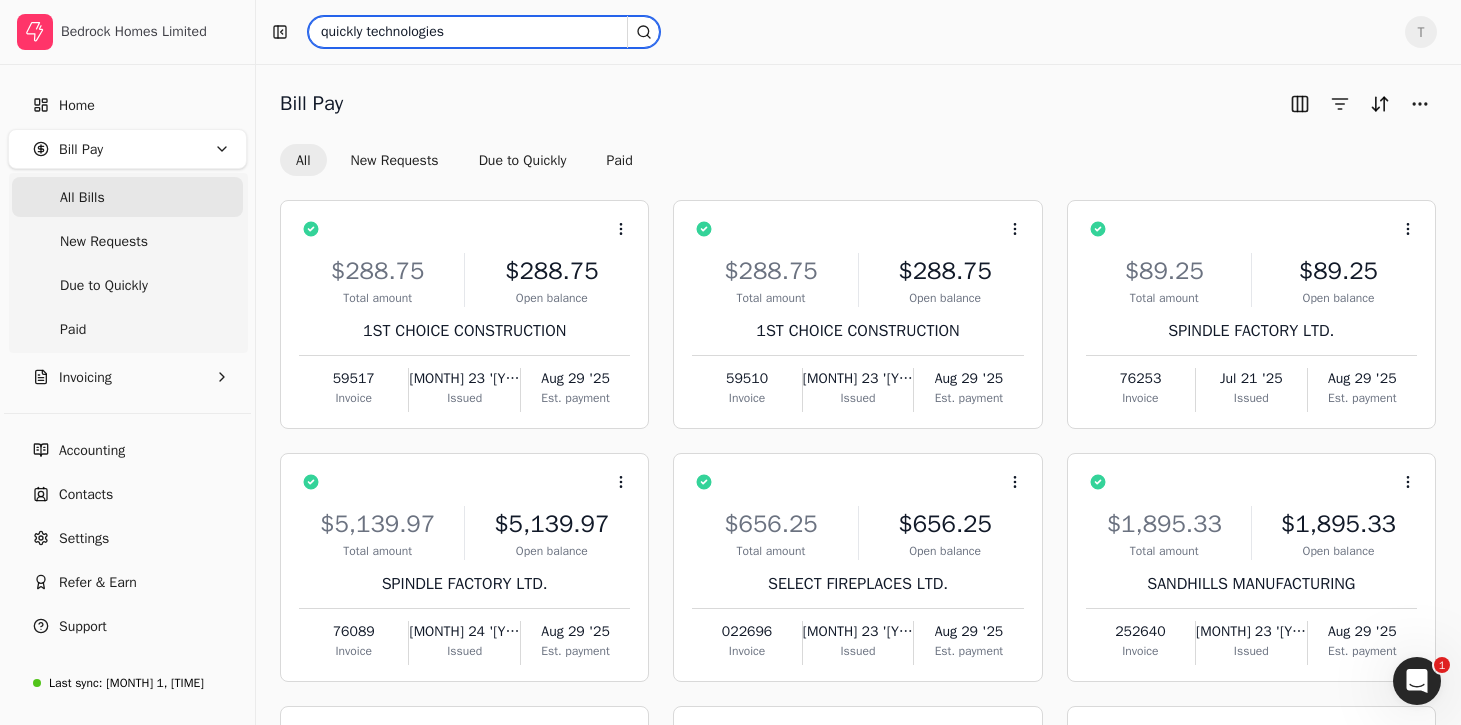 click on "quickly technologies" at bounding box center [484, 32] 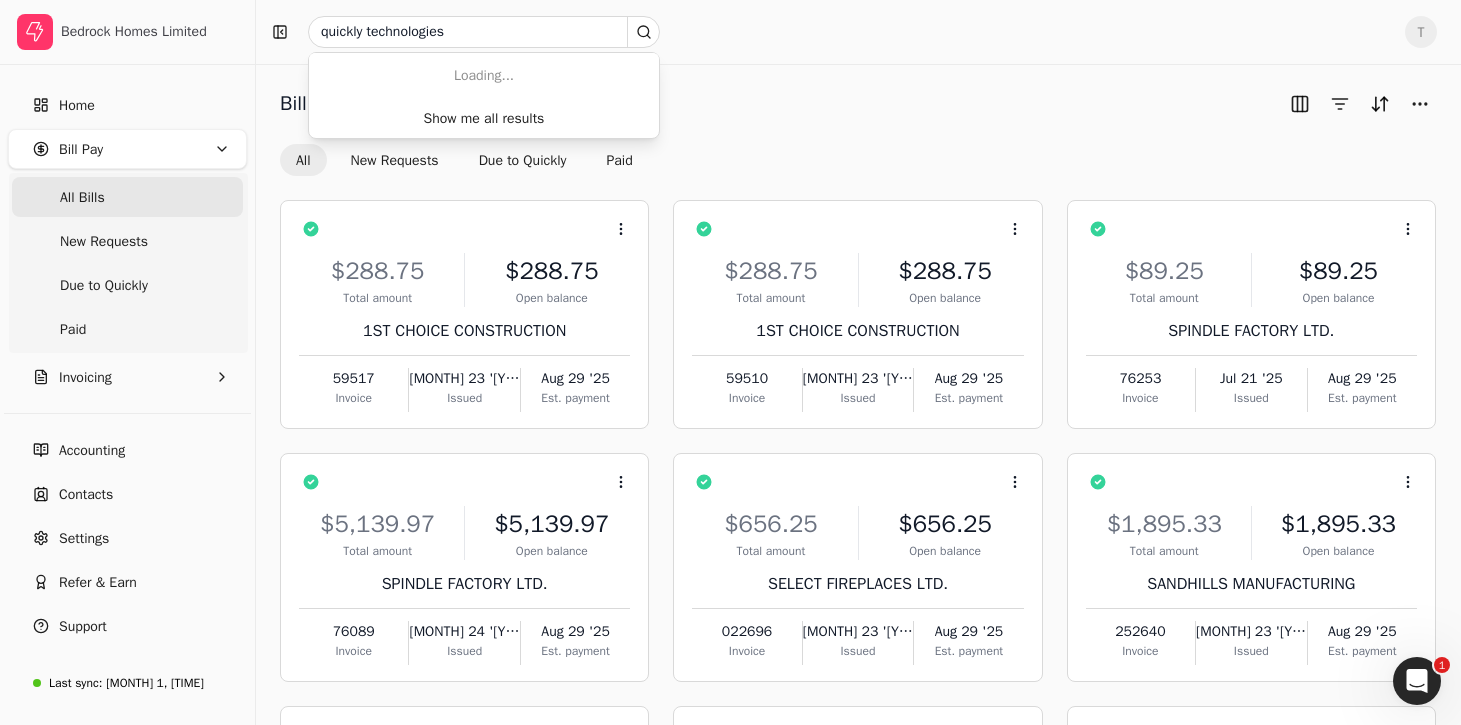 click on "All Bills" at bounding box center [127, 197] 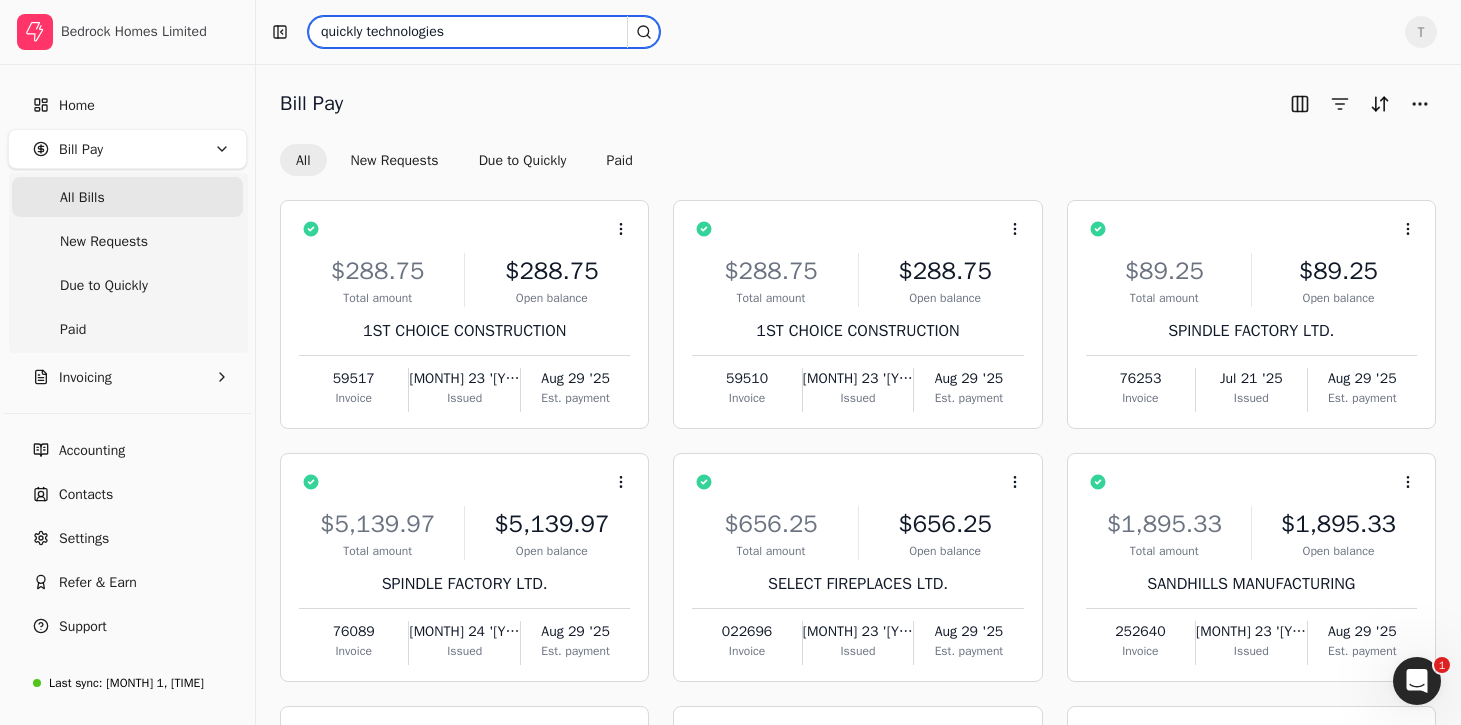 drag, startPoint x: 532, startPoint y: 25, endPoint x: 233, endPoint y: 0, distance: 300.04333 